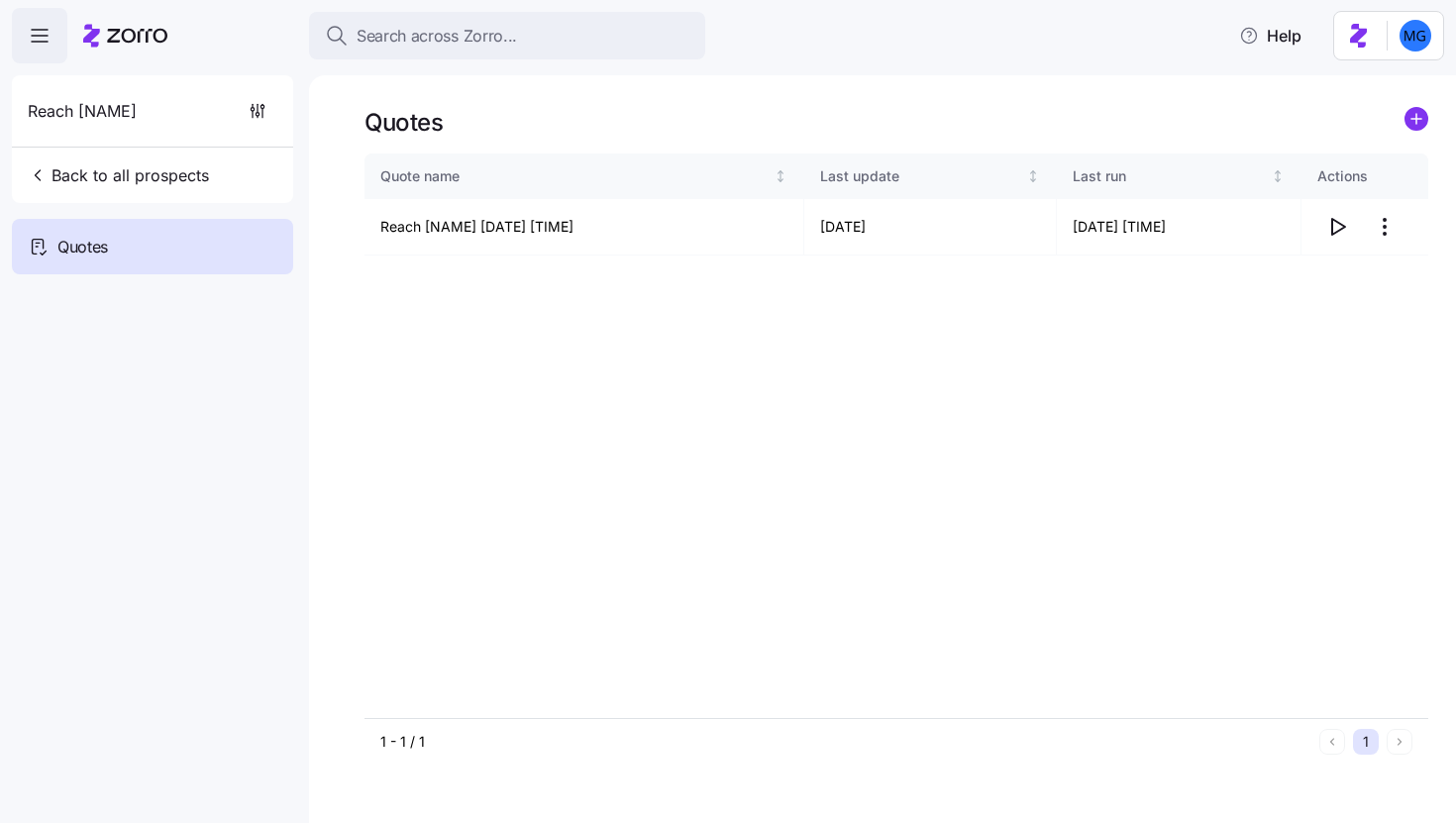 scroll, scrollTop: 0, scrollLeft: 0, axis: both 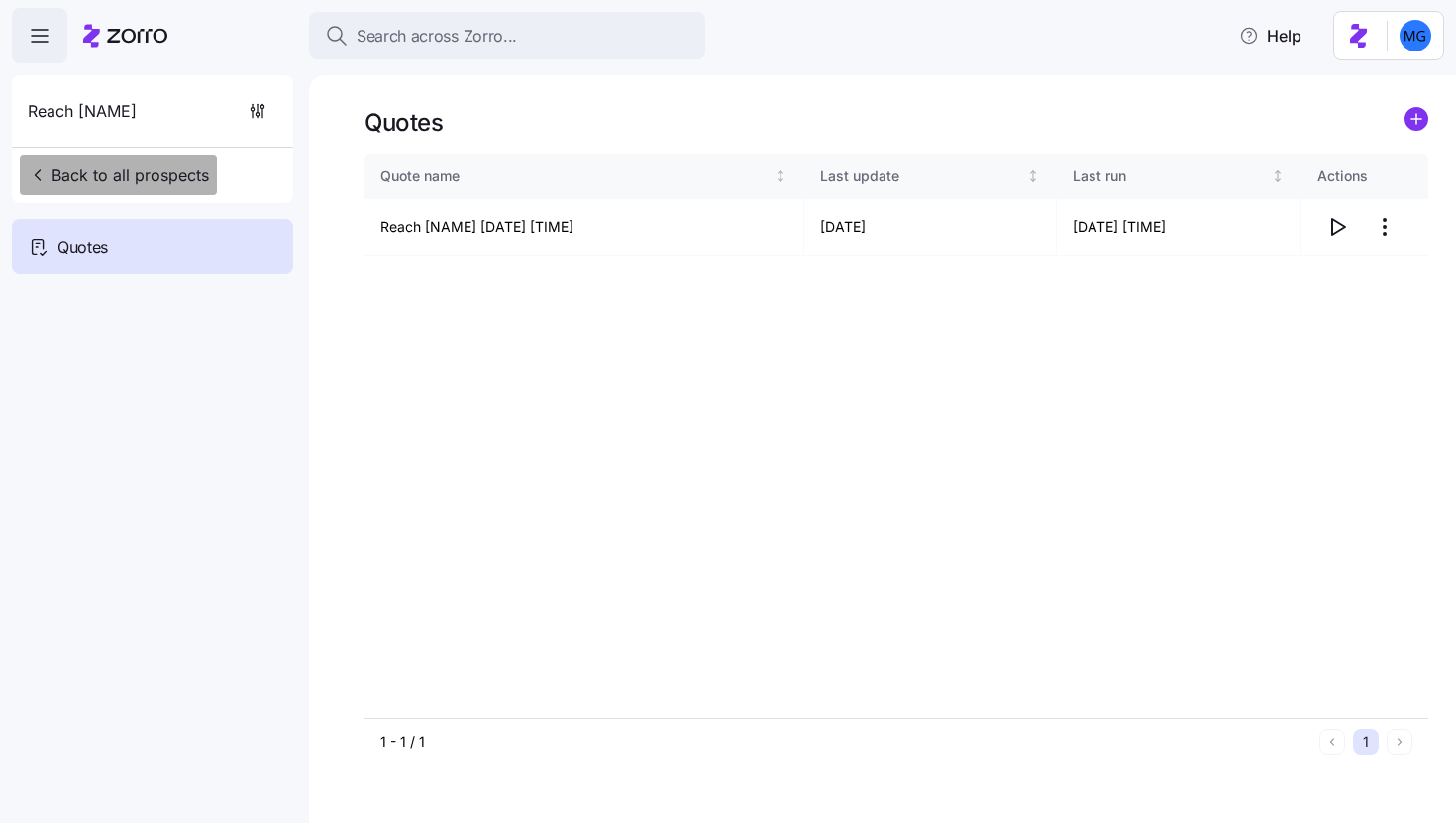 click on "Back to all prospects" at bounding box center [118, 175] 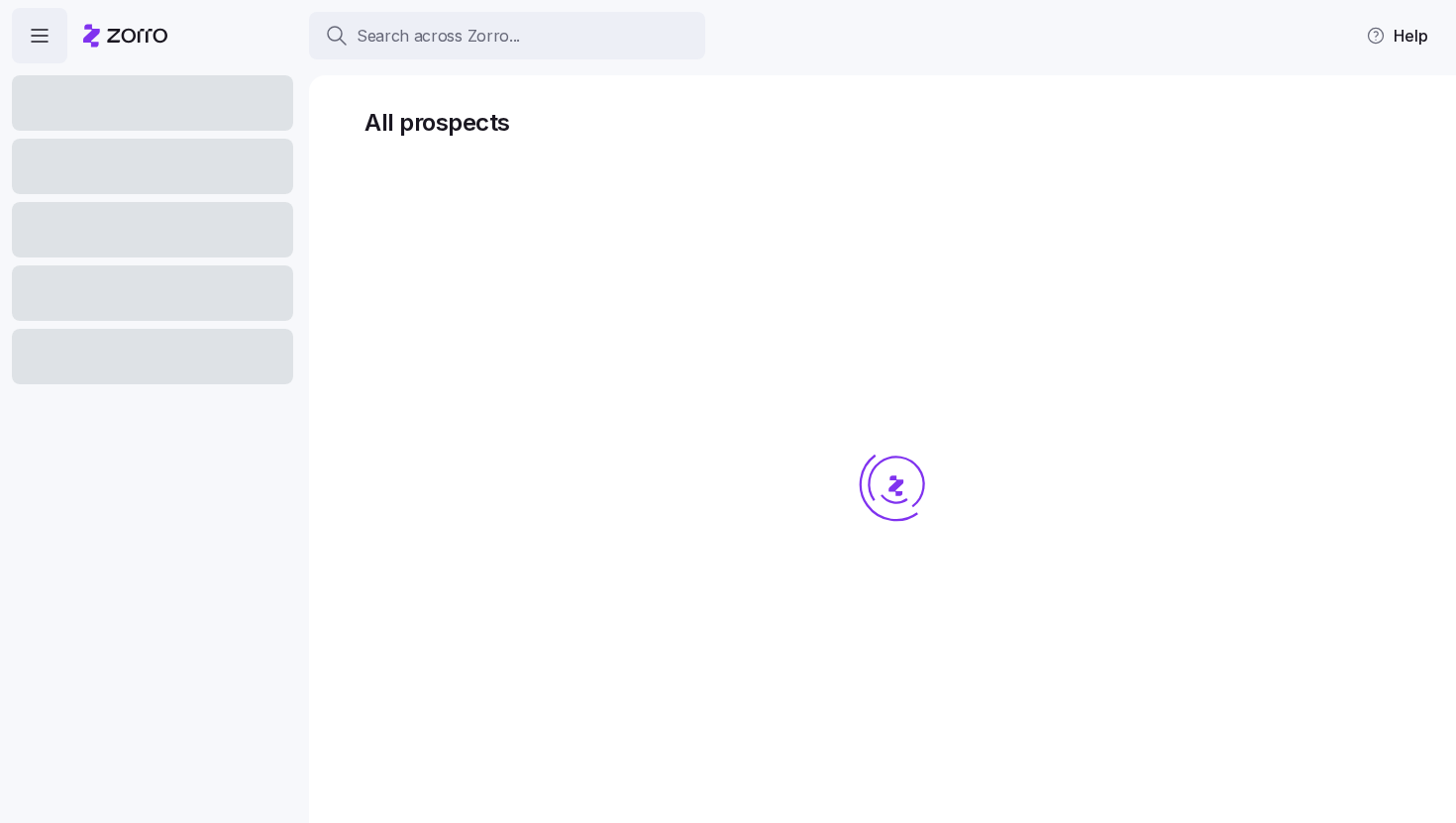 scroll, scrollTop: 0, scrollLeft: 0, axis: both 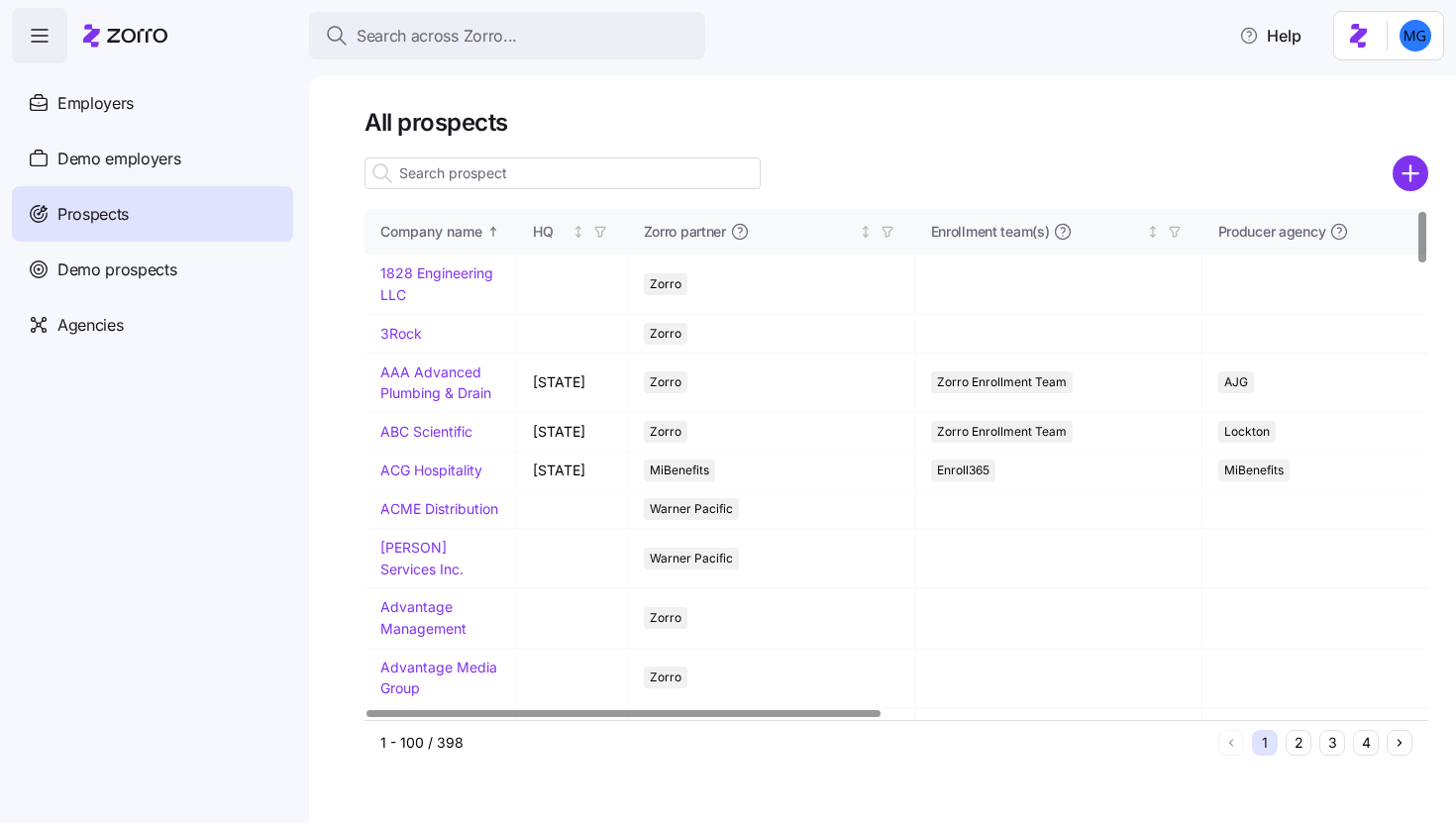 click on "All prospects Company name HQ Zorro partner Enrollment team(s) Producer agency Producer agent Added on Coverage start Estimated Employees Estimated participation (%) 1828 Engineering LLC Zorro [DATE] [DATE] 3Rock Zorro [DATE] [DATE] AAA Advanced Plumbing & Drain Ohio Zorro Zorro Enrollment Team AJG [DATE] [DATE] ABC Scientific California Zorro Zorro Enrollment Team Lockton [DATE] [DATE] ACG Hospitality Florida MiBenefits Enroll365 MiBenefits [PERSON] [DATE] [DATE] ACME Distribution Warner Pacific [DATE] [DATE] AD Miller Services Inc.  Warner Pacific [DATE] [DATE] Advantage Management Zorro [DATE] [DATE] Advantage Media Group Zorro [DATE] [DATE] Advantage Medical MiBenefits Enroll365 MiBenefits [DATE] [DATE] Agilix Solutions  MiBenefits Zorro MiBenefits [DATE] [DATE] Ahava Healthcare Tennessee Zorro Zorro Zorro [DATE] [DATE] Ahmed International MiBenefits Enroll365 [DATE] [DATE] Akron Steel Treating Zorro 30" at bounding box center (883, 449) 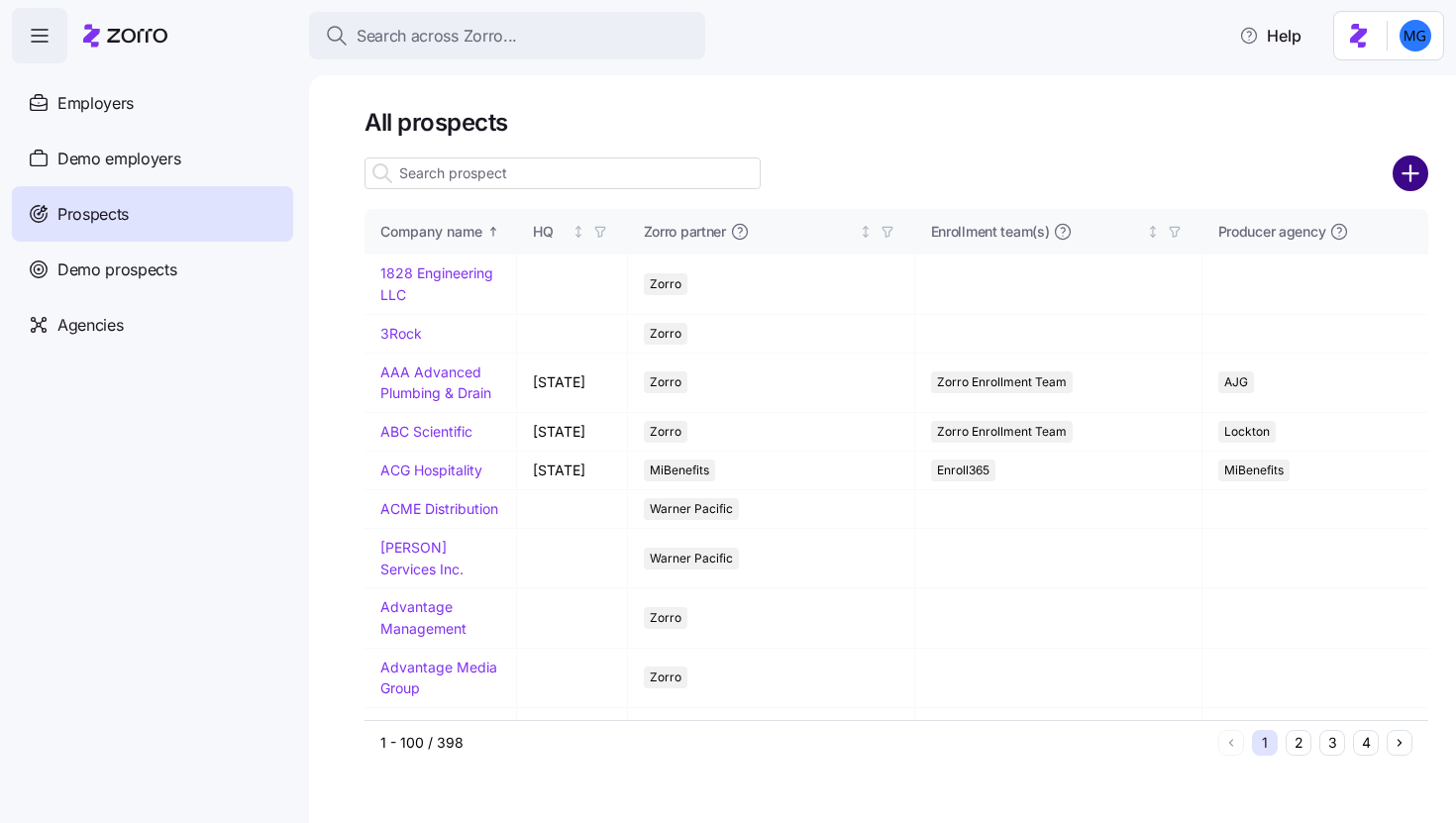 click 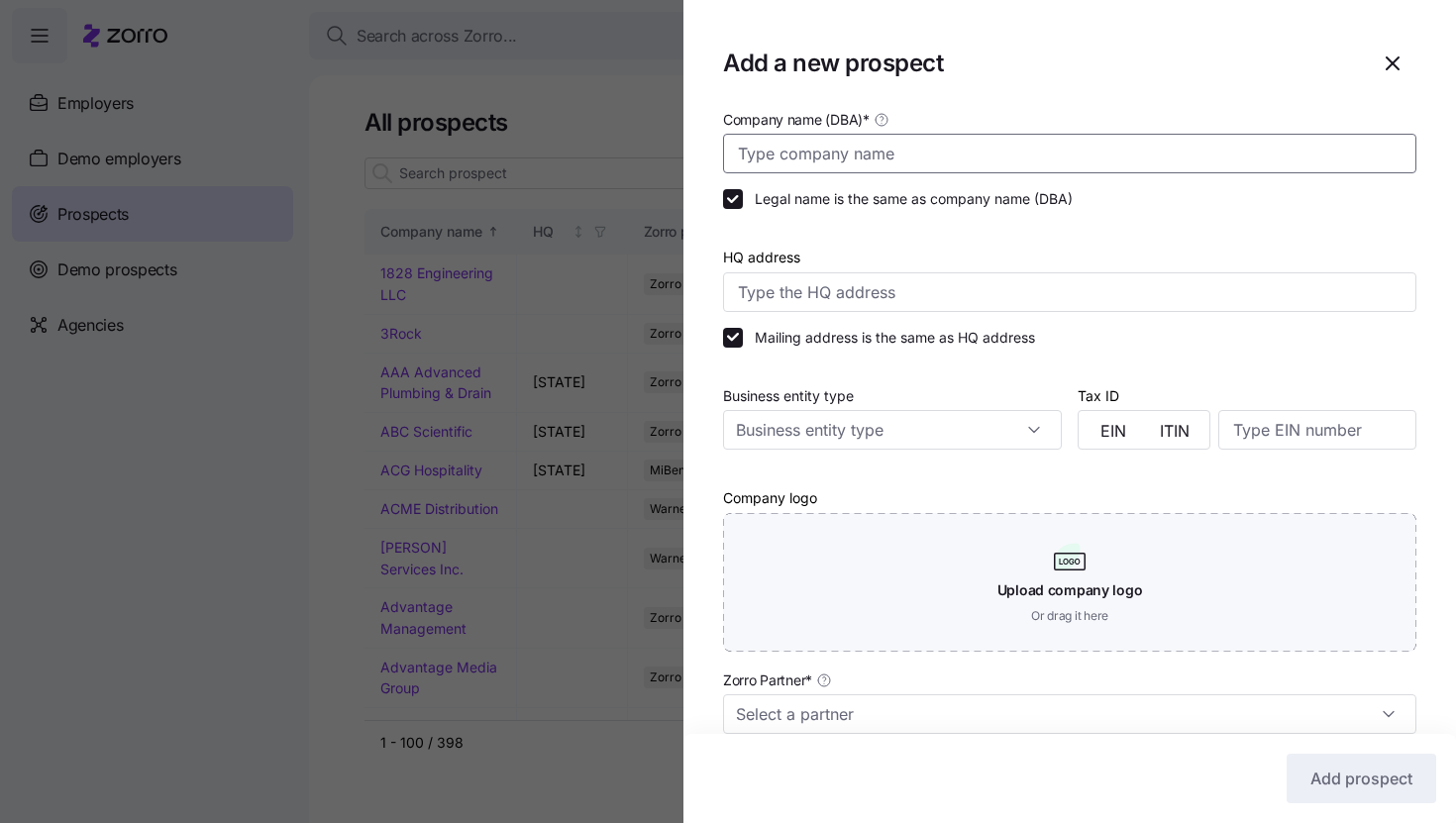 click on "Company name (DBA)  *" at bounding box center (1070, 154) 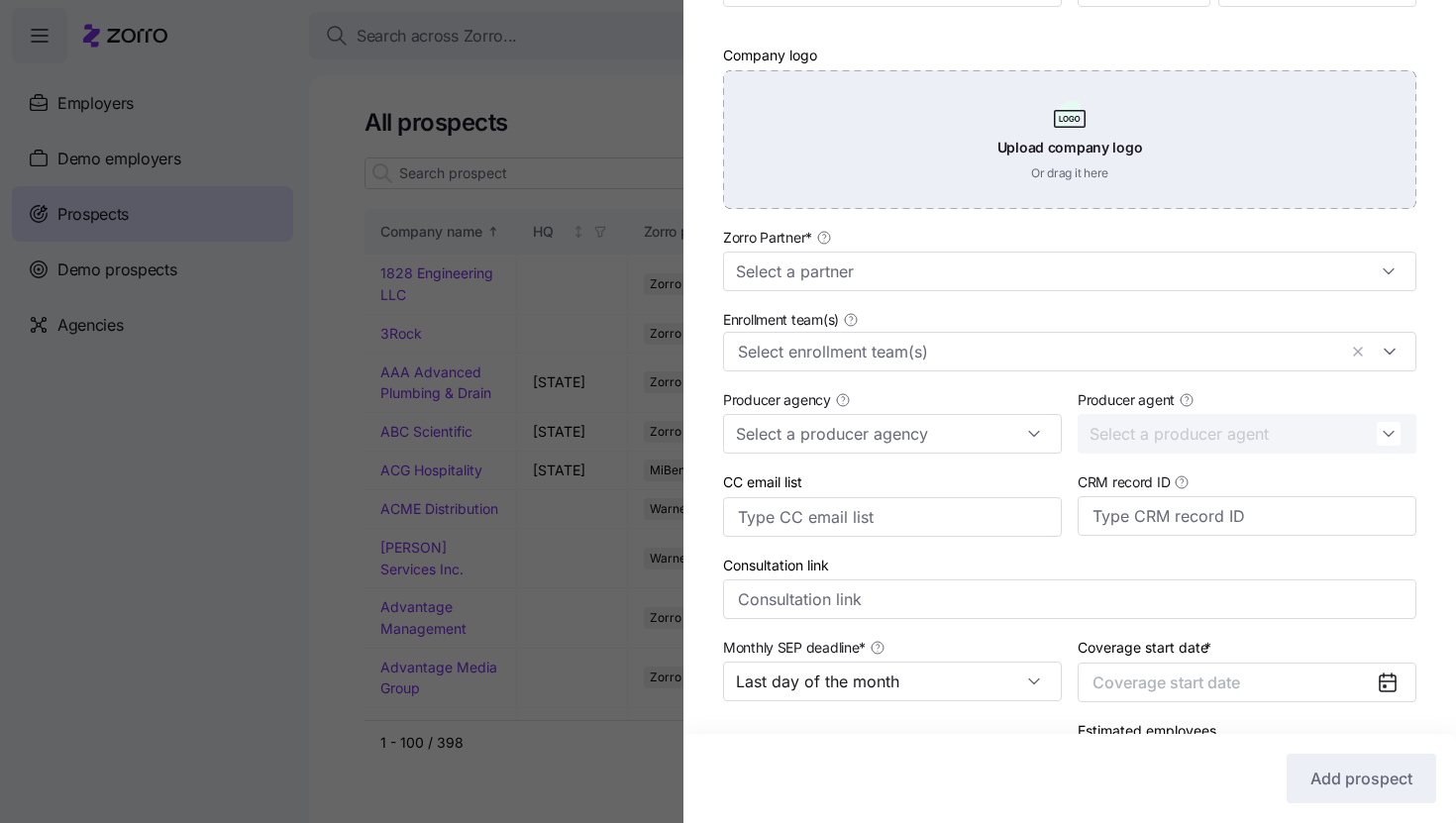 scroll, scrollTop: 668, scrollLeft: 0, axis: vertical 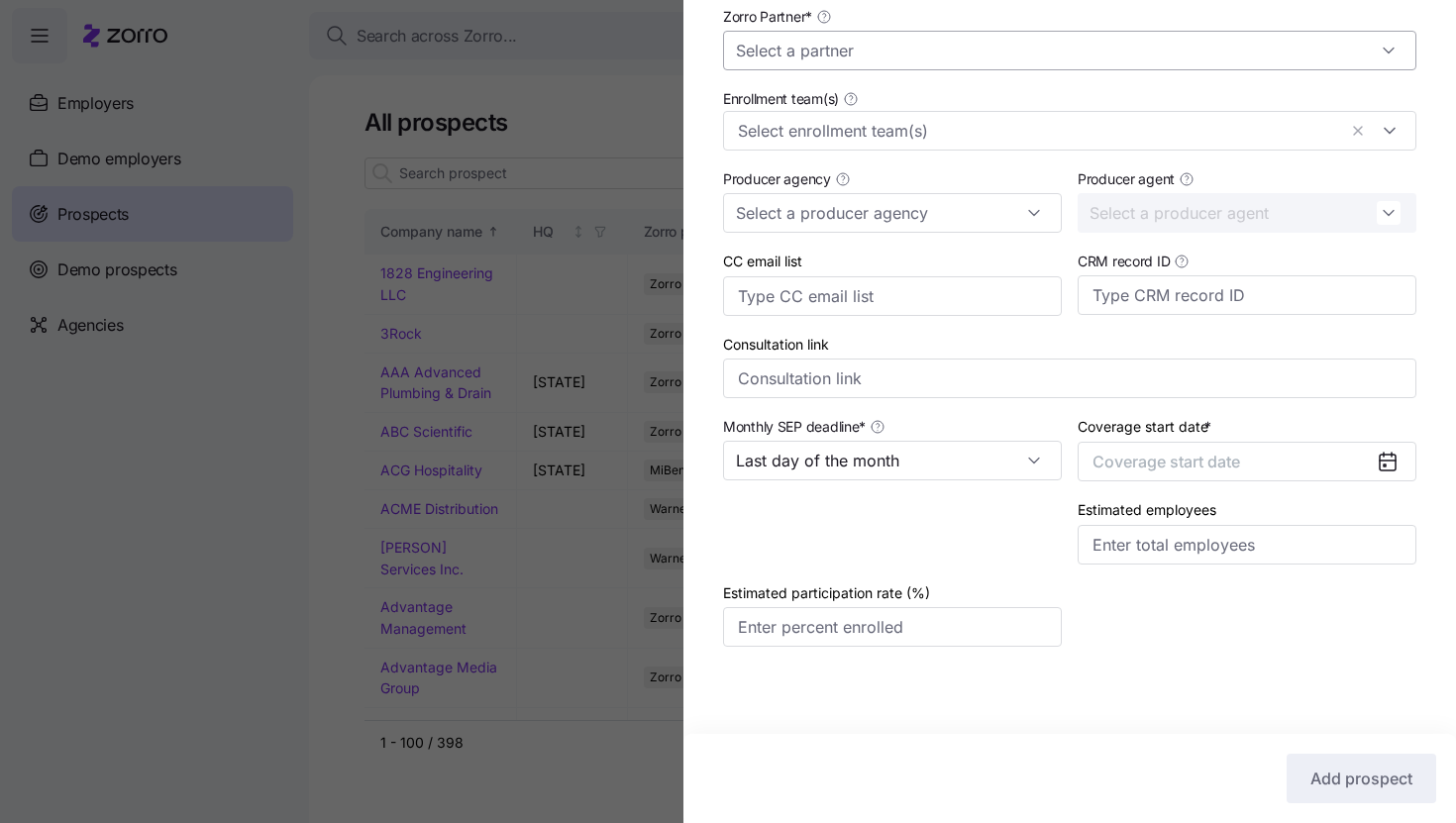 type on "WestCap" 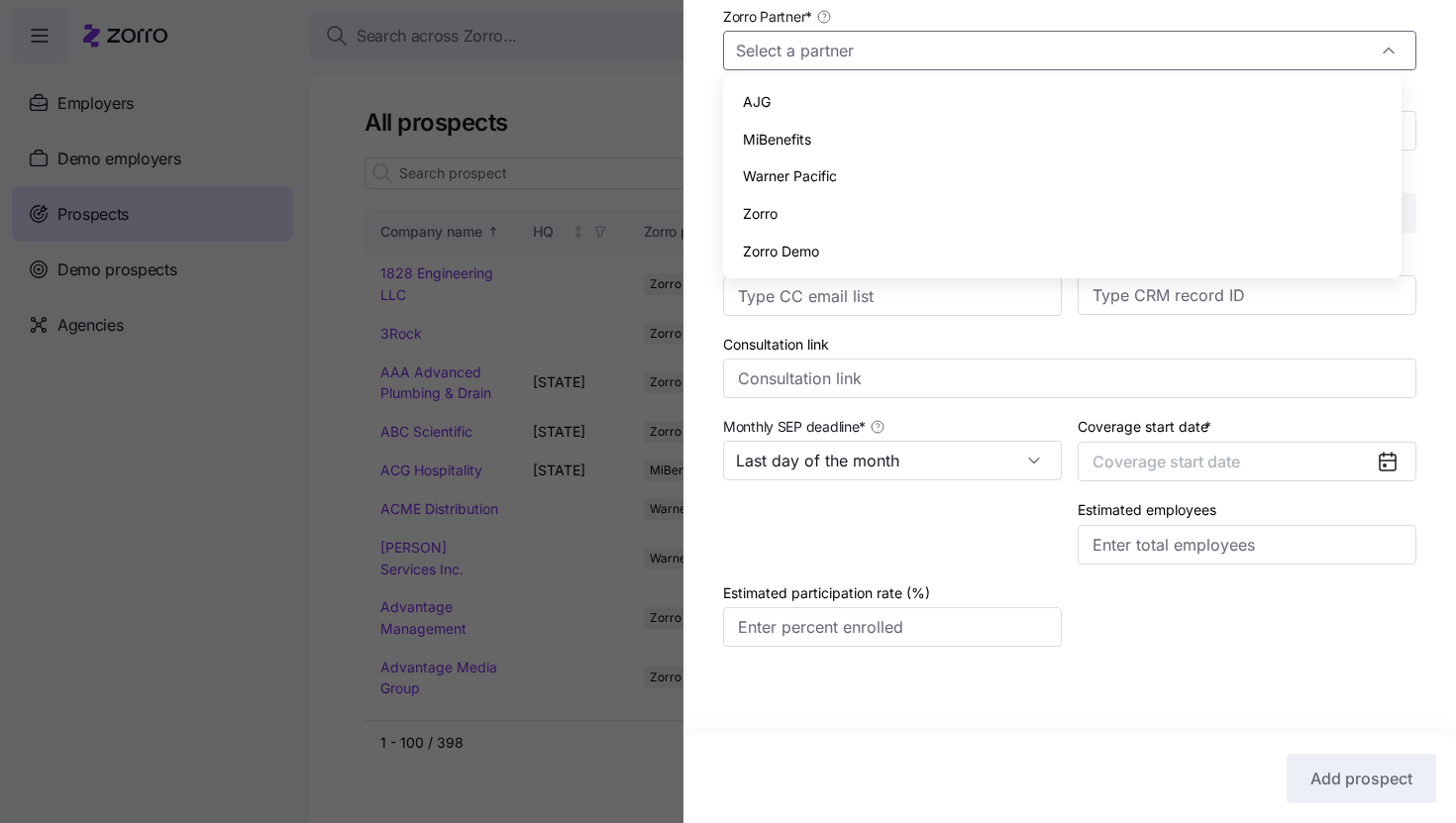 click on "Zorro" at bounding box center (1062, 214) 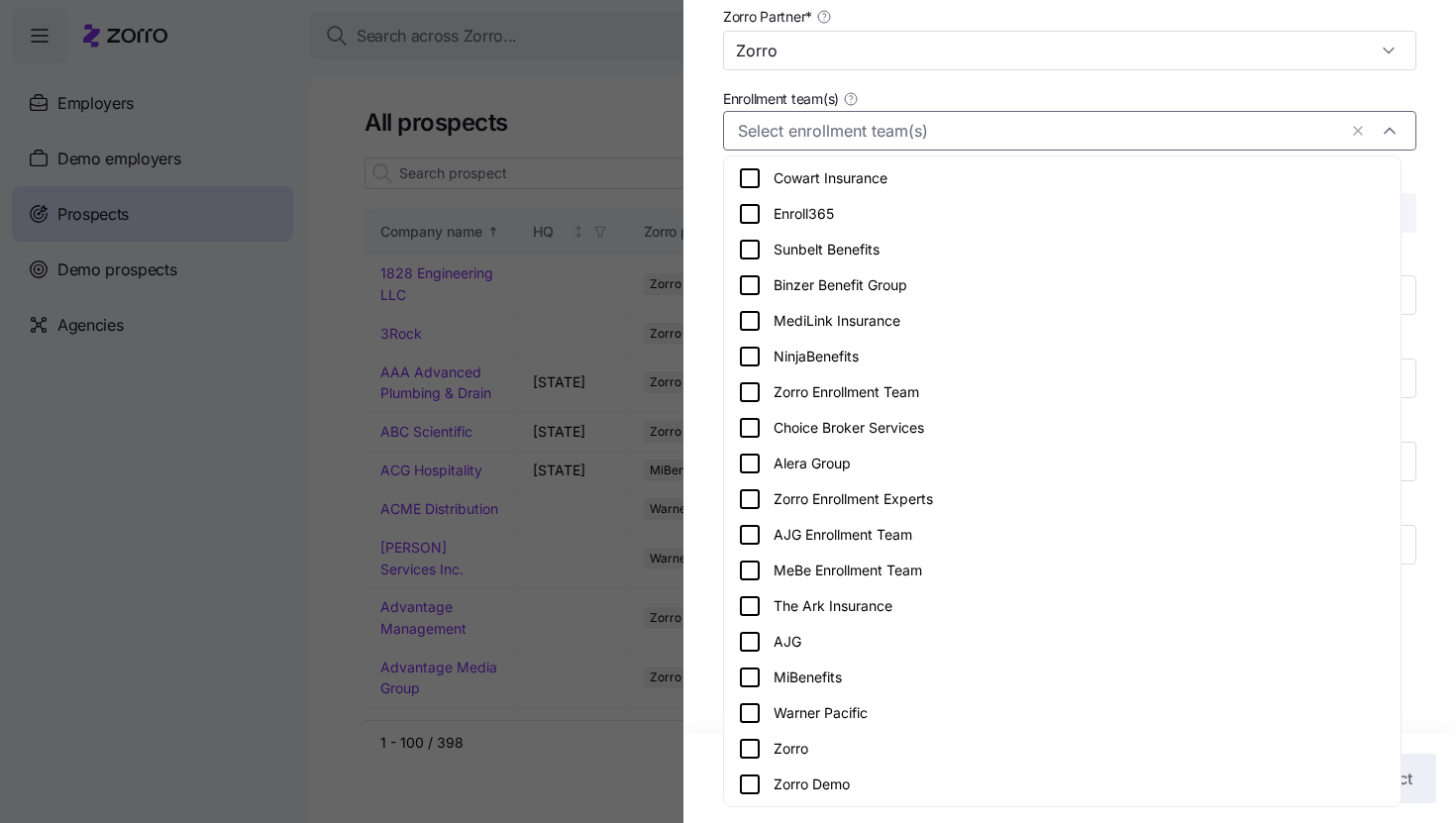 click on "Enrollment team(s)" at bounding box center (1037, 131) 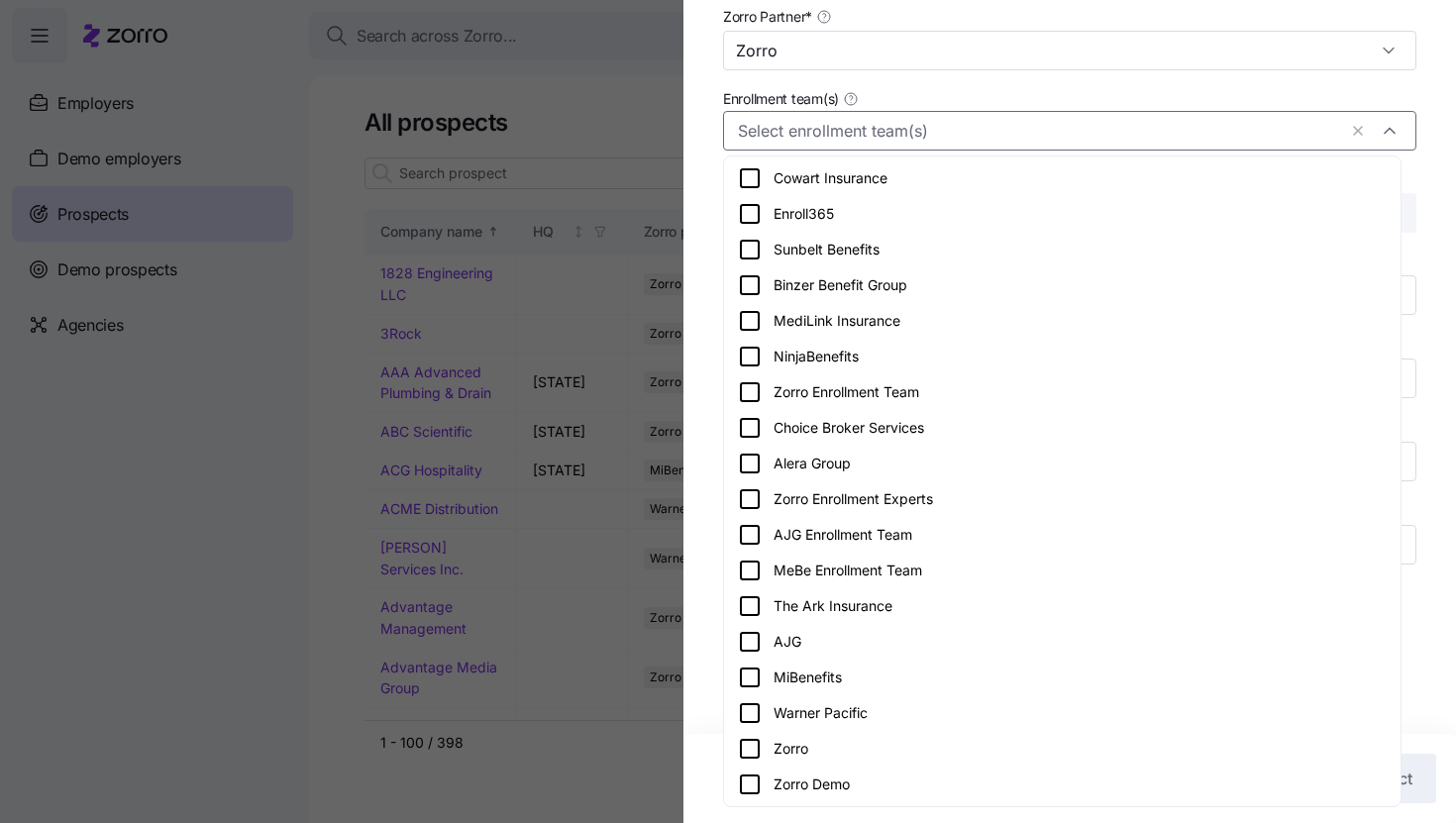 click on "Alera Group" at bounding box center (1062, 463) 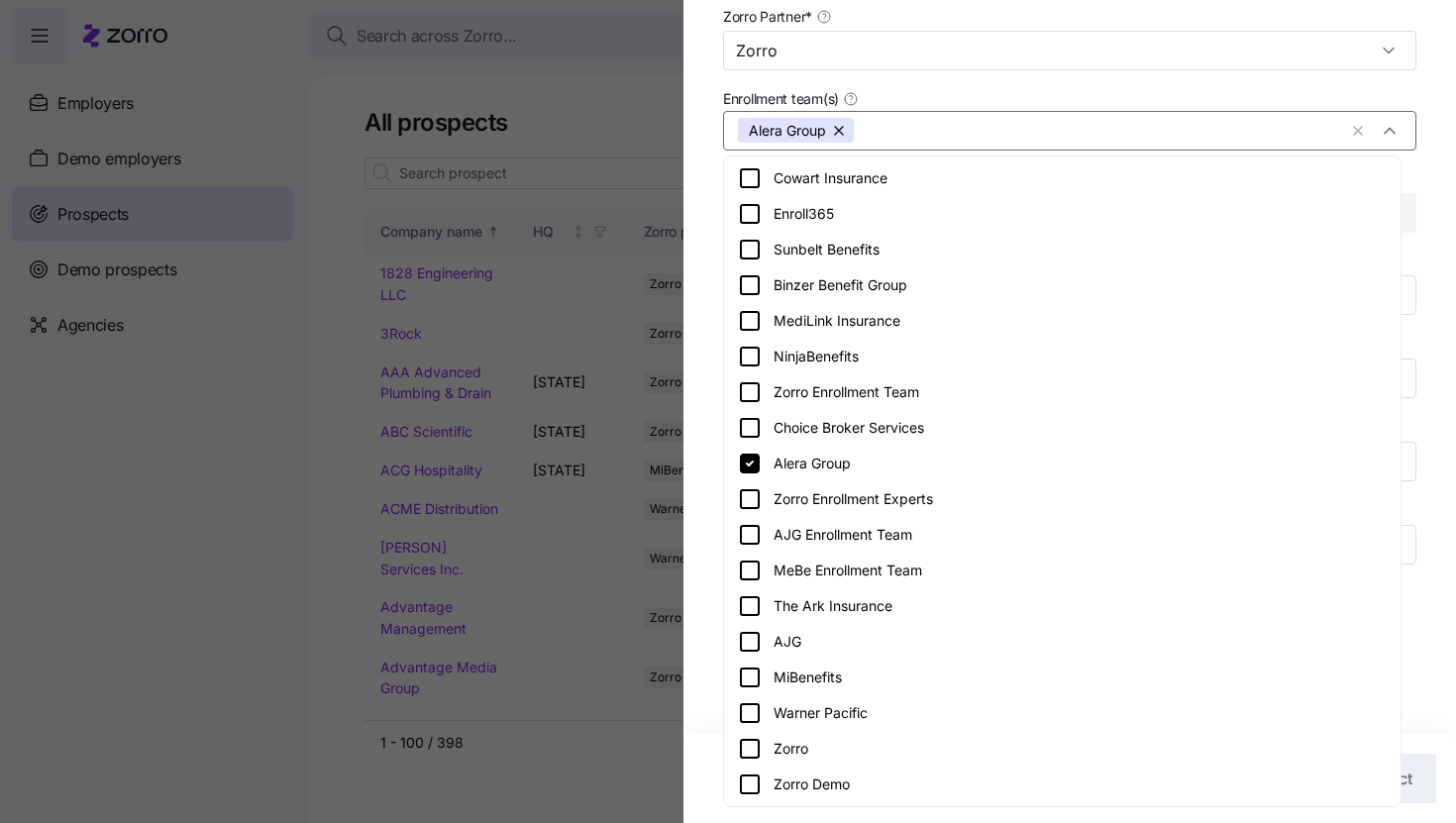 click on "Company name (DBA)  * WestCap Legal name is the same as company name (DBA) HQ address Mailing address is the same as HQ address Business entity type Tax ID EIN ITIN   Company logo Upload company logo Or drag it here Zorro Partner  * Zorro Enrollment team(s)   Alera Group Producer agency Producer agent CC email list CRM record ID Consultation link Monthly SEP deadline  * Last day of the month Coverage start date  * Coverage start date   Estimated employees Estimated participation rate (%)" at bounding box center [1070, 64] 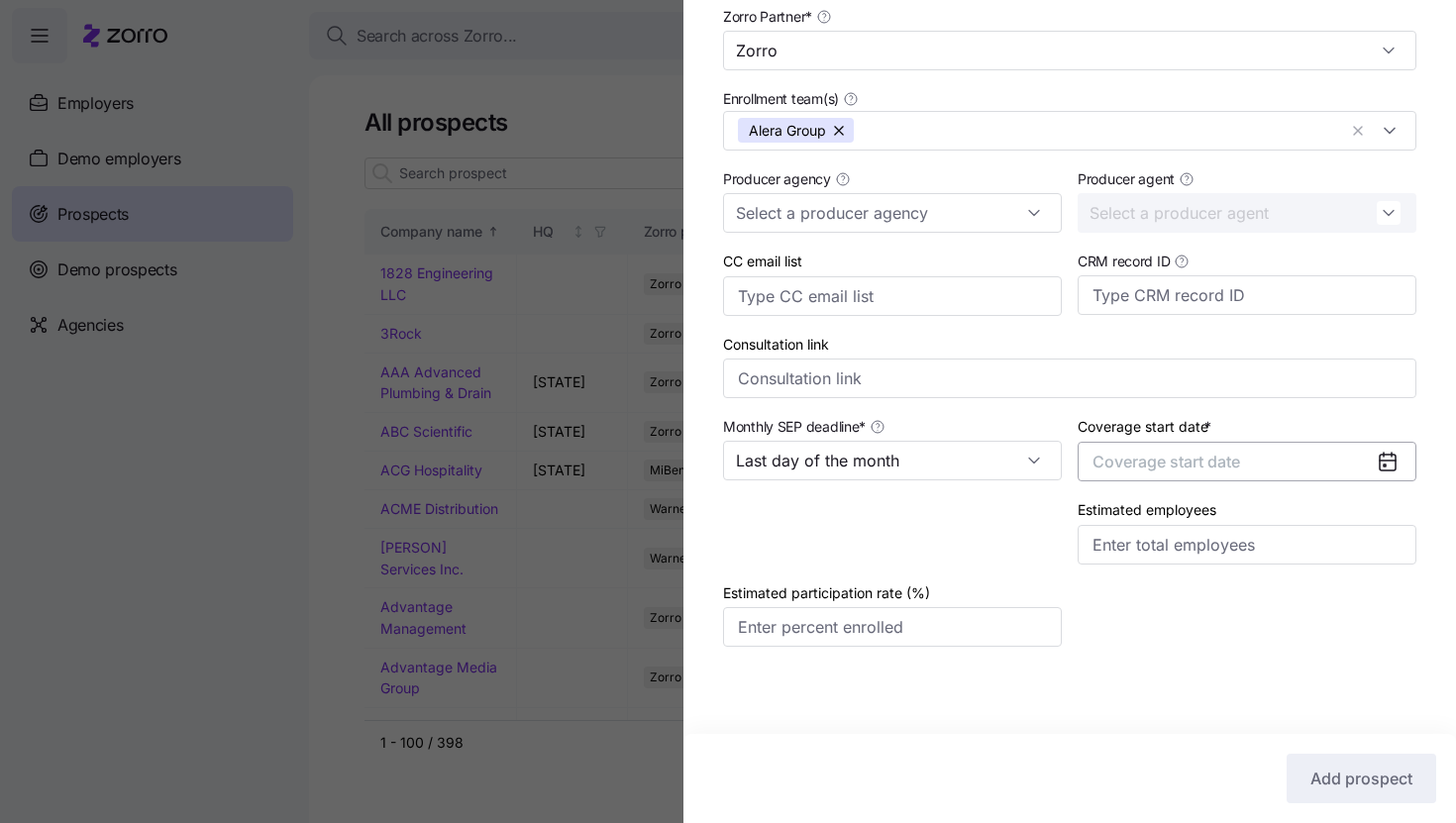 click on "Coverage start date" at bounding box center (1247, 462) 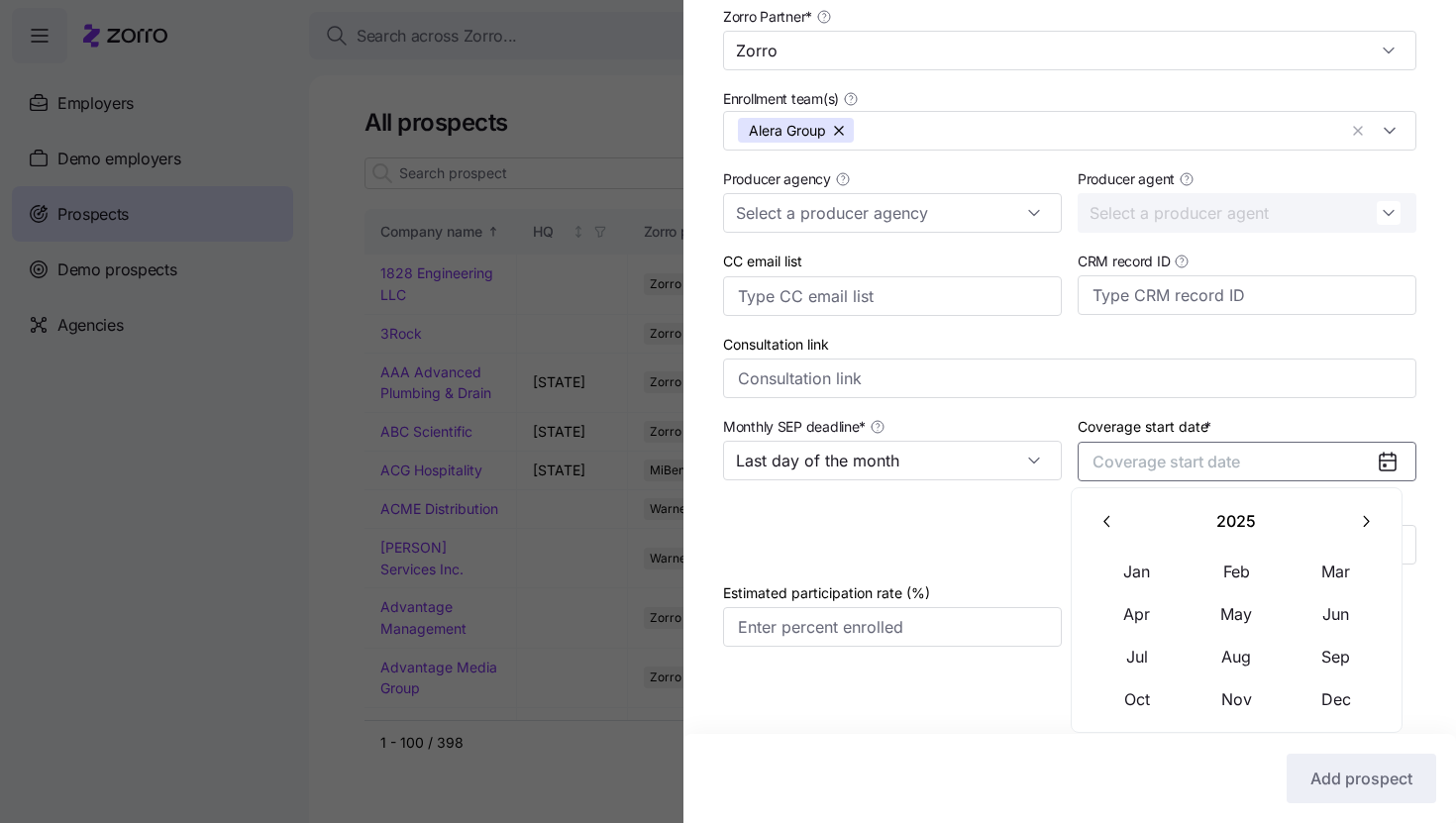 click 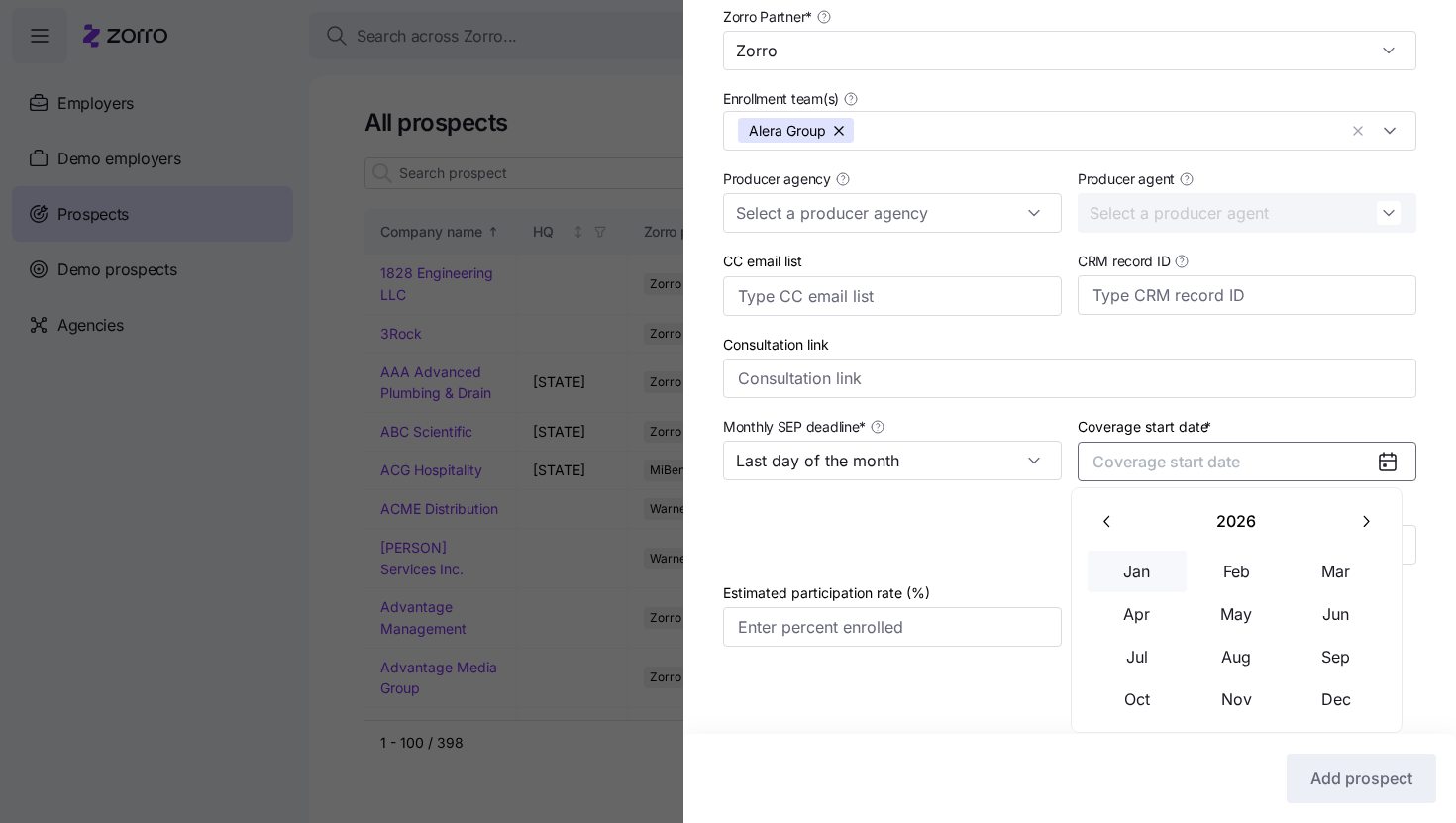 click on "Jan" at bounding box center (1137, 571) 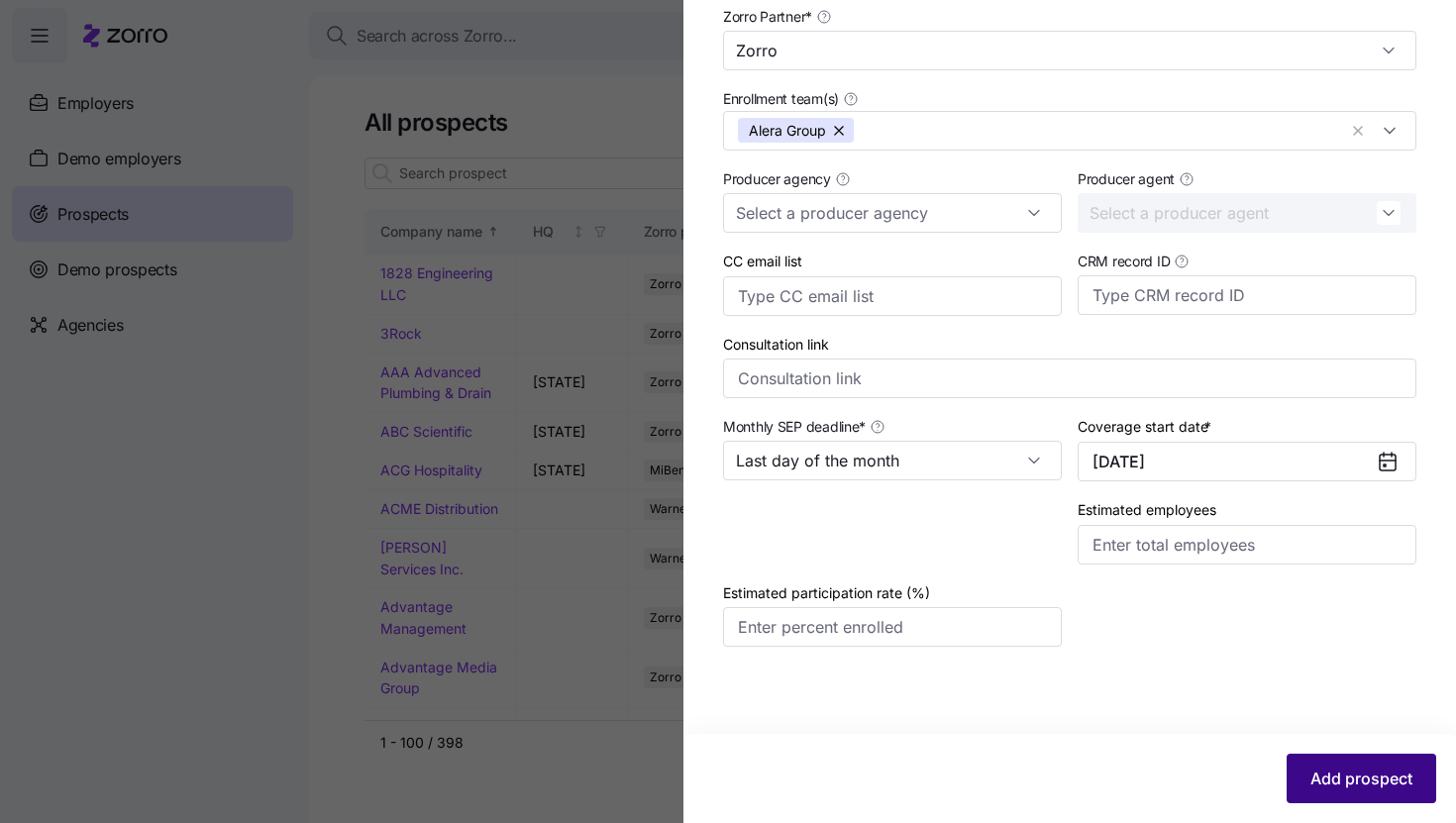 click on "Add prospect" at bounding box center (1361, 778) 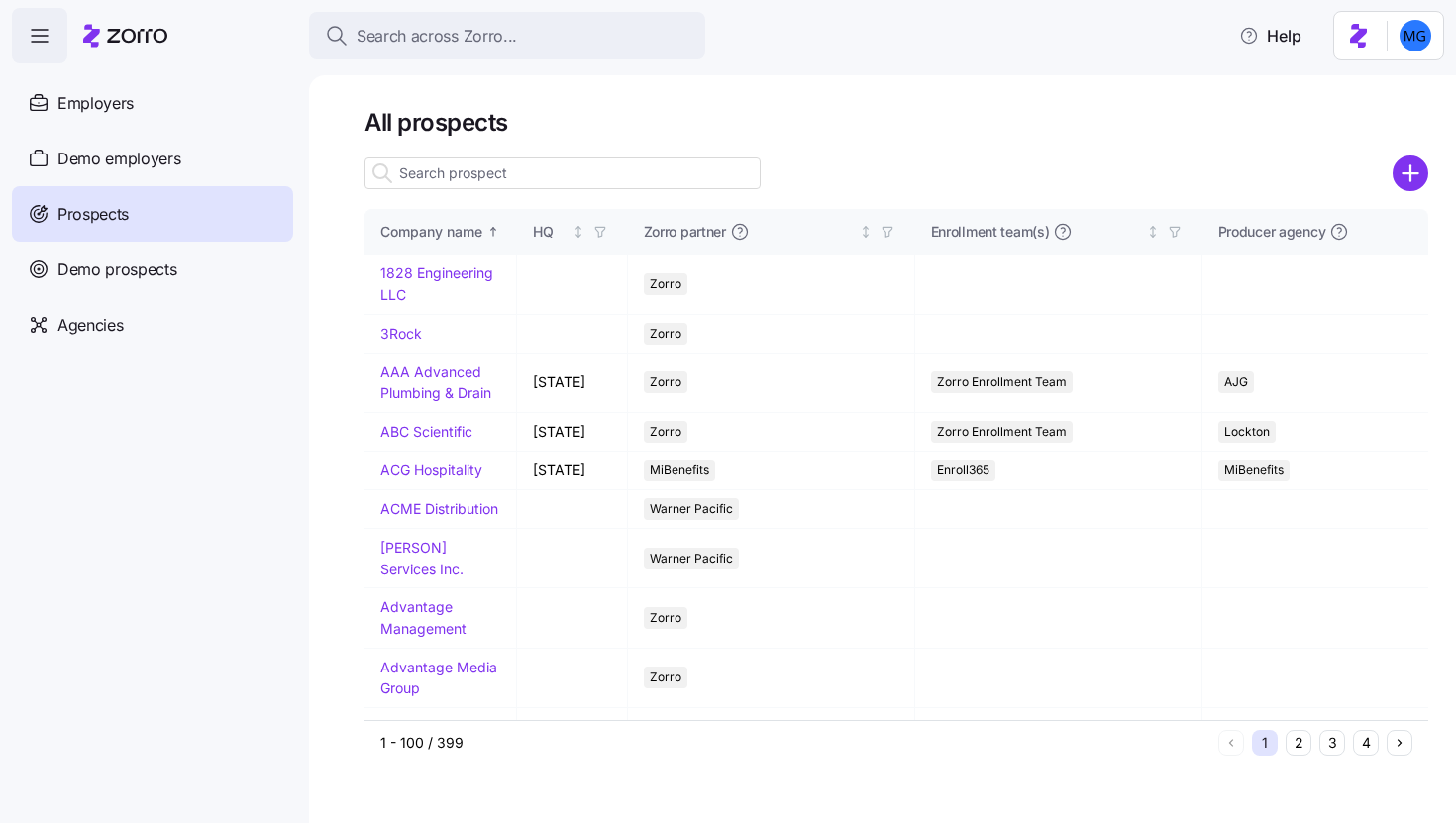 click at bounding box center (563, 173) 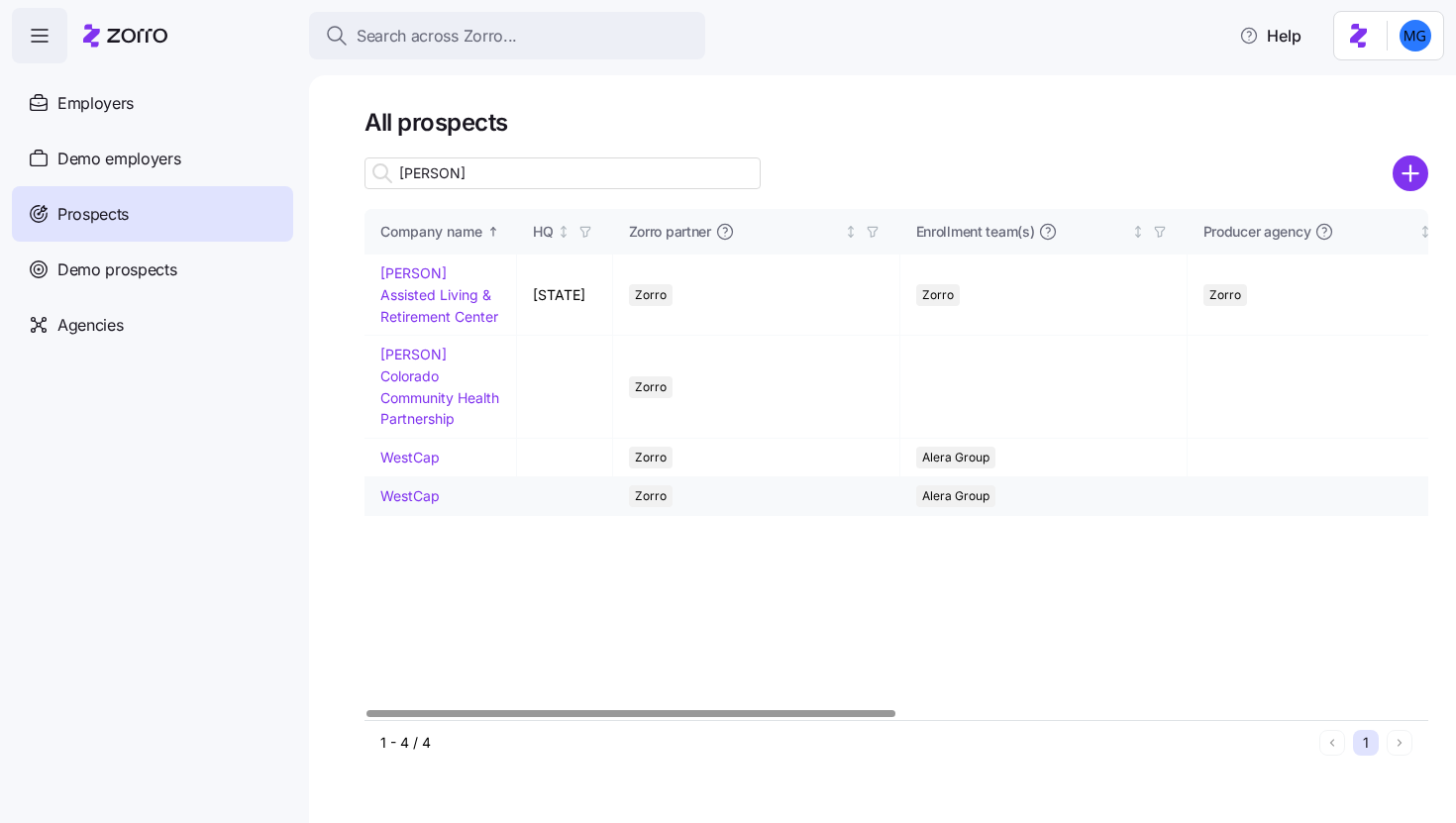 type on "wes" 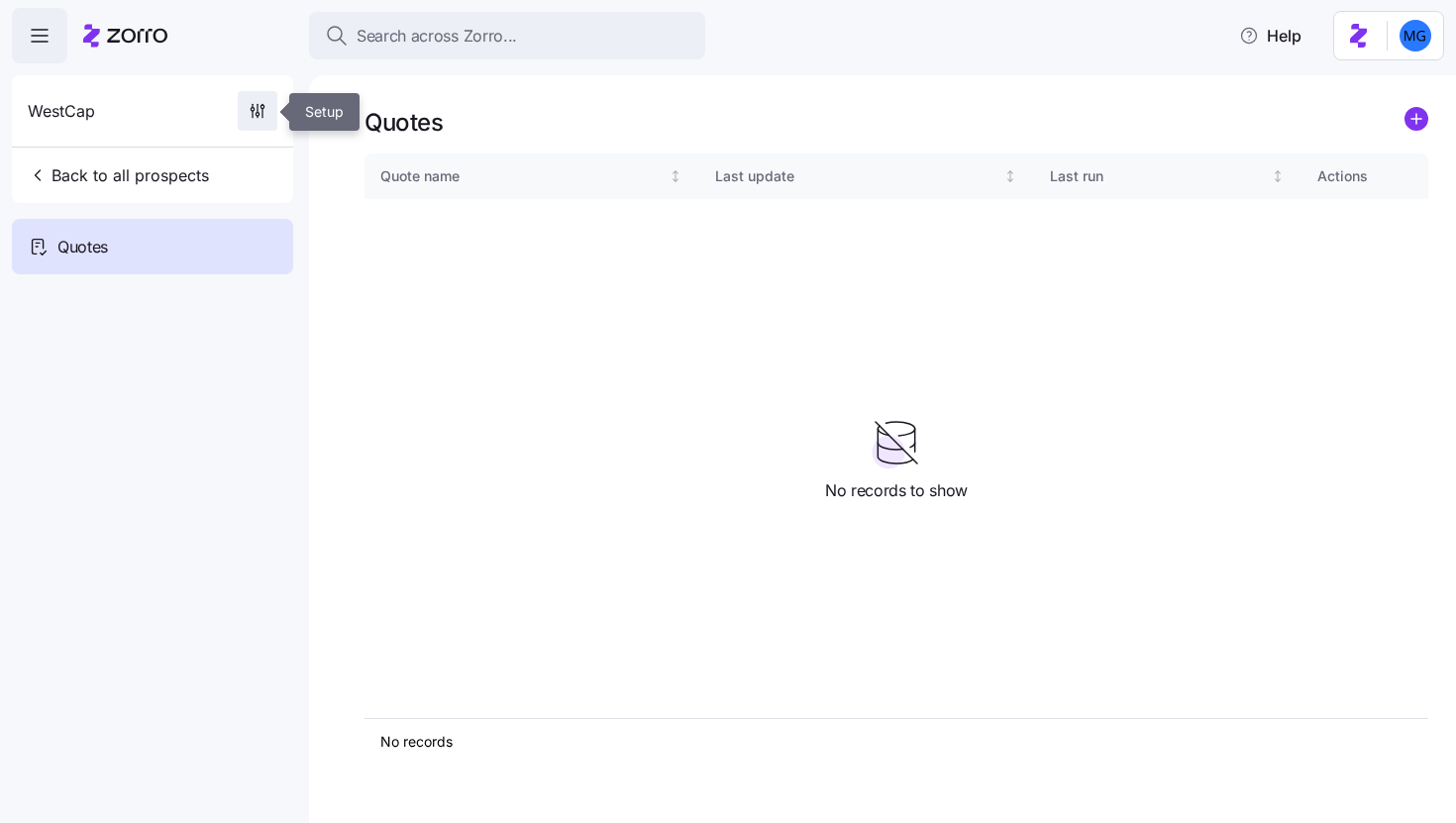 click at bounding box center (258, 111) 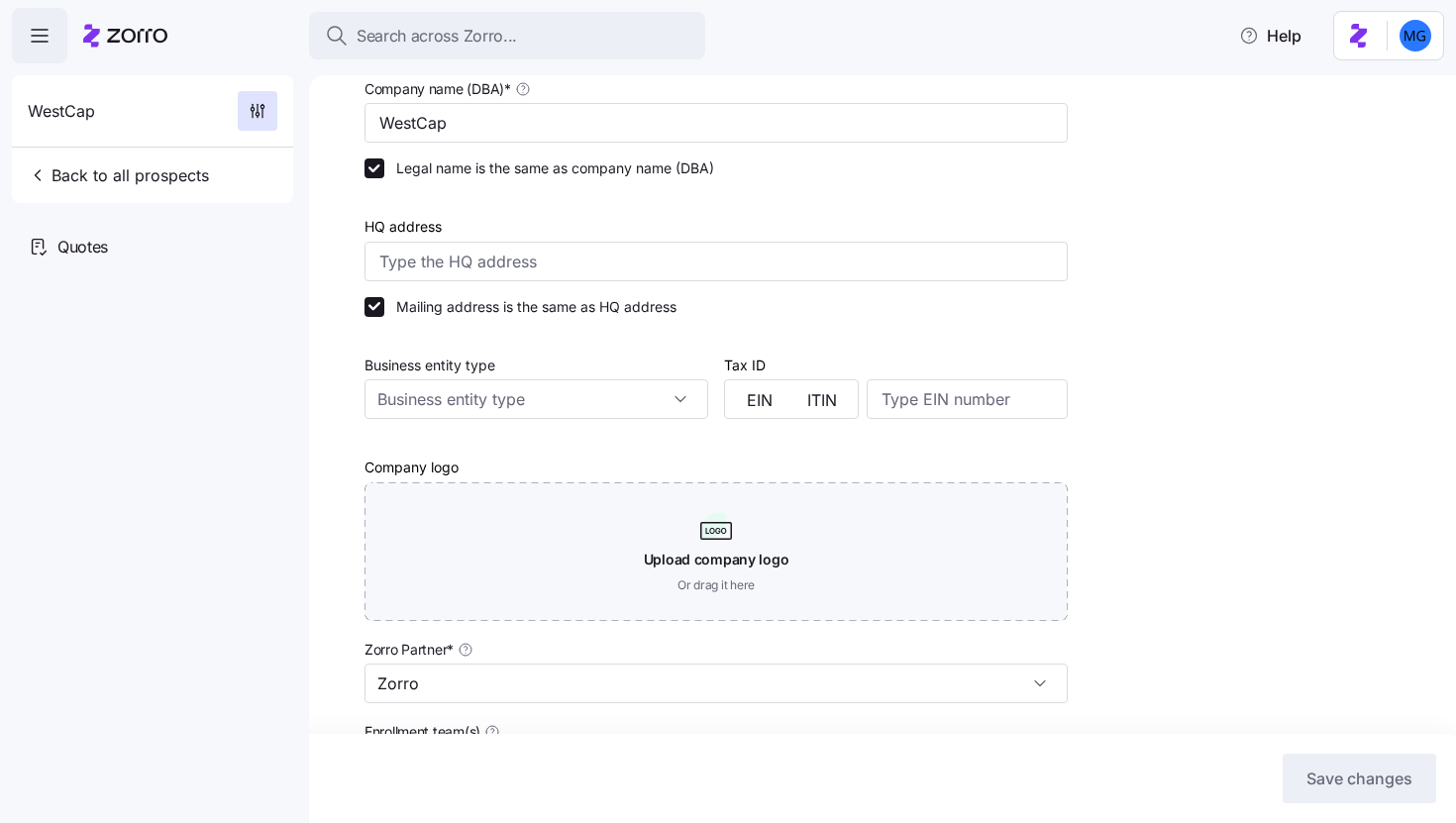 scroll, scrollTop: 0, scrollLeft: 0, axis: both 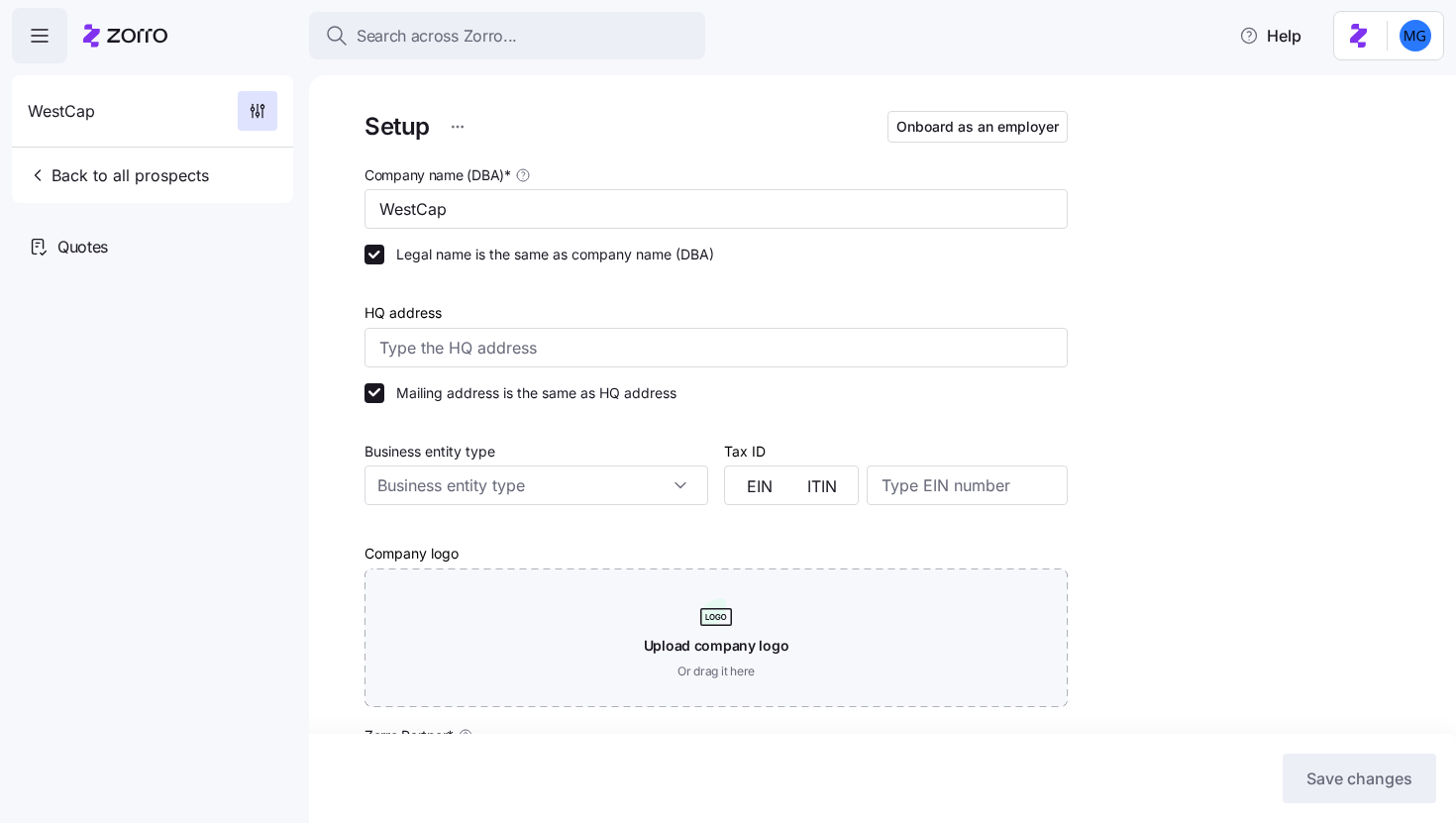 click on "Search across Zorro... Help WestCap Back to all prospects Quotes Setup Onboard as an employer Company name (DBA)  * WestCap Legal name is the same as company name (DBA) HQ address Mailing address is the same as HQ address Business entity type Tax ID EIN ITIN   Company logo Upload company logo Or drag it here Zorro Partner  * Zorro Enrollment team(s)   Alera Group Producer agency Producer agent CC email list CRM record ID Consultation link Monthly SEP deadline  * Last day of the month Coverage start date  * 09/01/2025   Estimated employees Estimated participation rate (%) Save changes Prospect C corporation S corporation Non profit organization Partnership Limited liability corporation Limited liability partnership Sole proprietorship Union Government agency Other AJG MiBenefits Warner Pacific Zorro Zorro Demo Cowart Insurance Enroll365 Sunbelt Benefits Binzer Benefit Group MediLink Insurance NinjaBenefits Zorro Enrollment Team Choice Broker Services Alera Group Zorro Enrollment Experts AJG Enrollment Team AJG" at bounding box center [728, 405] 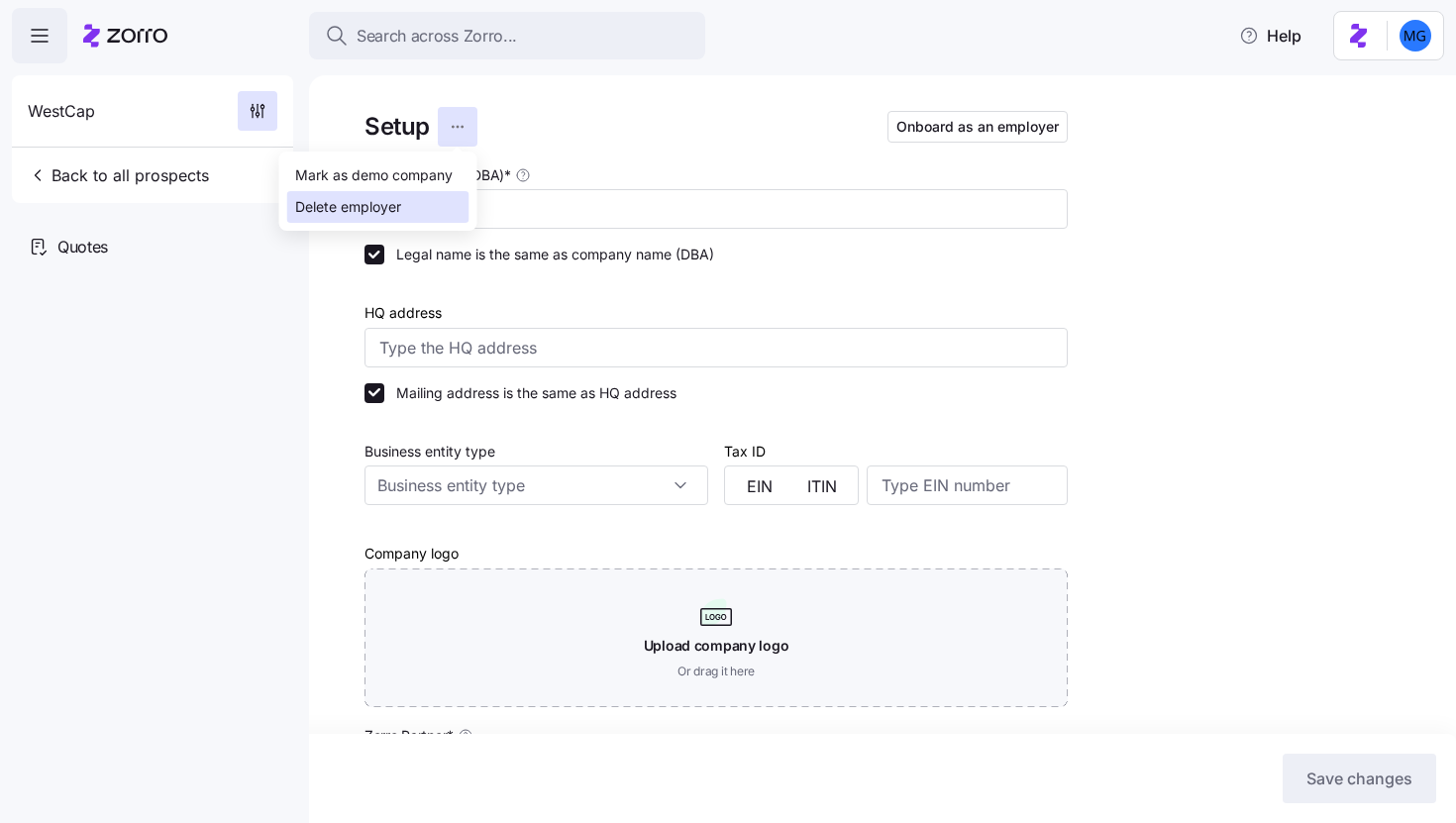 click on "Delete employer" at bounding box center (348, 207) 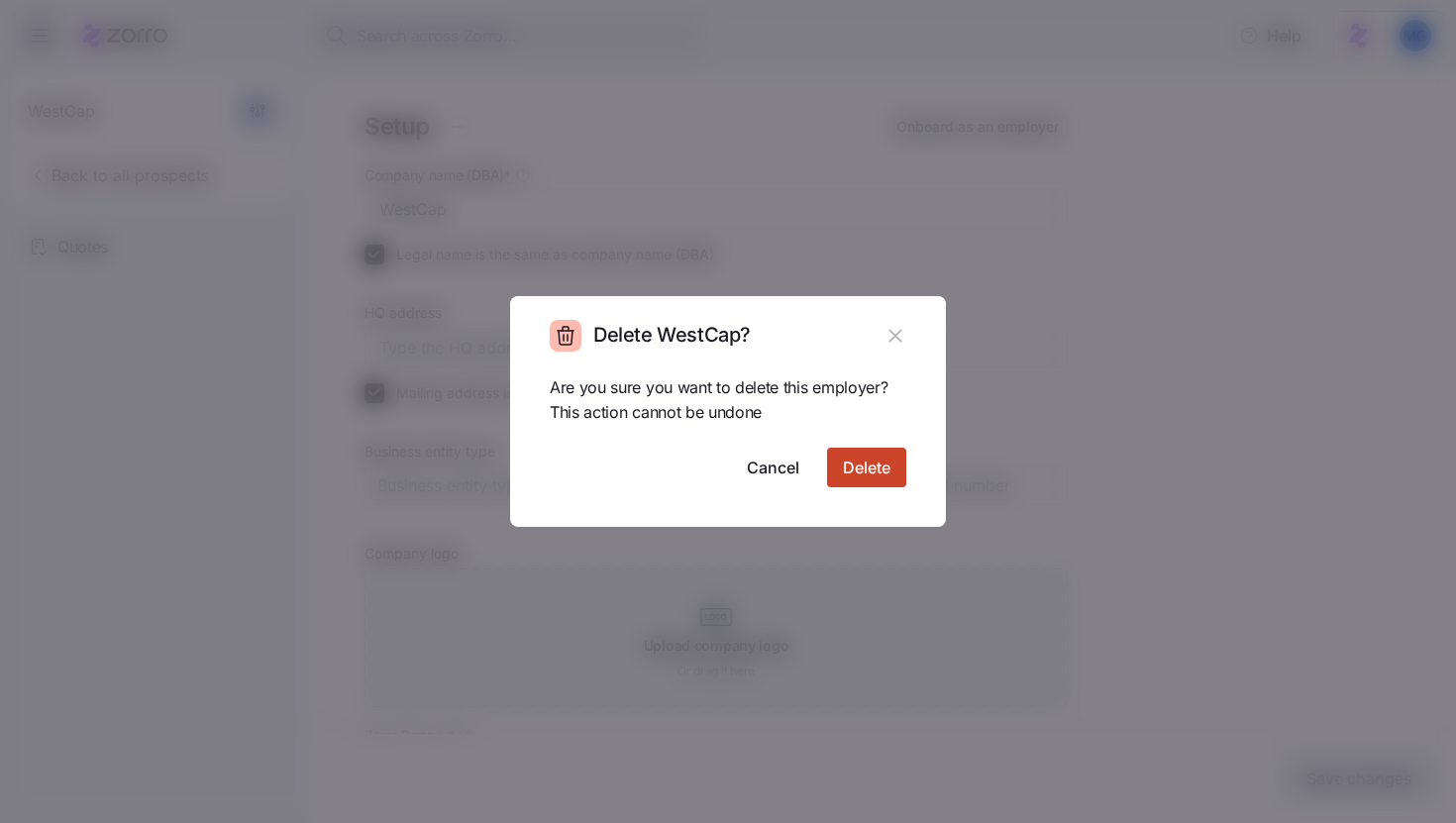 click on "Delete" at bounding box center (867, 467) 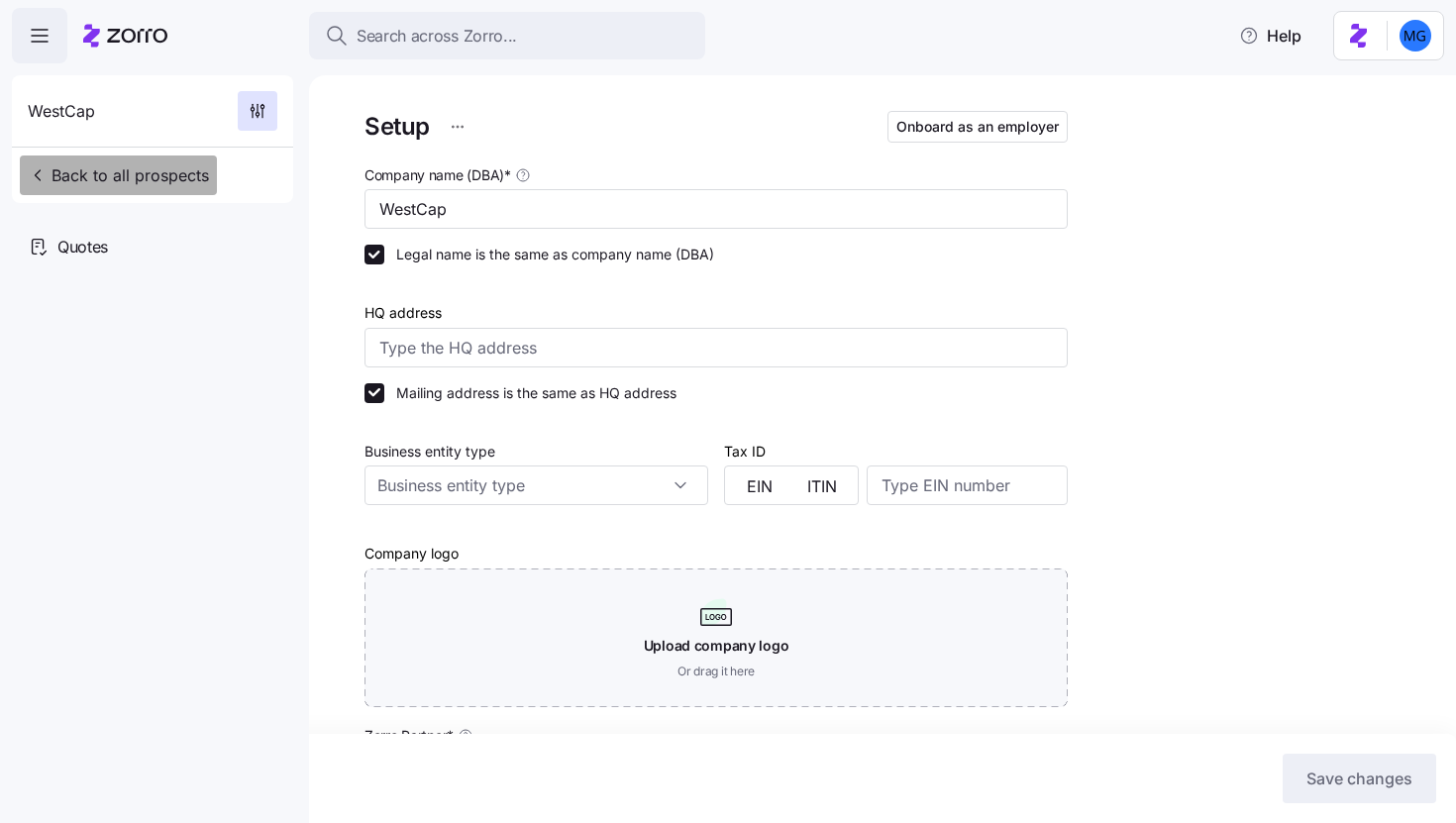 click on "Back to all prospects" at bounding box center (118, 175) 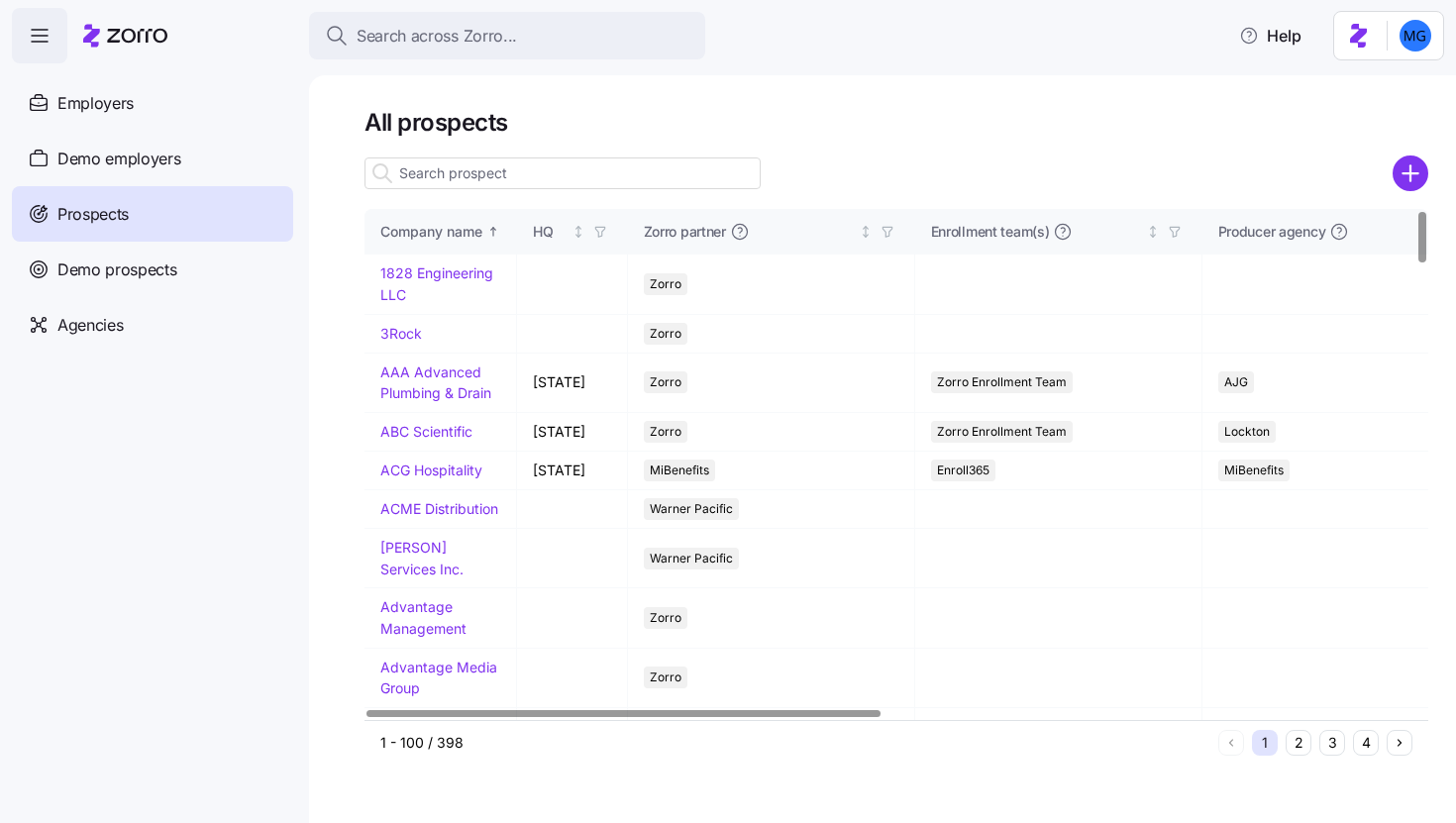 click at bounding box center (563, 173) 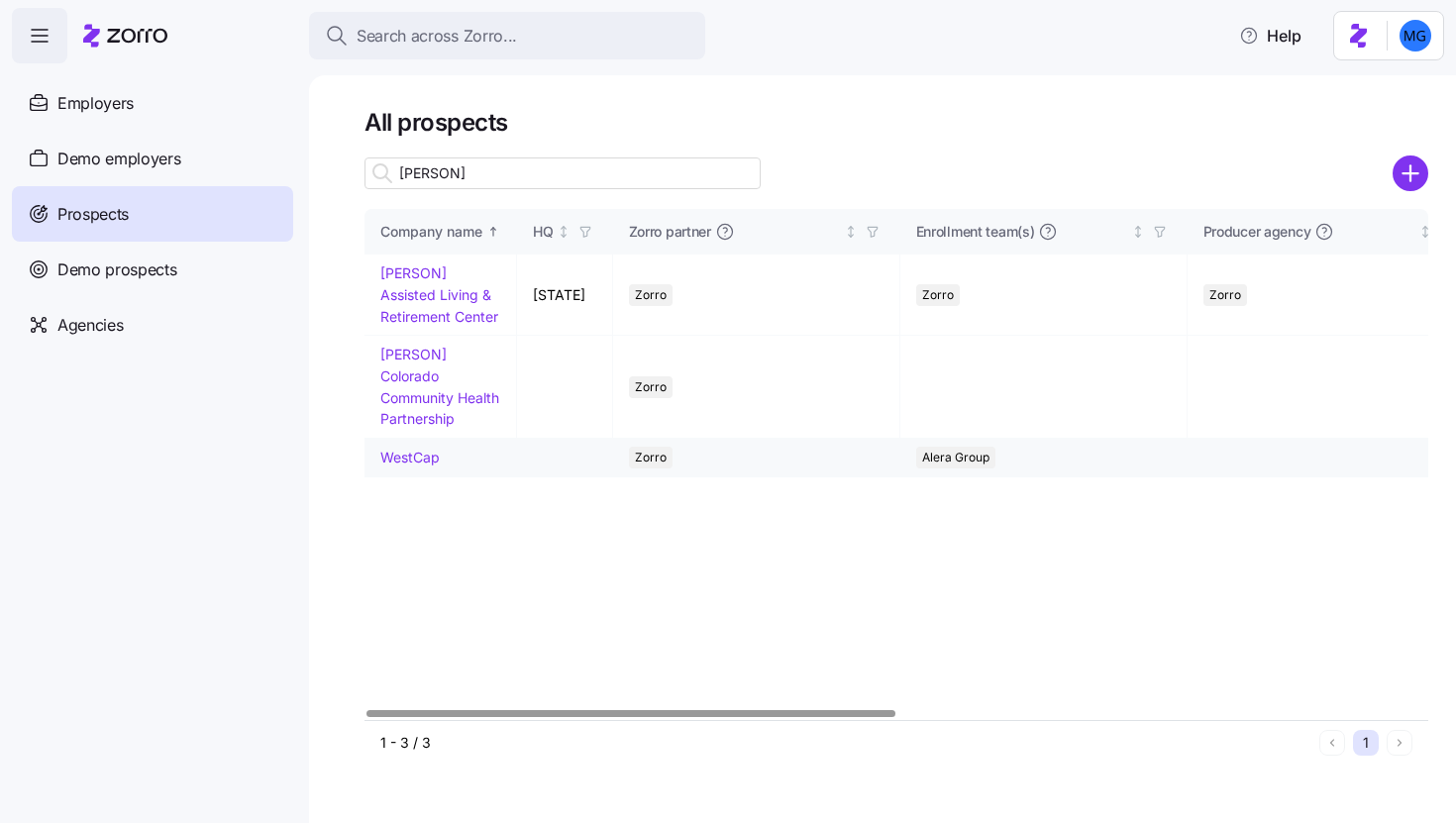 type on "wes" 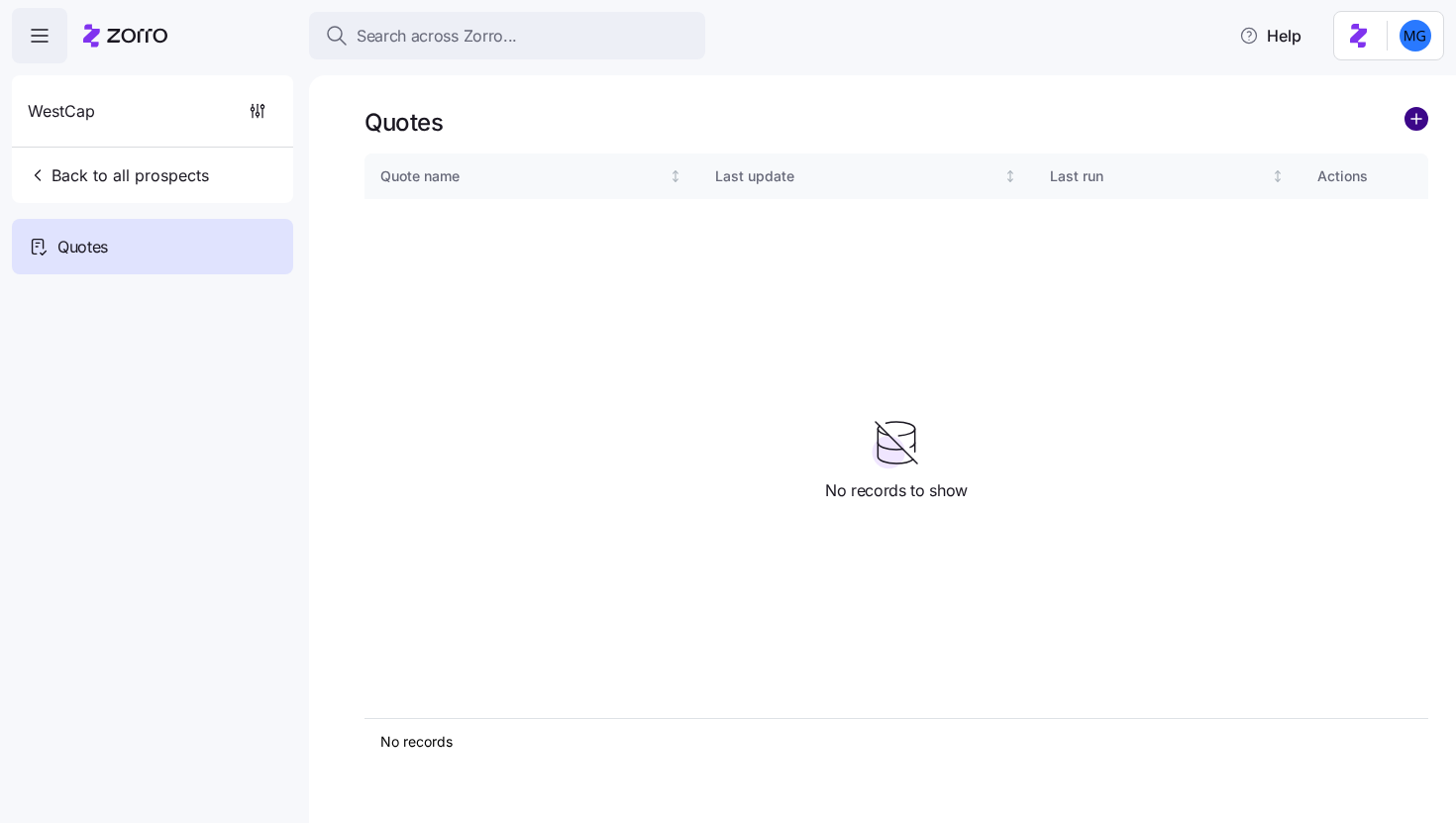 click 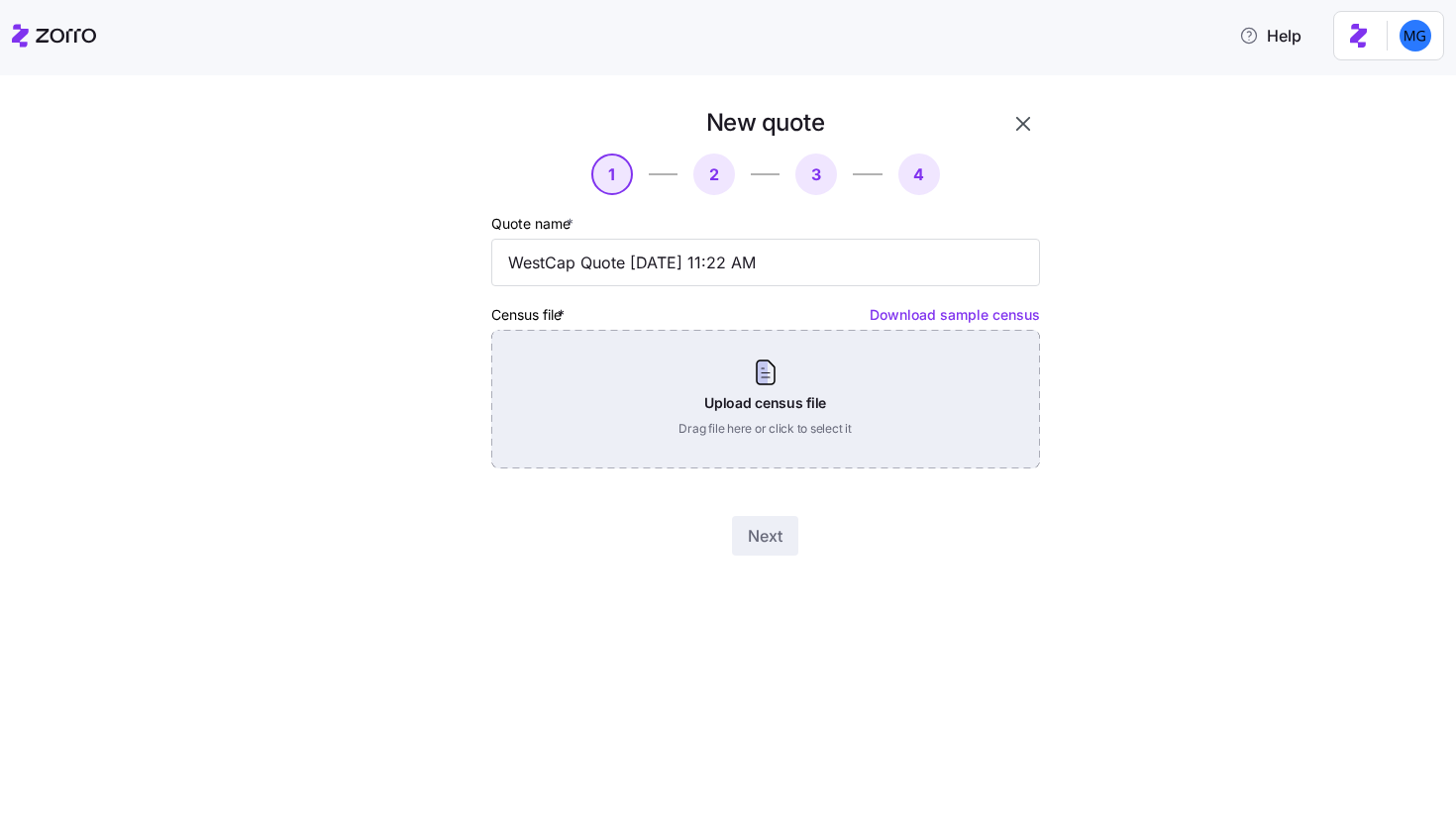 click on "Upload census file Drag file here or click to select it" at bounding box center [766, 399] 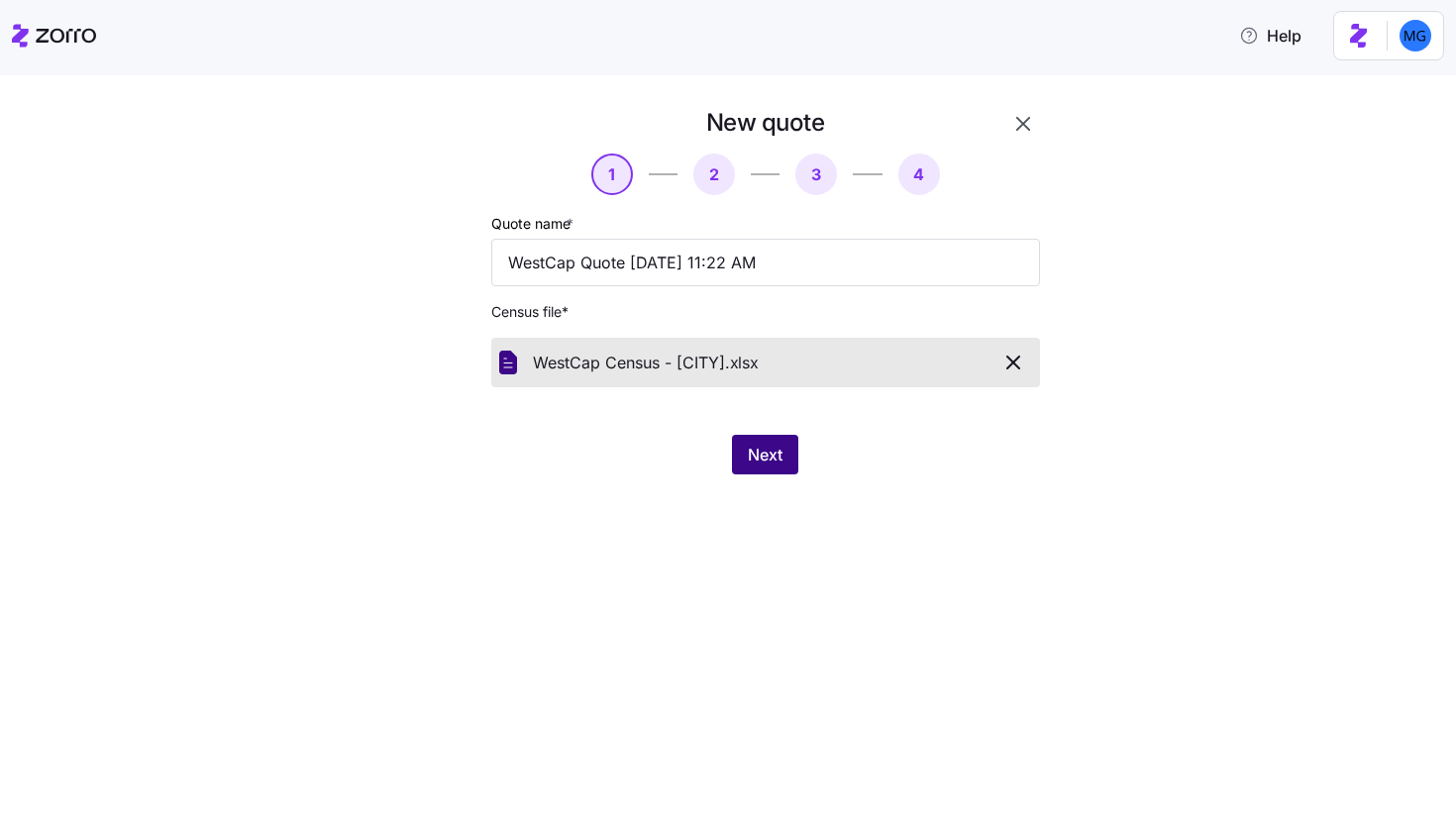 click on "Next" at bounding box center (765, 455) 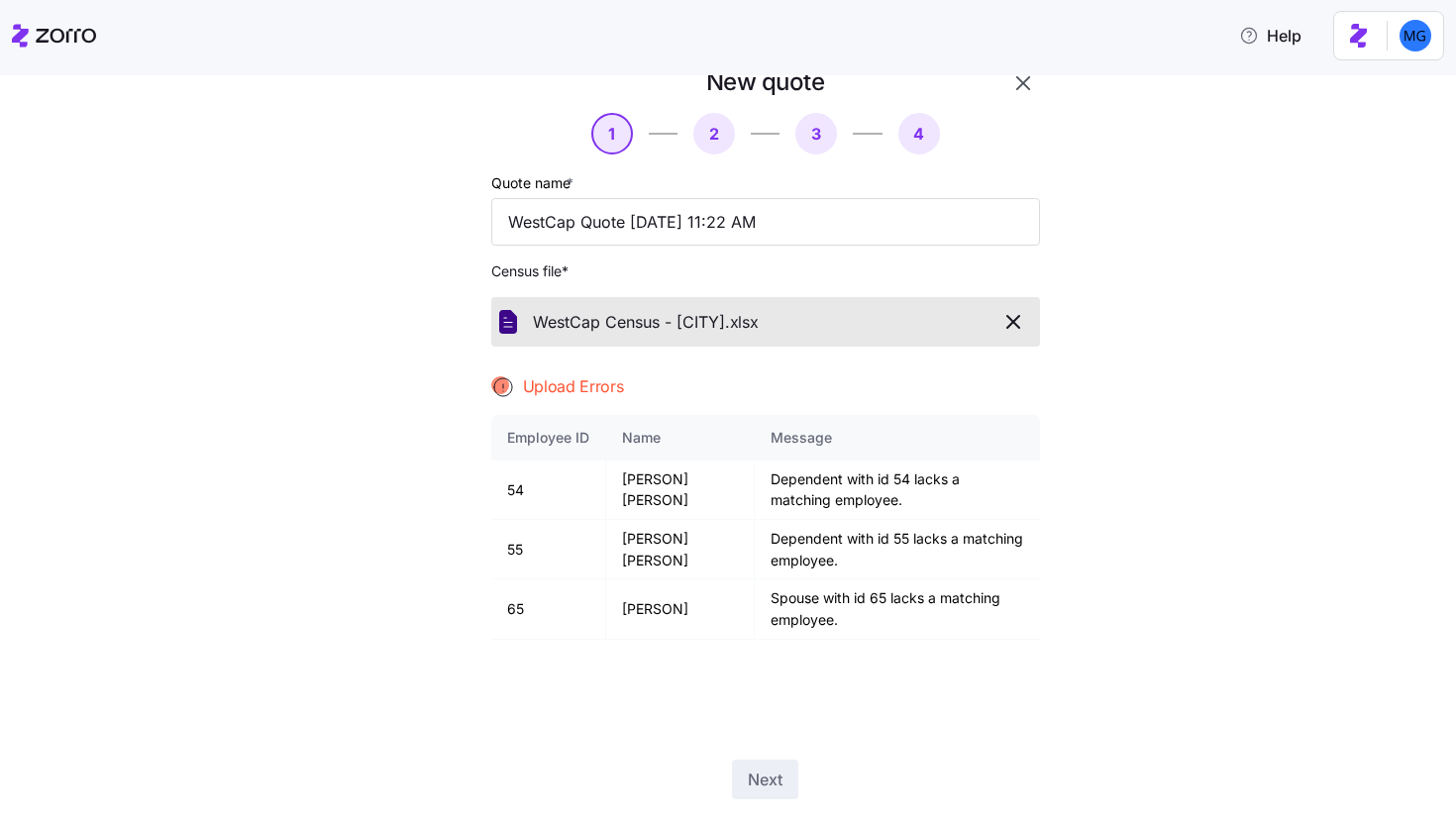 scroll, scrollTop: 88, scrollLeft: 0, axis: vertical 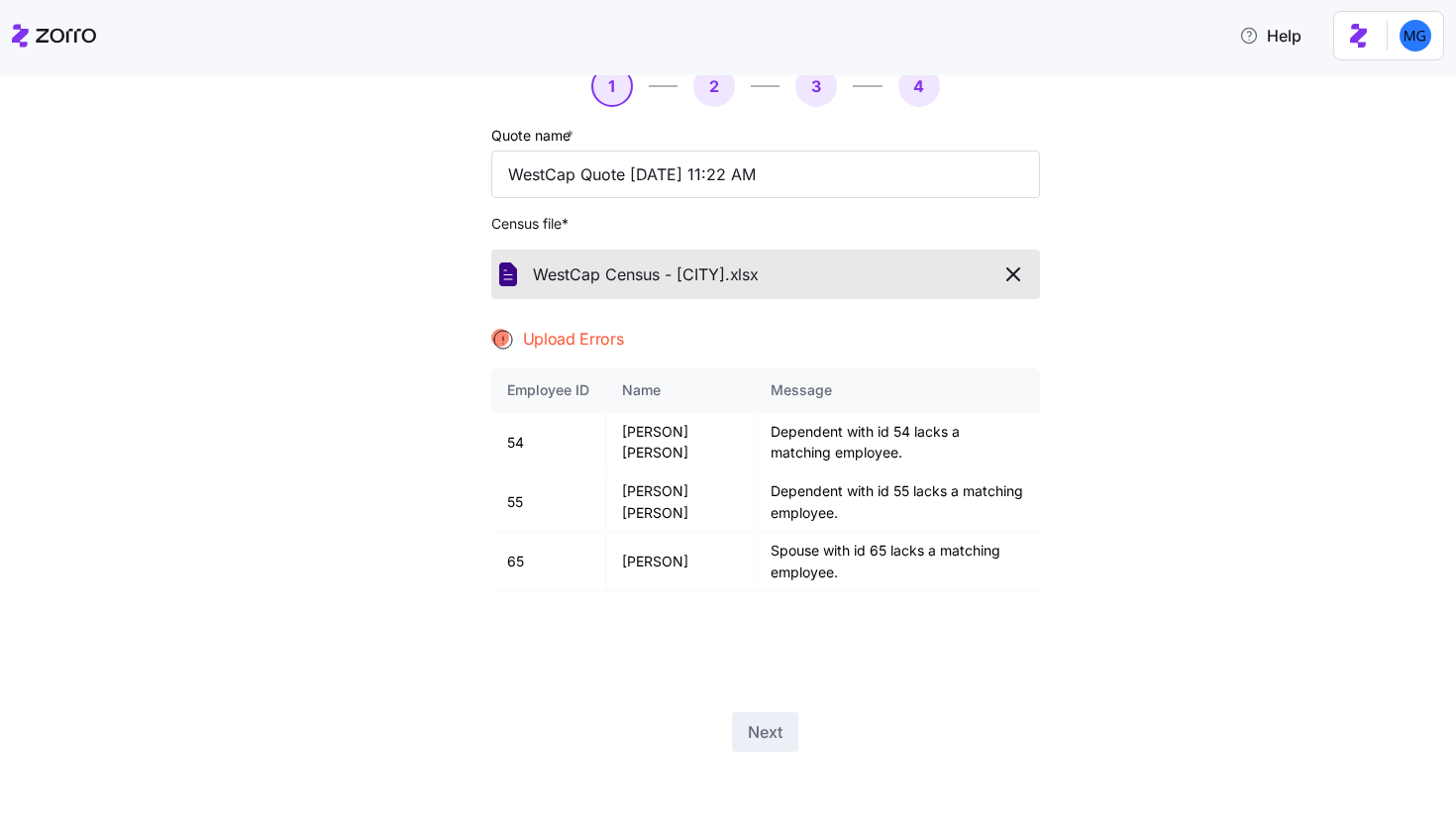click 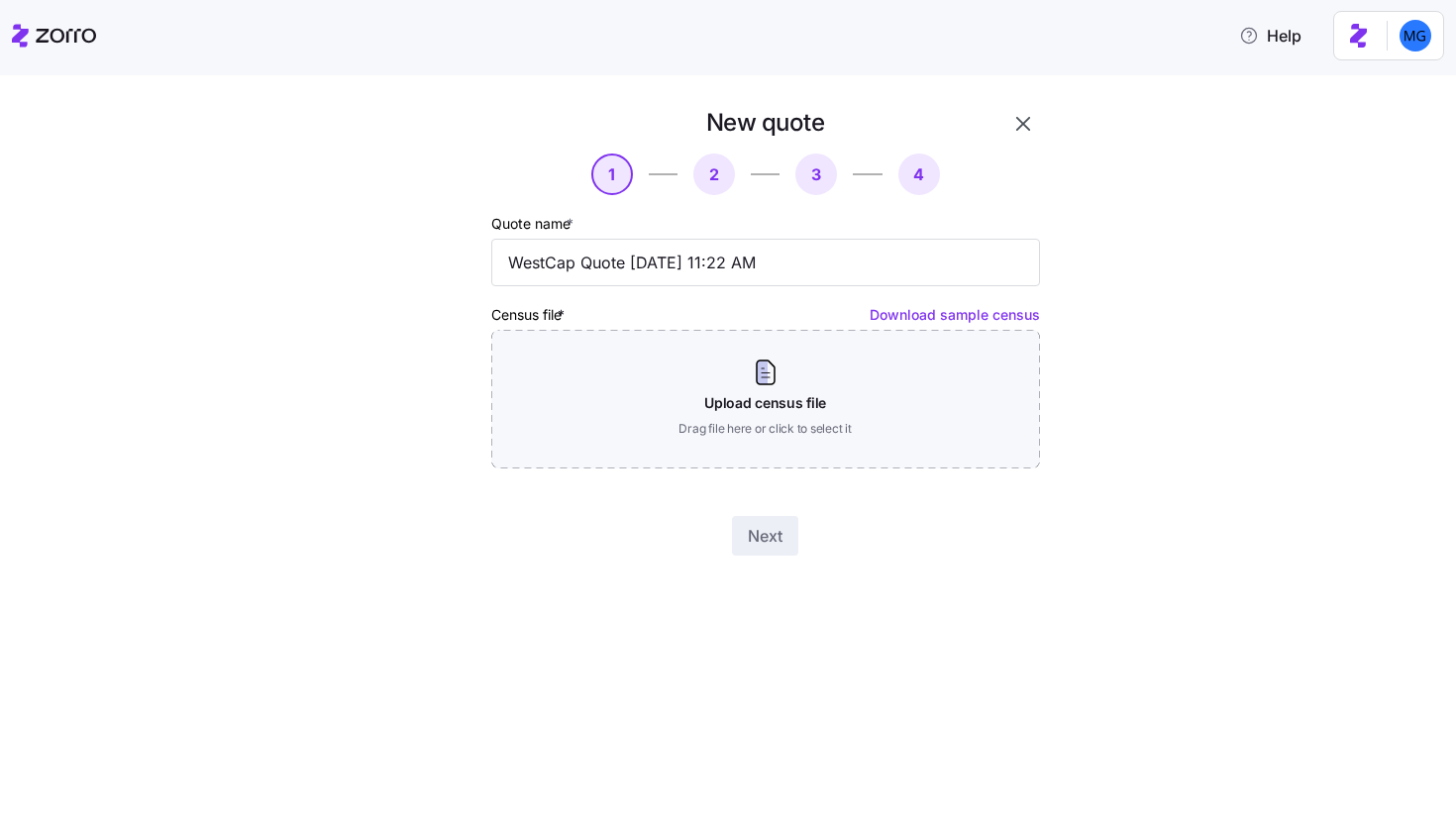 click 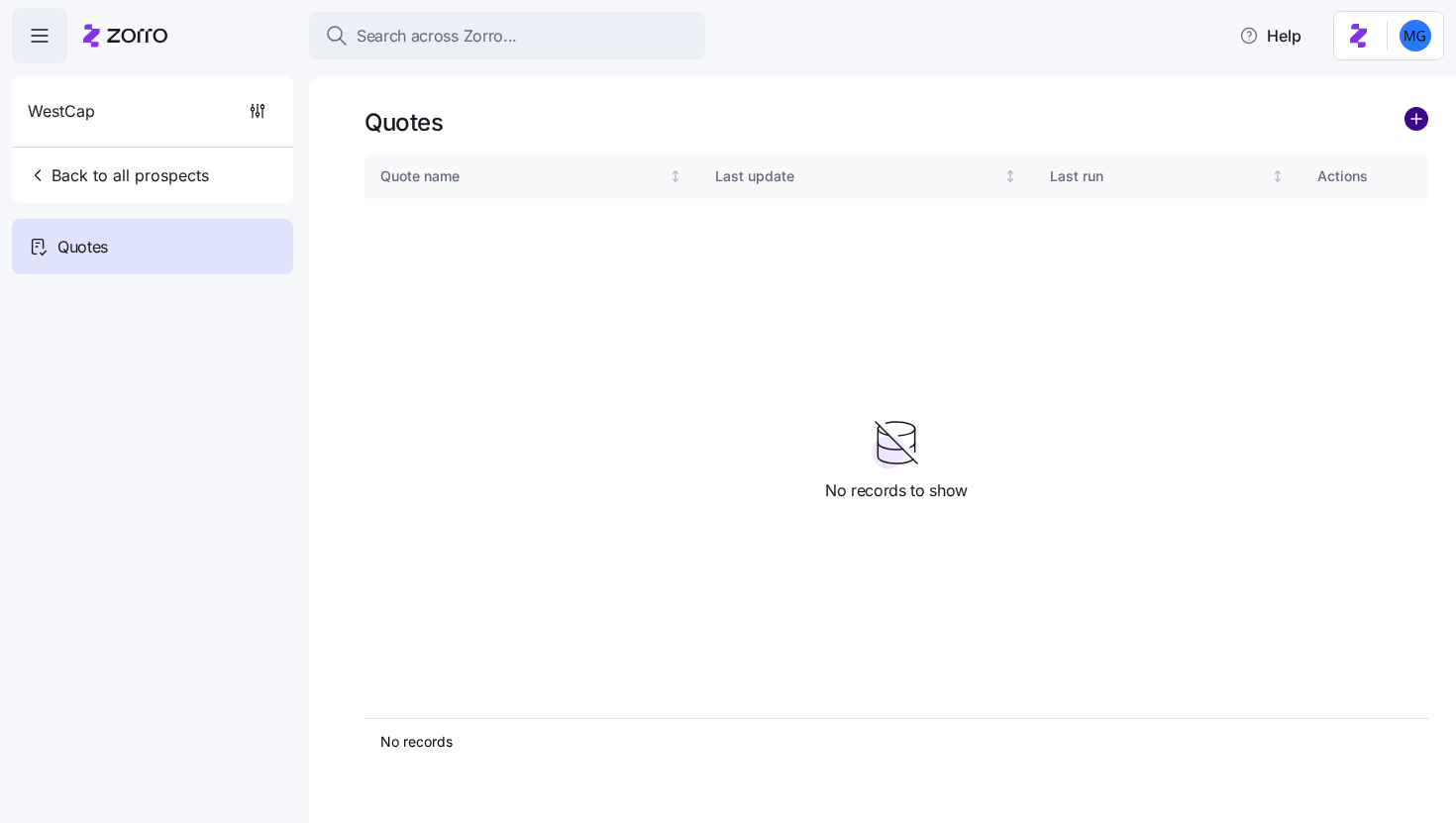 click 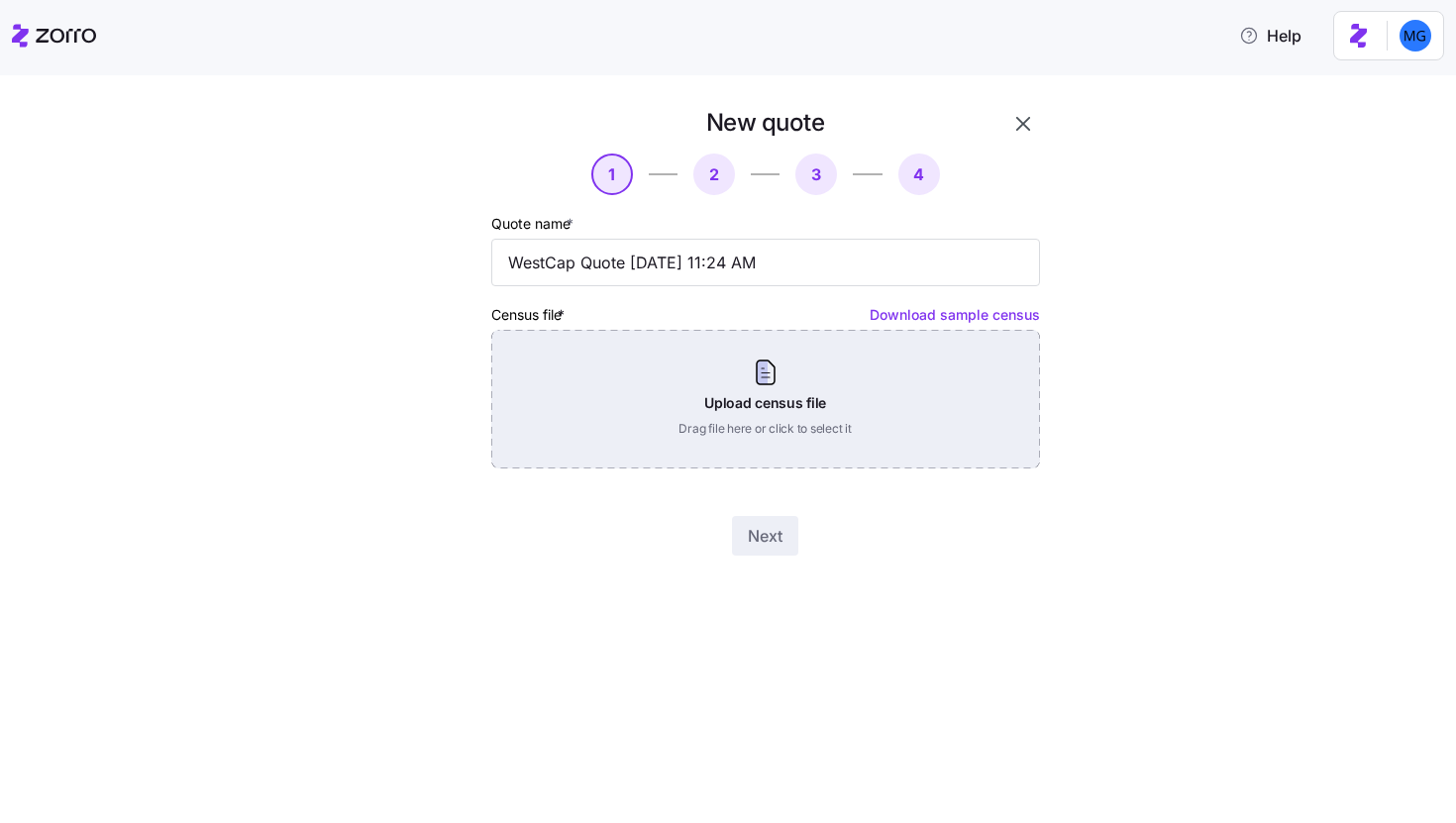 click on "Upload census file Drag file here or click to select it" at bounding box center (766, 399) 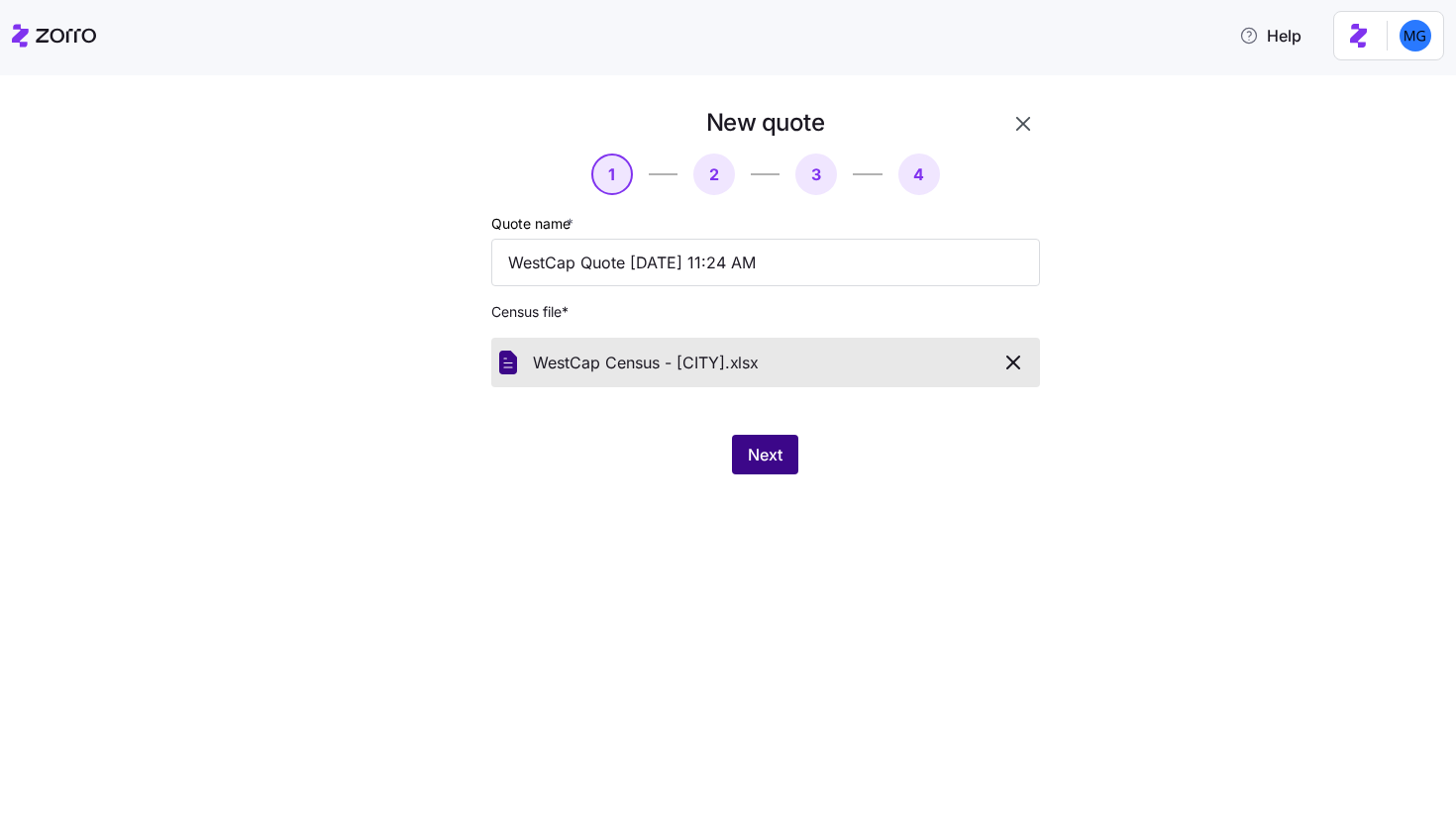 click on "Next" at bounding box center (765, 455) 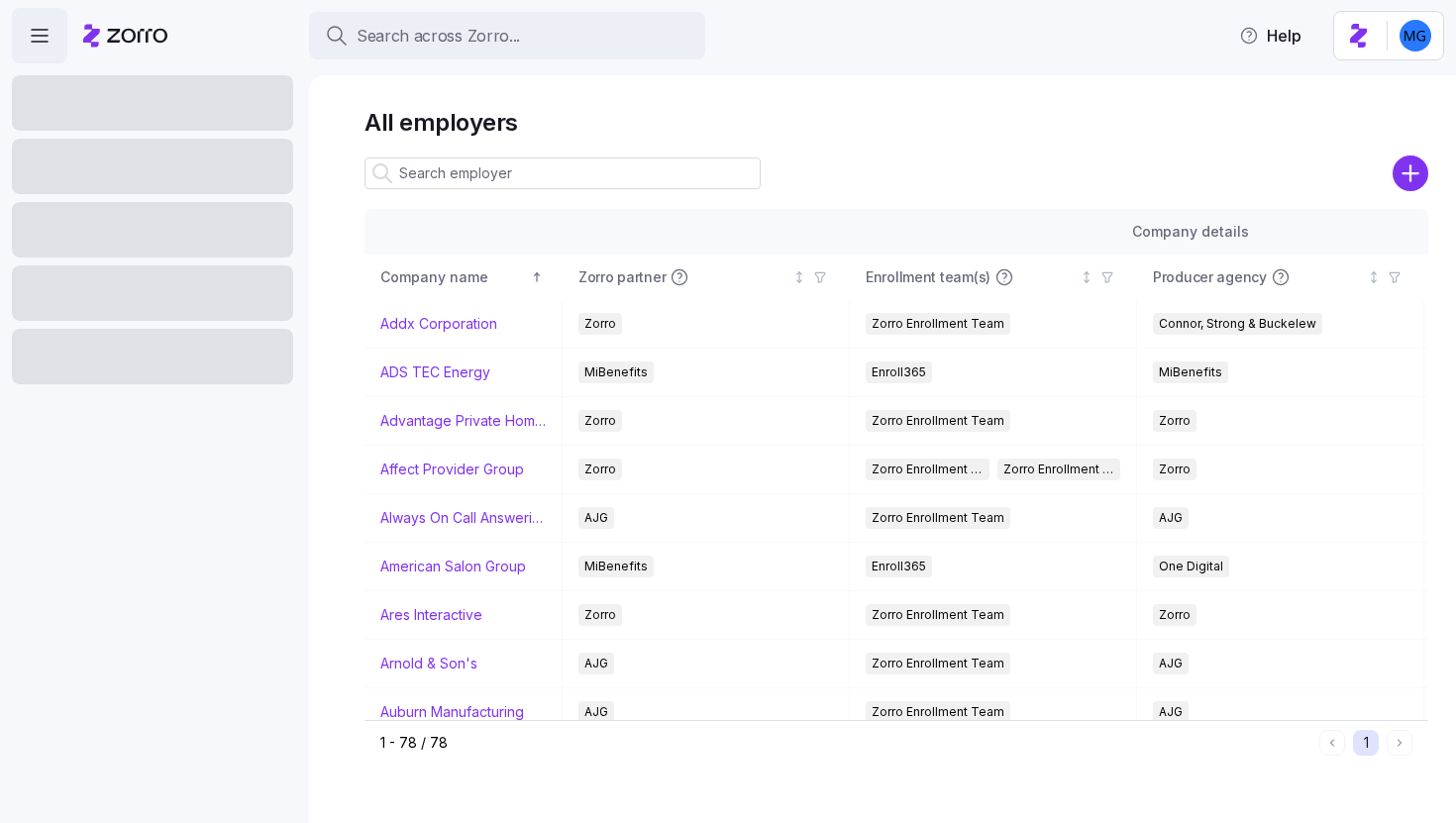 scroll, scrollTop: 0, scrollLeft: 0, axis: both 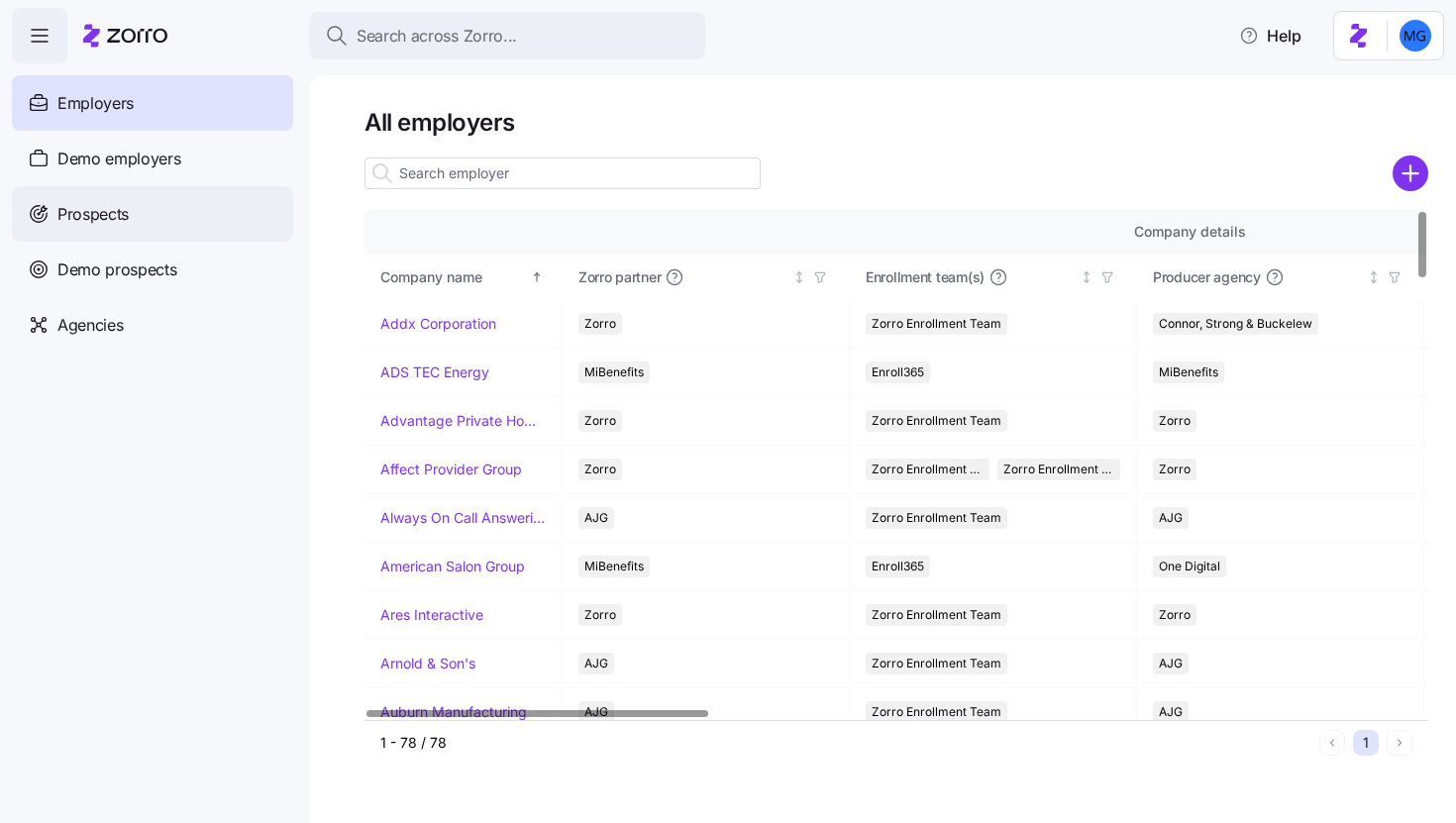 click on "Prospects" at bounding box center (153, 214) 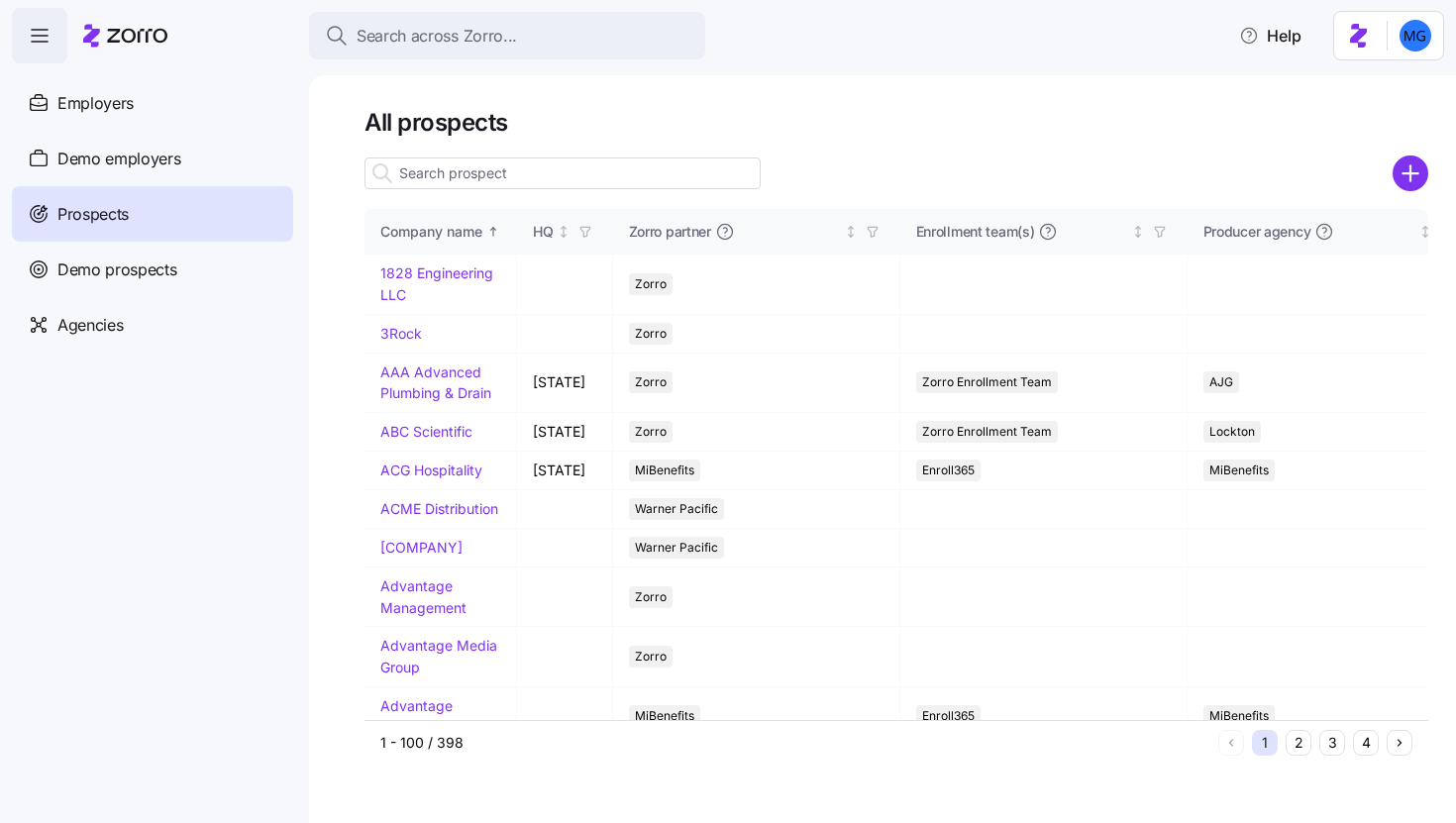 click at bounding box center [563, 173] 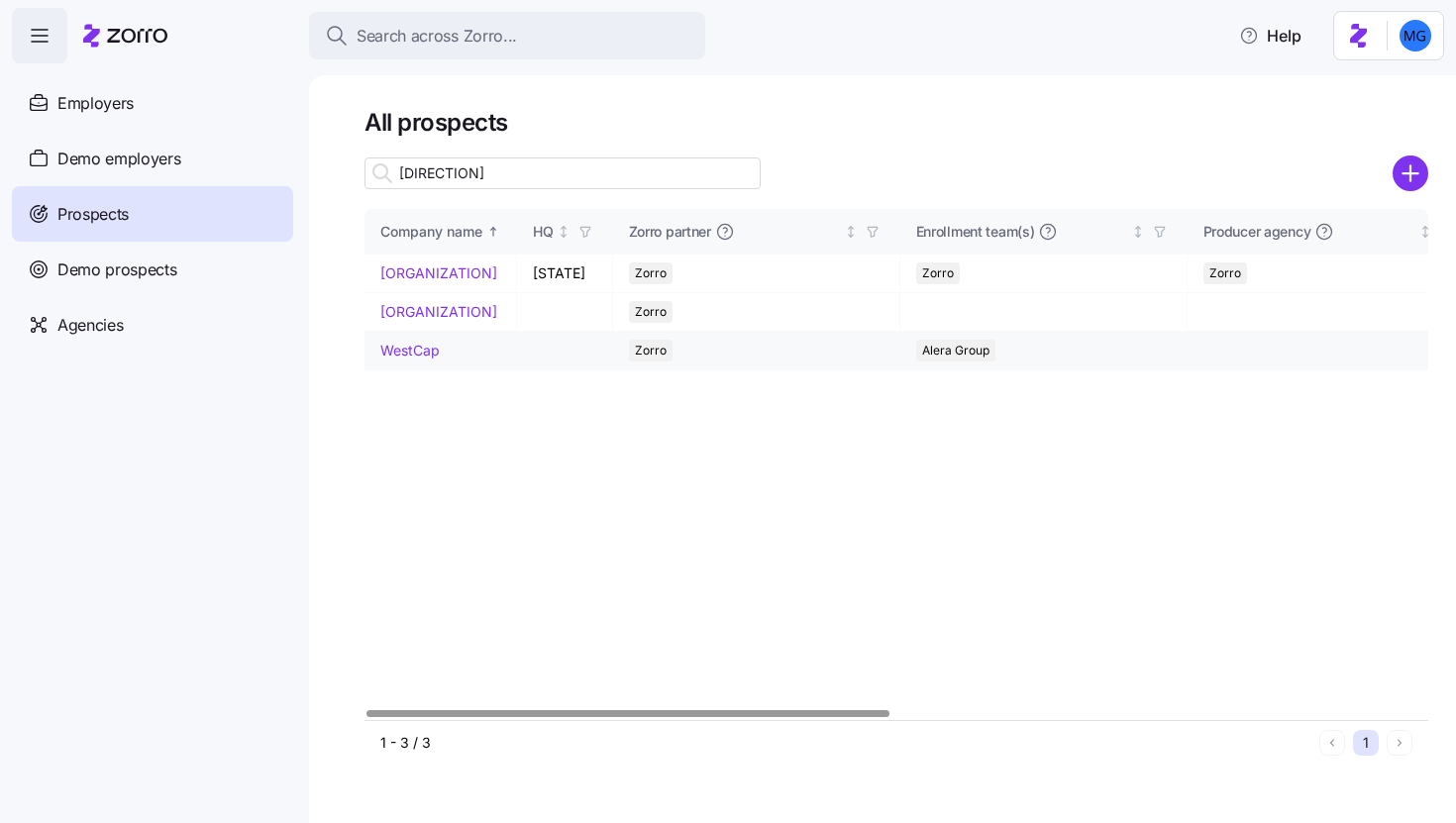 type on "west" 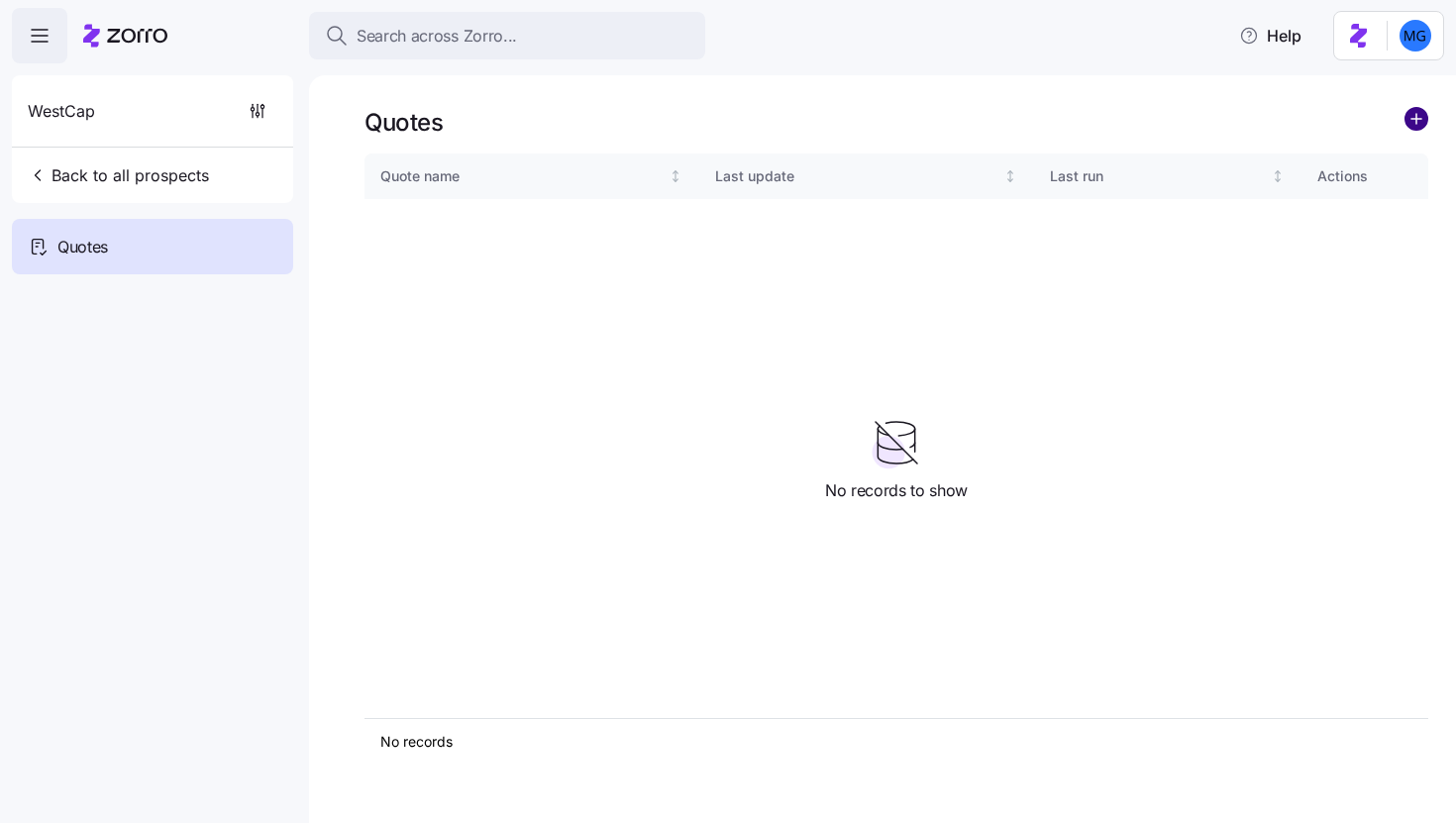 click 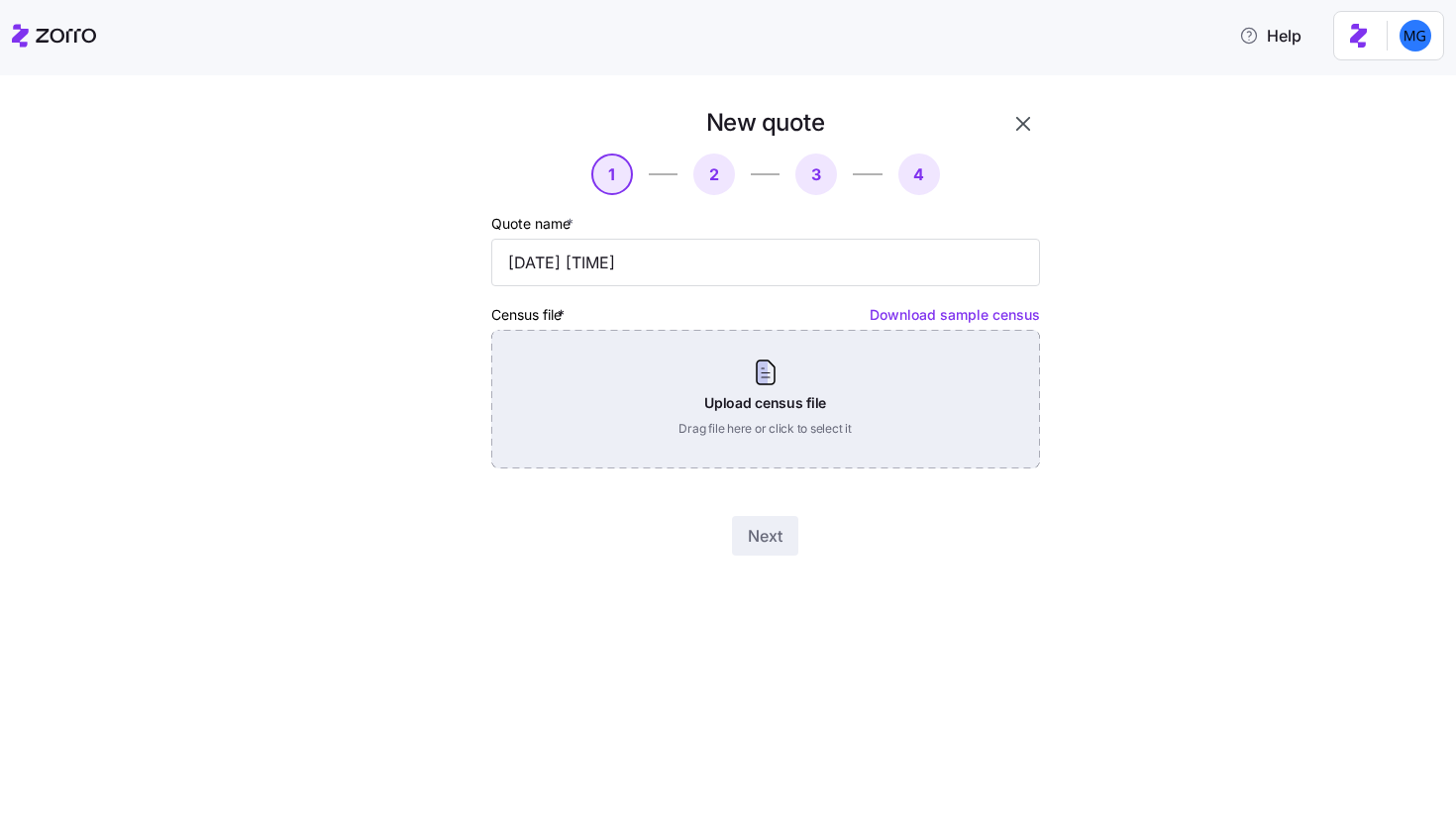 click on "Upload census file Drag file here or click to select it" at bounding box center [766, 399] 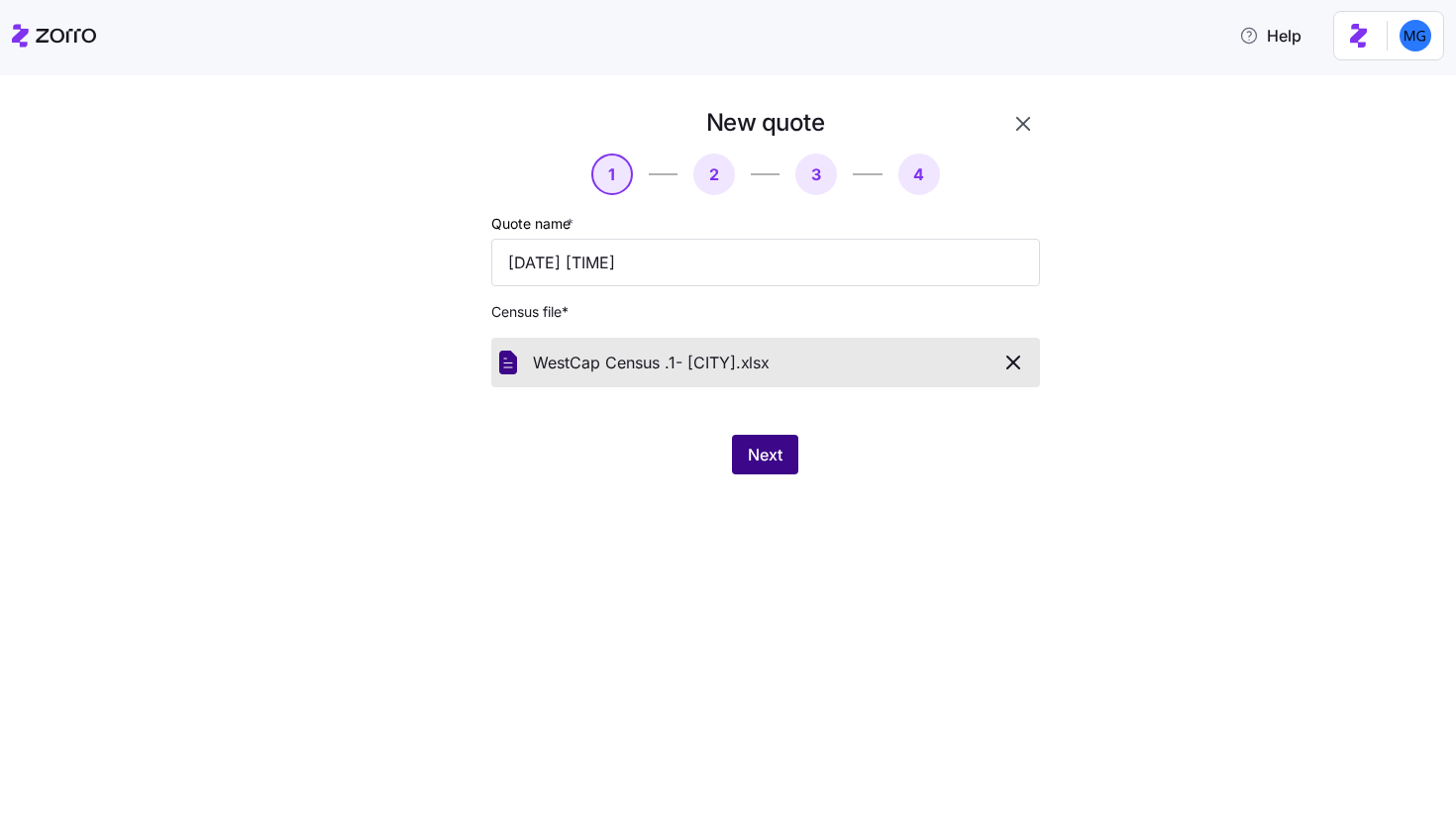 click on "Next" at bounding box center [765, 455] 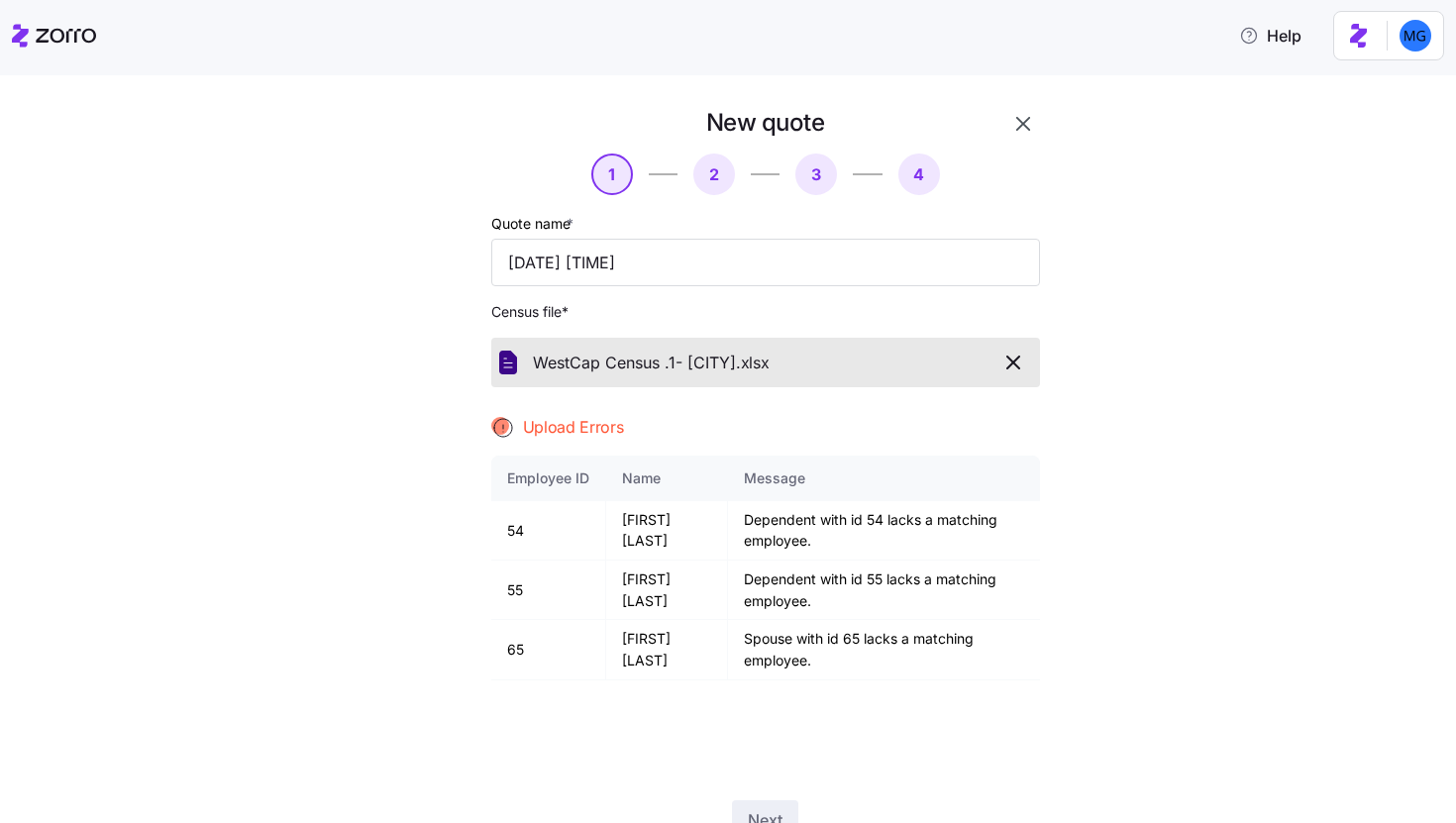 click 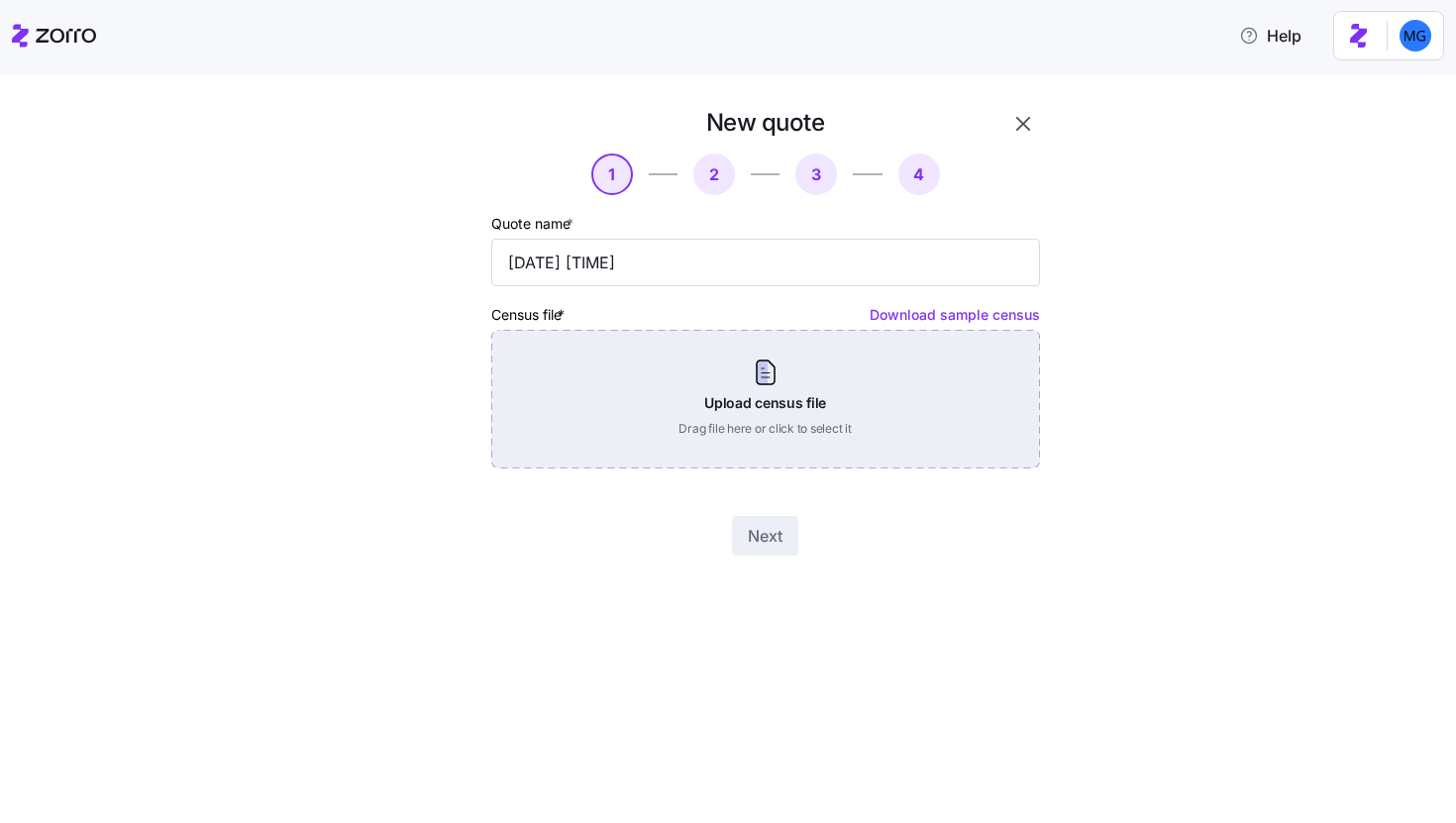 click on "Upload census file Drag file here or click to select it" at bounding box center [766, 399] 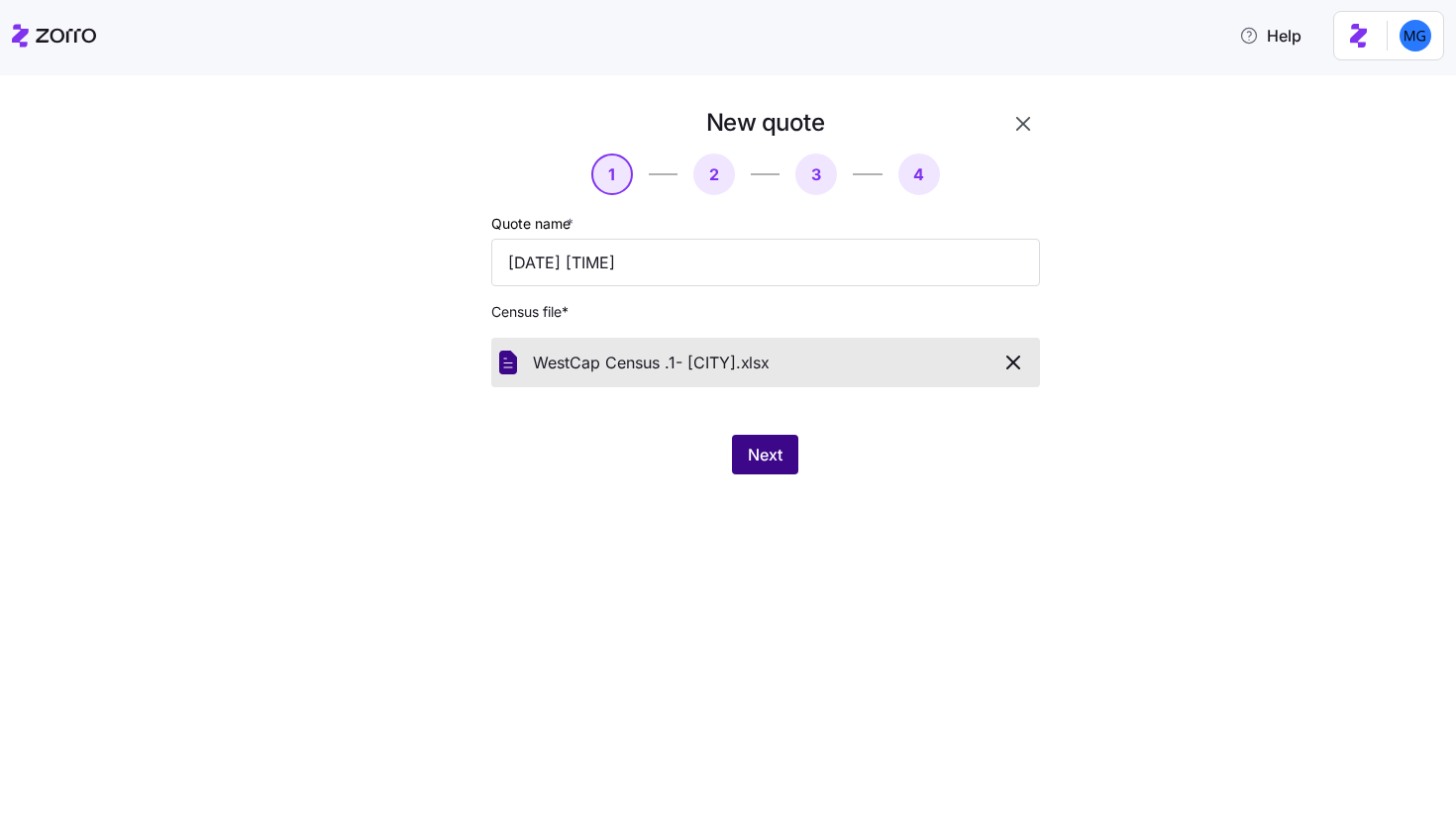 click on "Next" at bounding box center [765, 455] 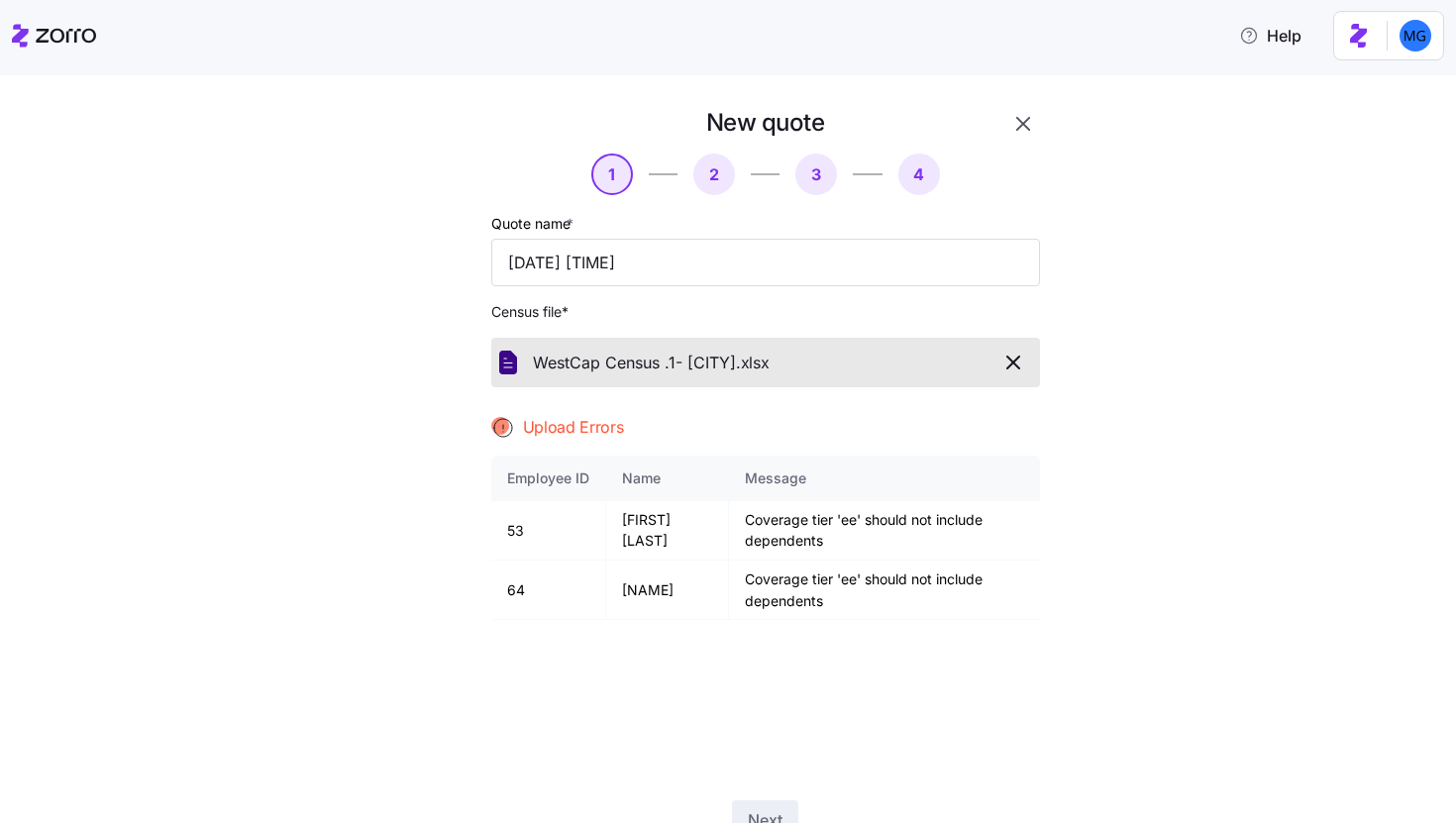 click 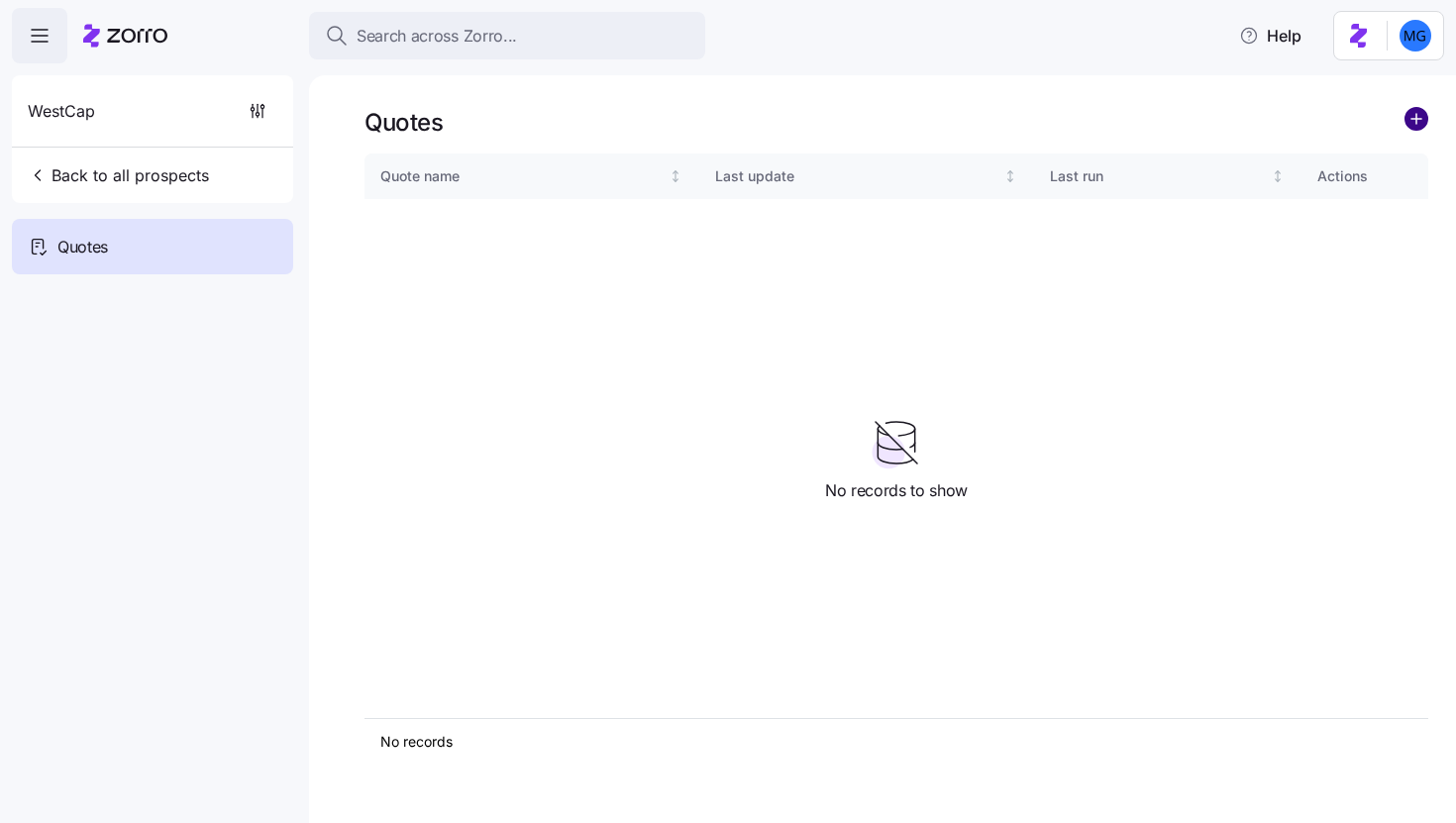 click 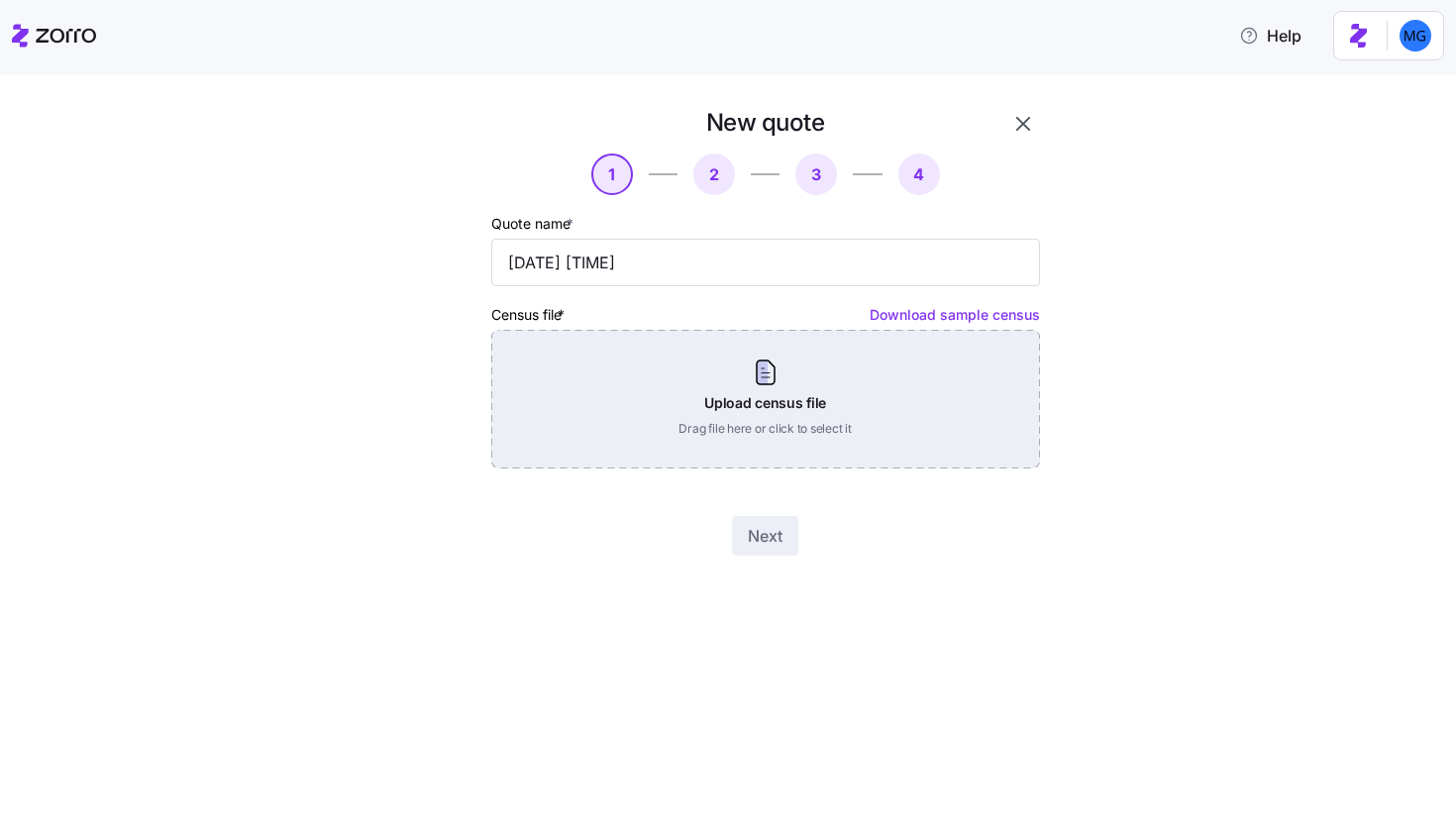 click on "Upload census file Drag file here or click to select it" at bounding box center [766, 399] 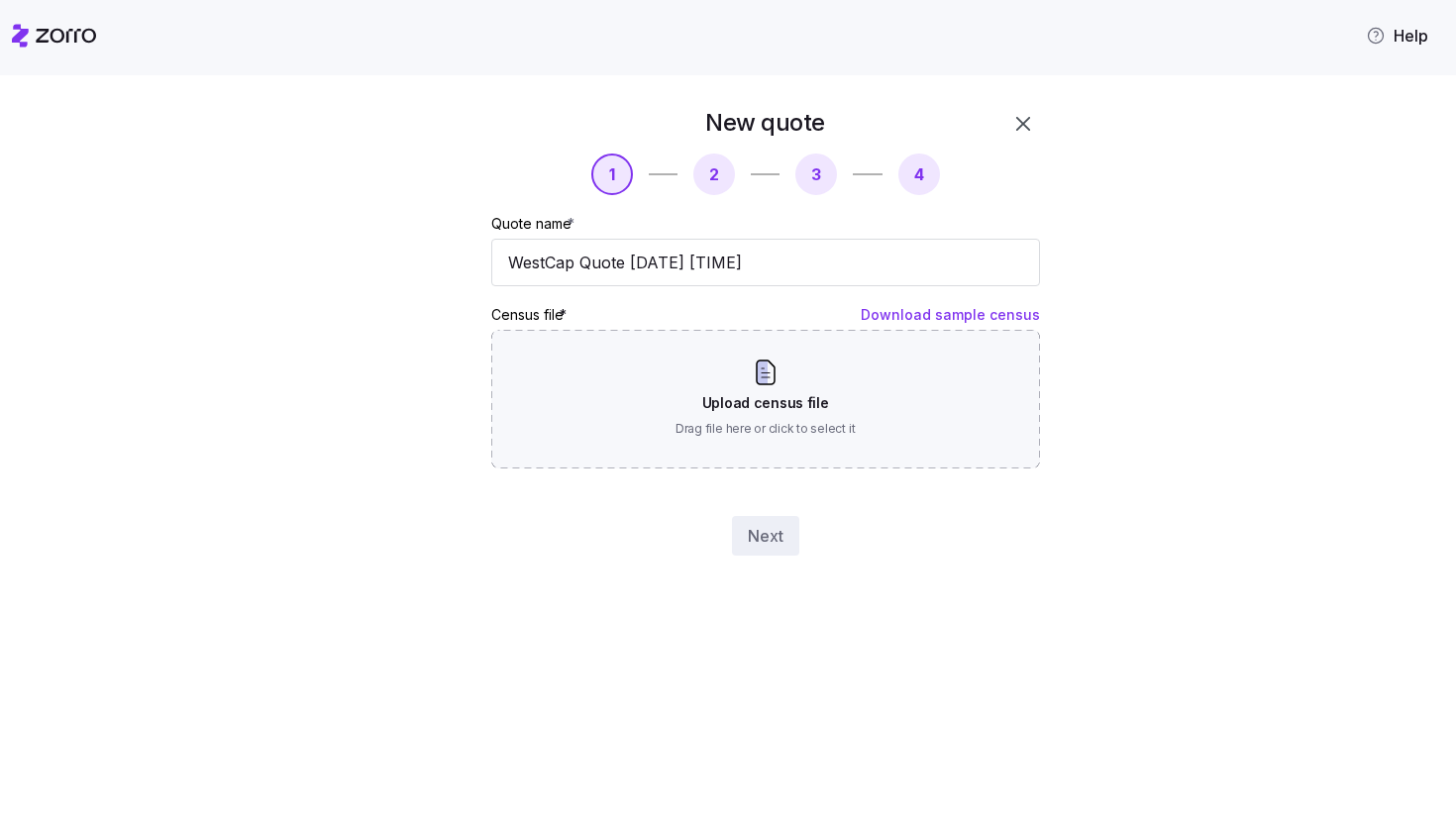 scroll, scrollTop: 0, scrollLeft: 0, axis: both 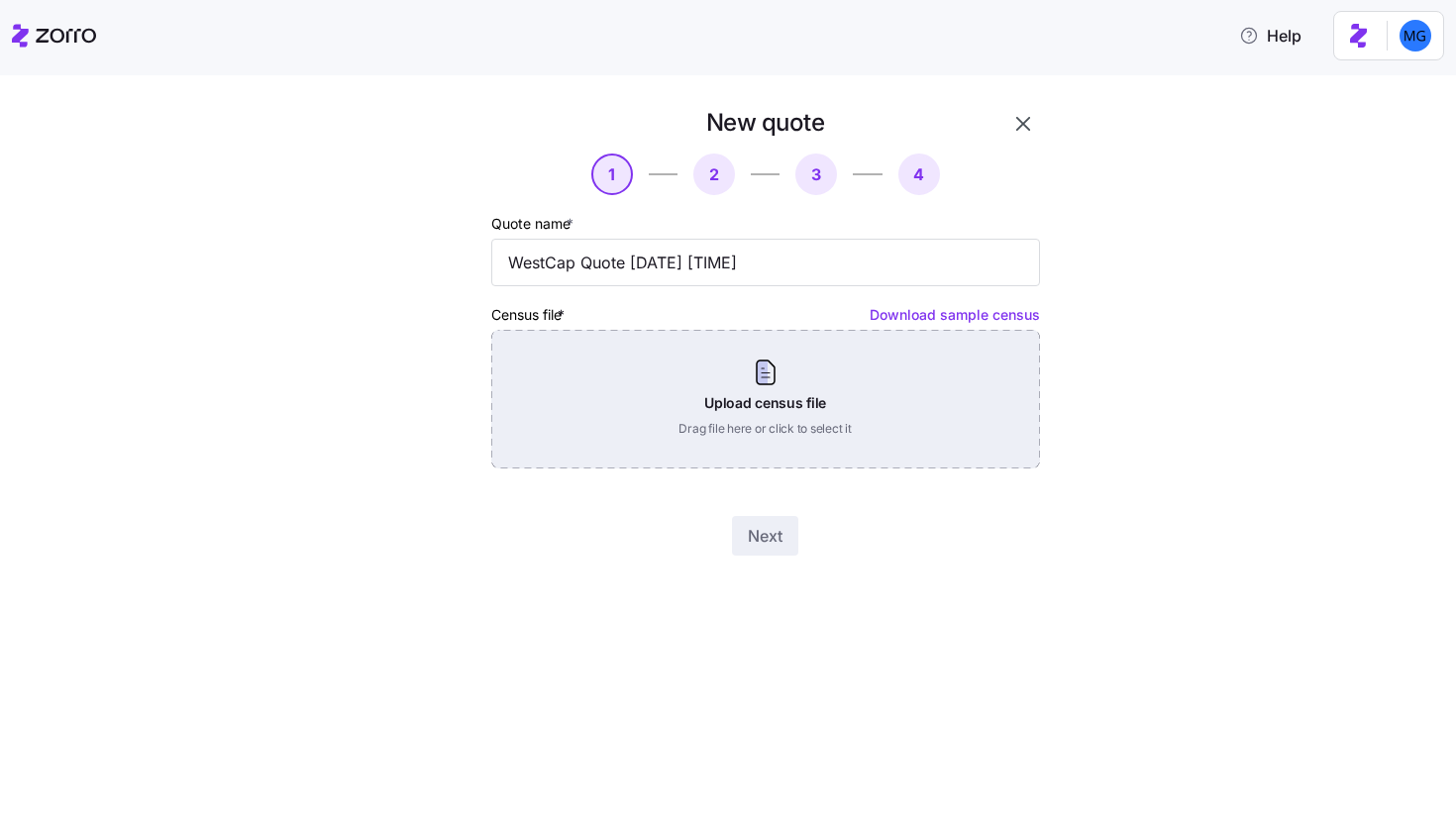 click on "Upload census file Drag file here or click to select it" at bounding box center (766, 399) 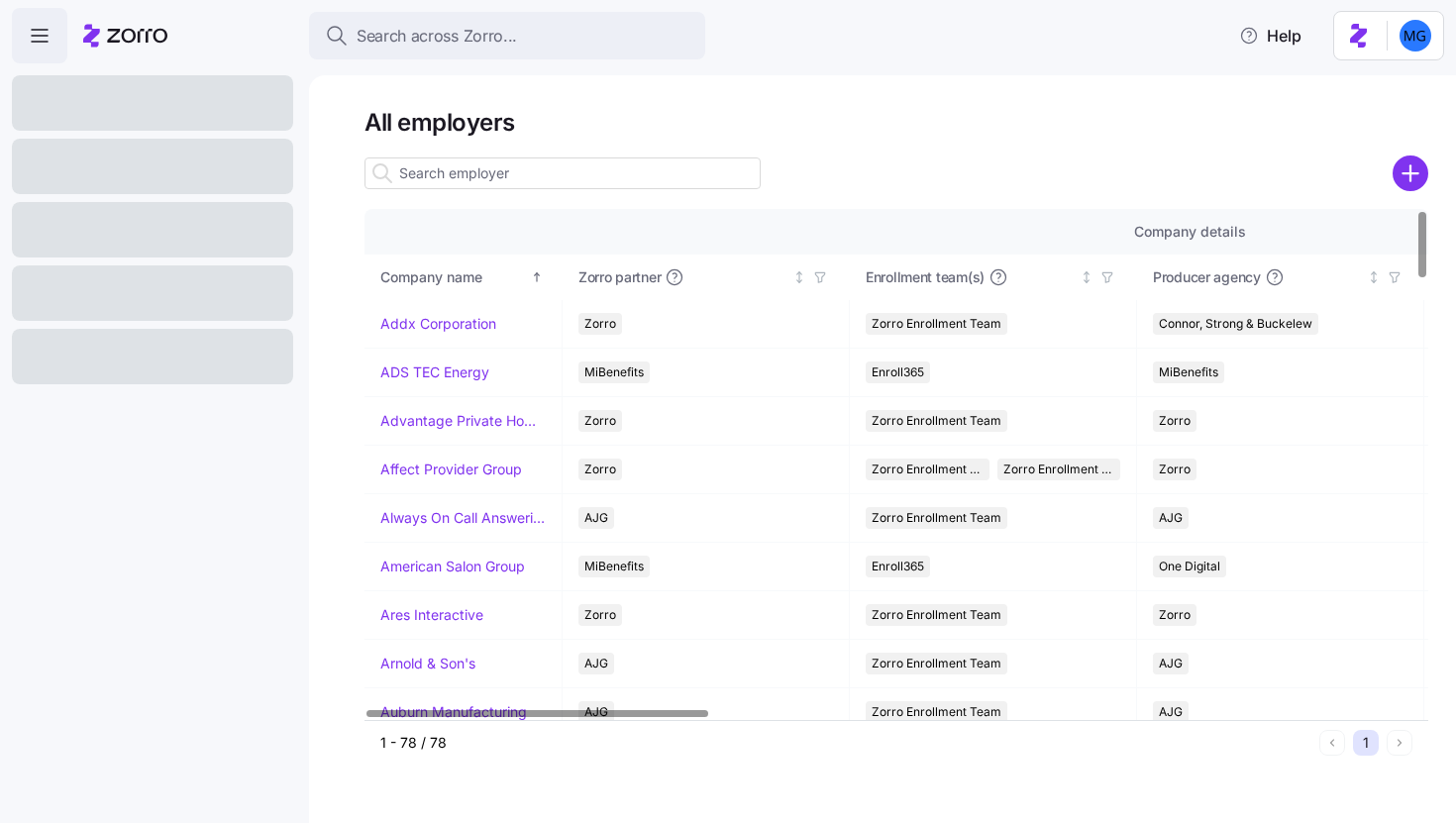 scroll, scrollTop: 0, scrollLeft: 0, axis: both 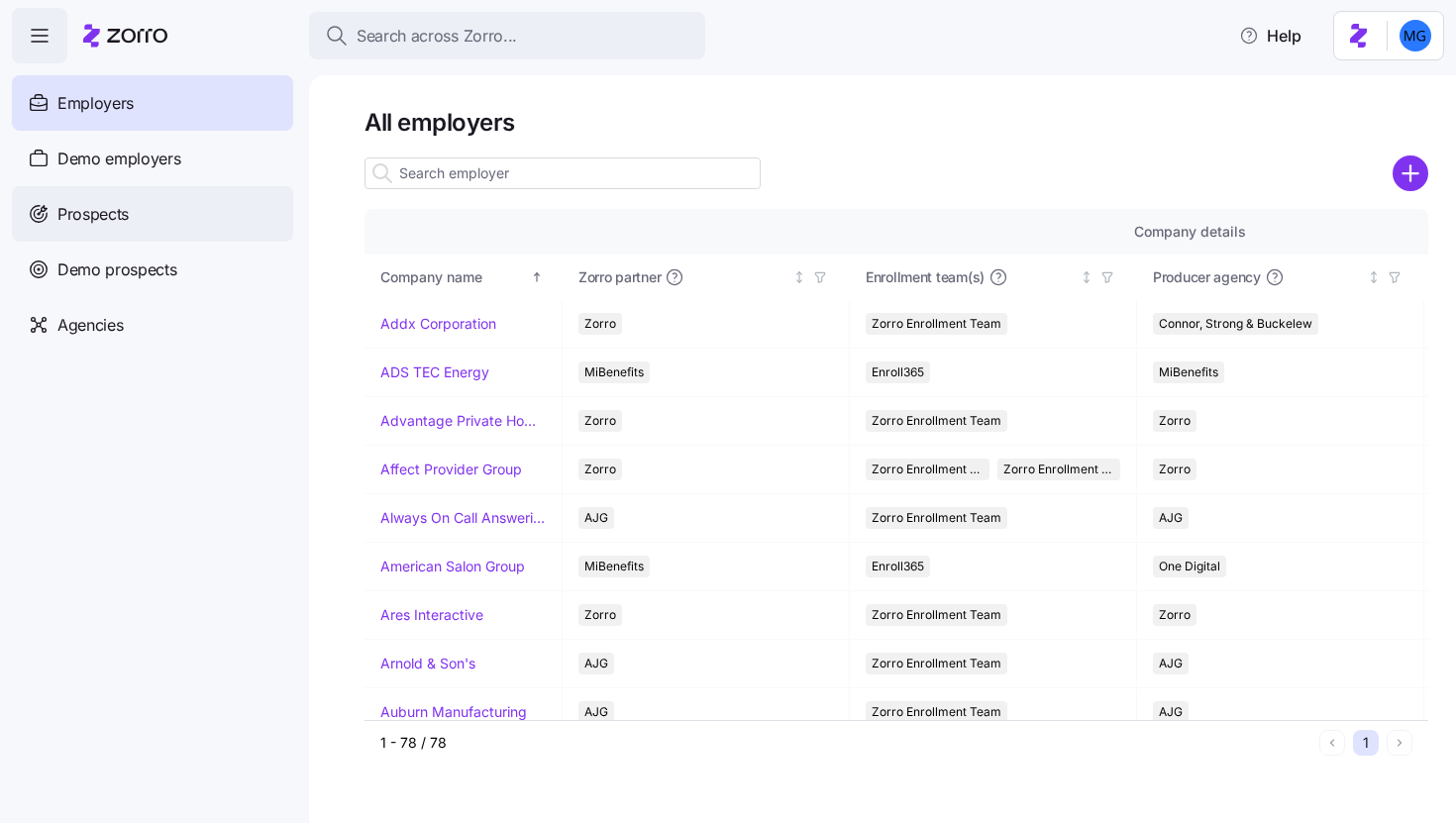click on "Prospects" at bounding box center [153, 214] 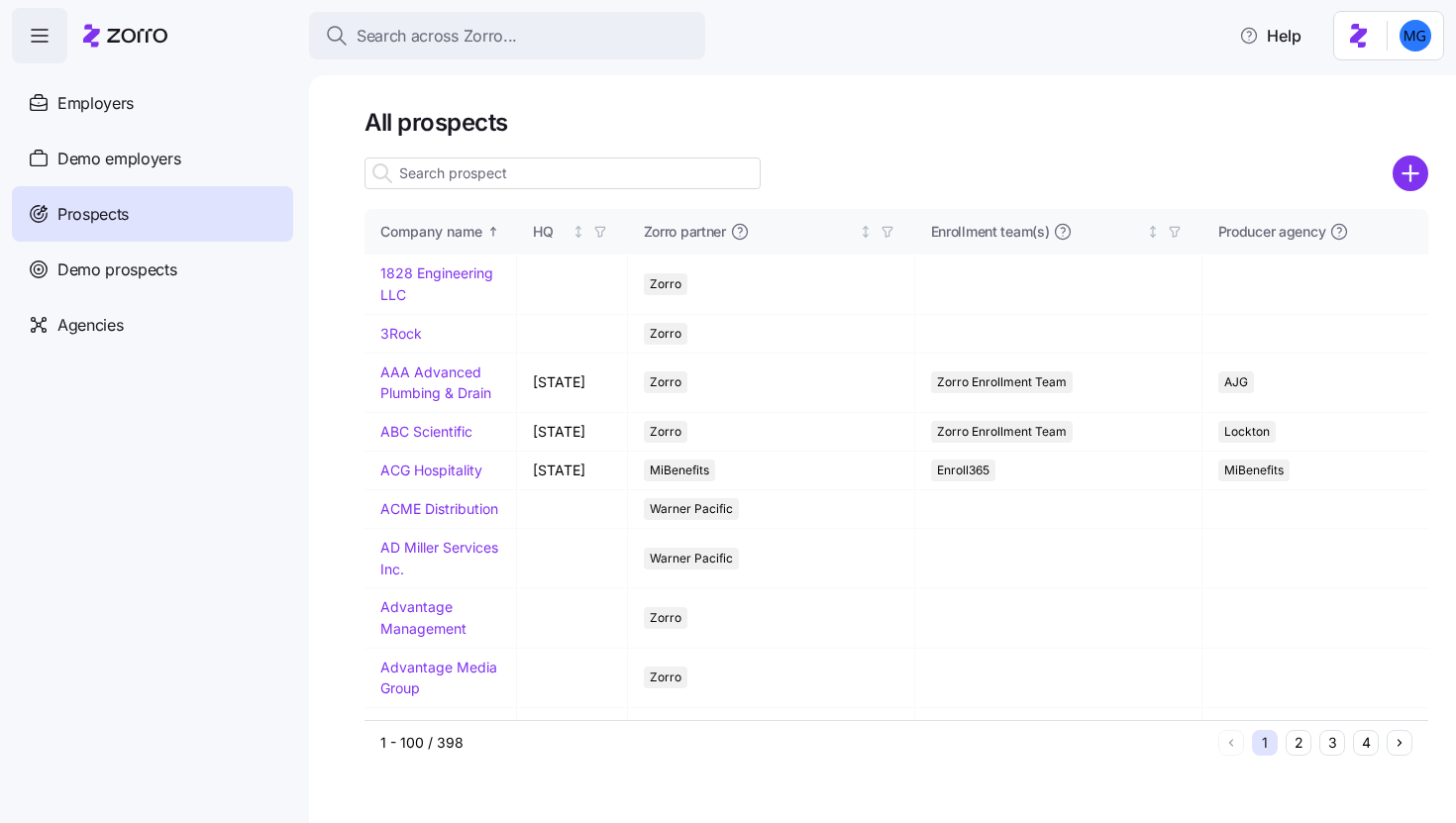 click at bounding box center (563, 173) 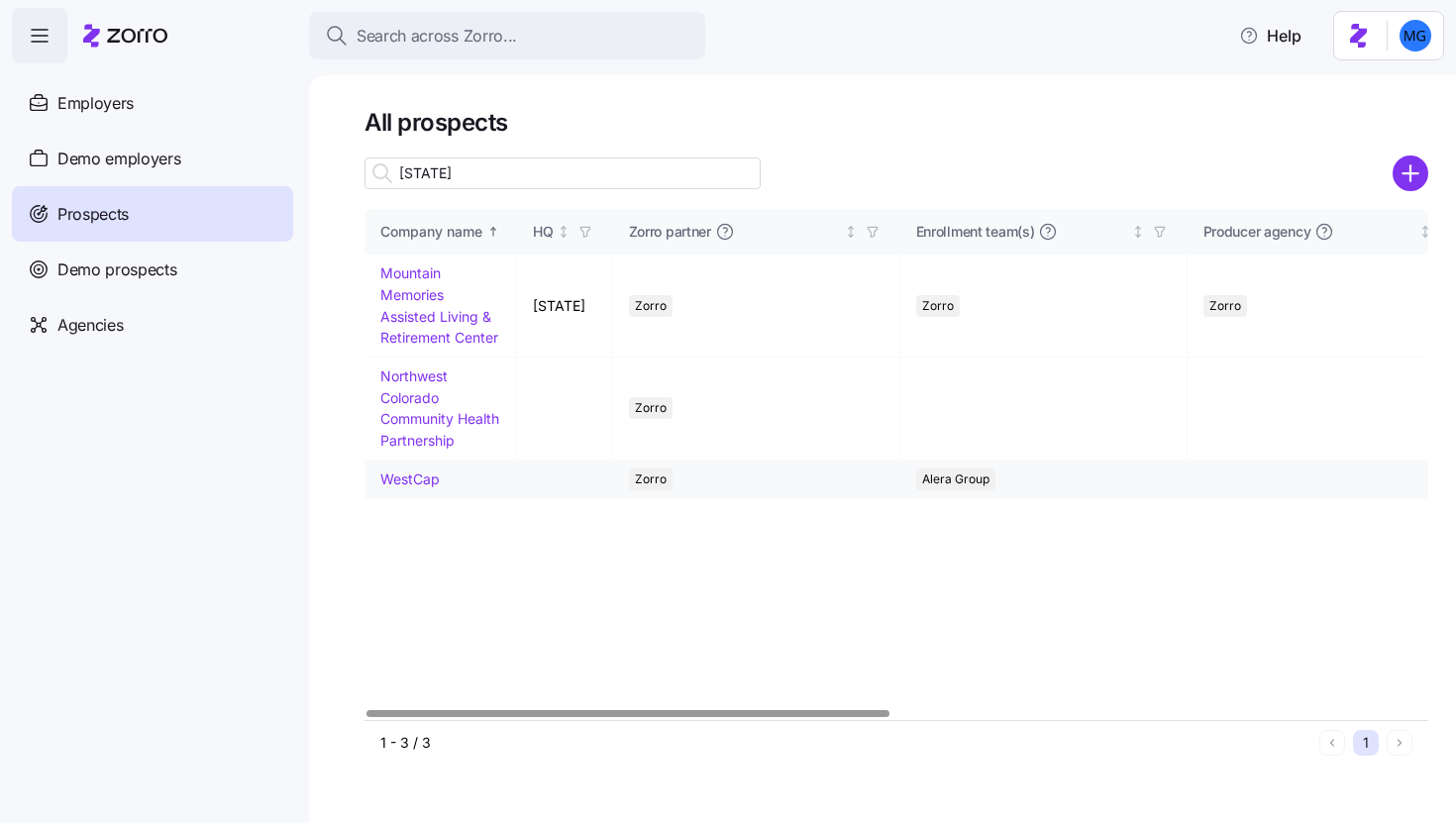 type on "[STATE]" 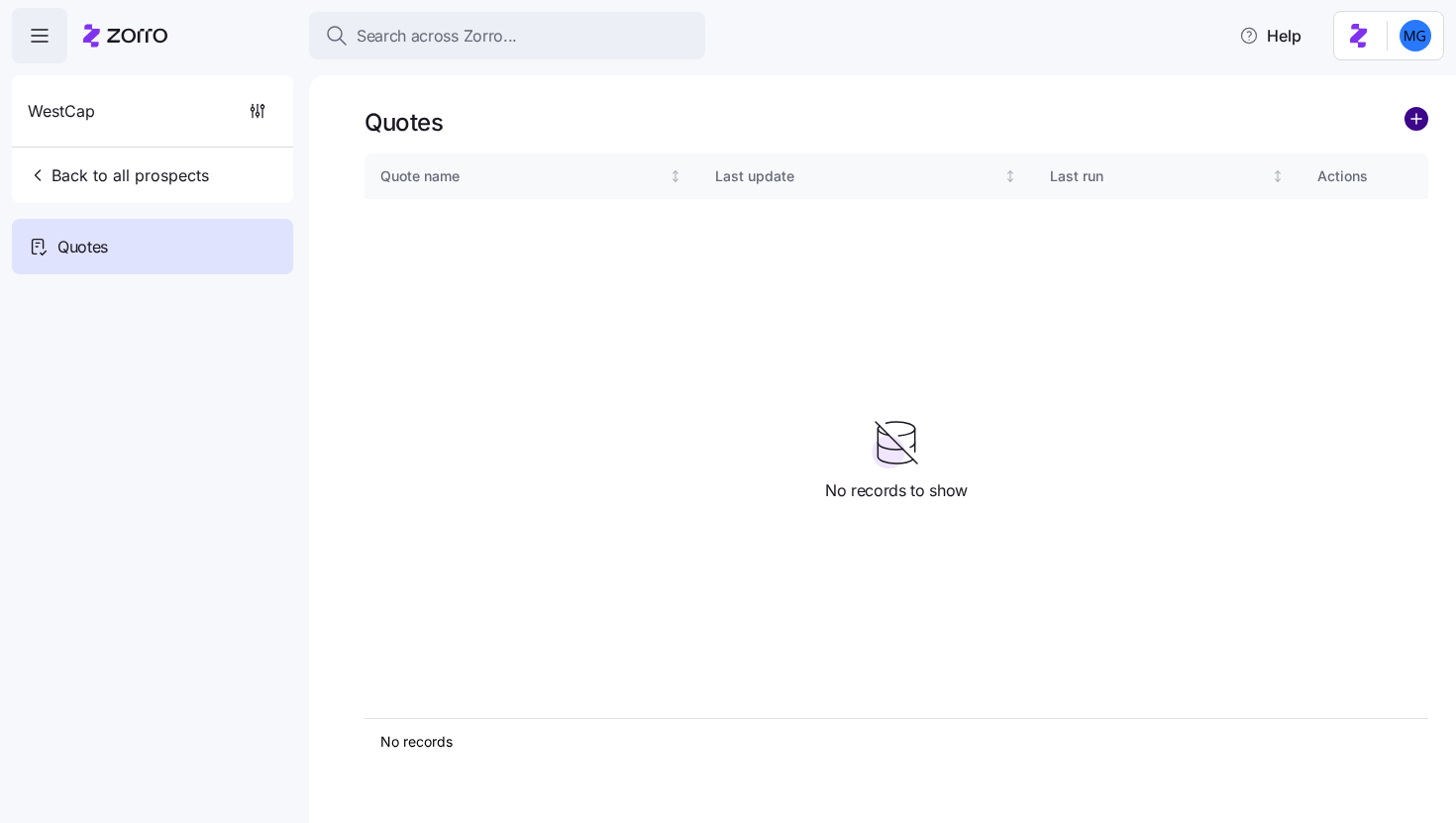click 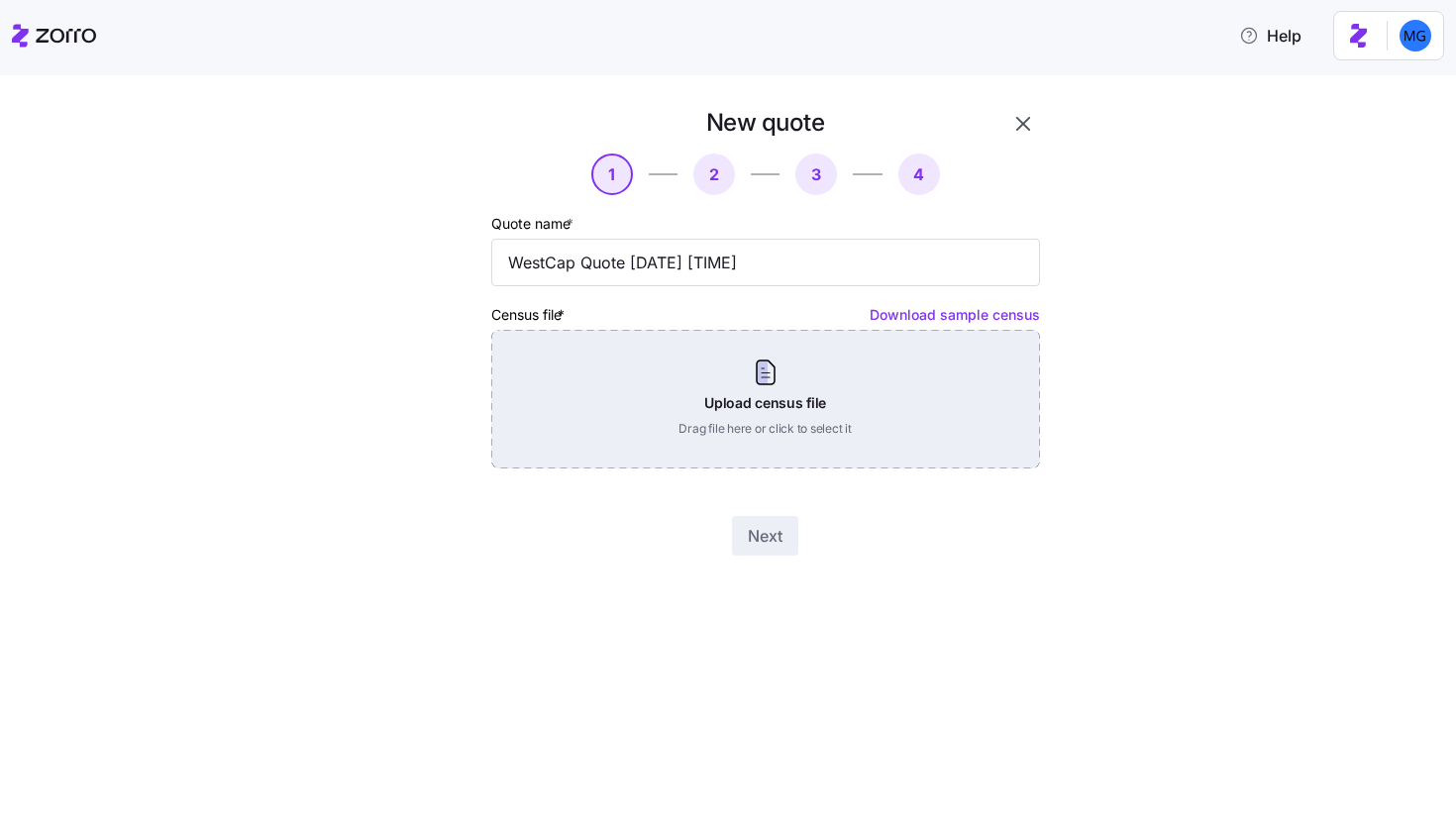 click on "Upload census file Drag file here or click to select it" at bounding box center [766, 399] 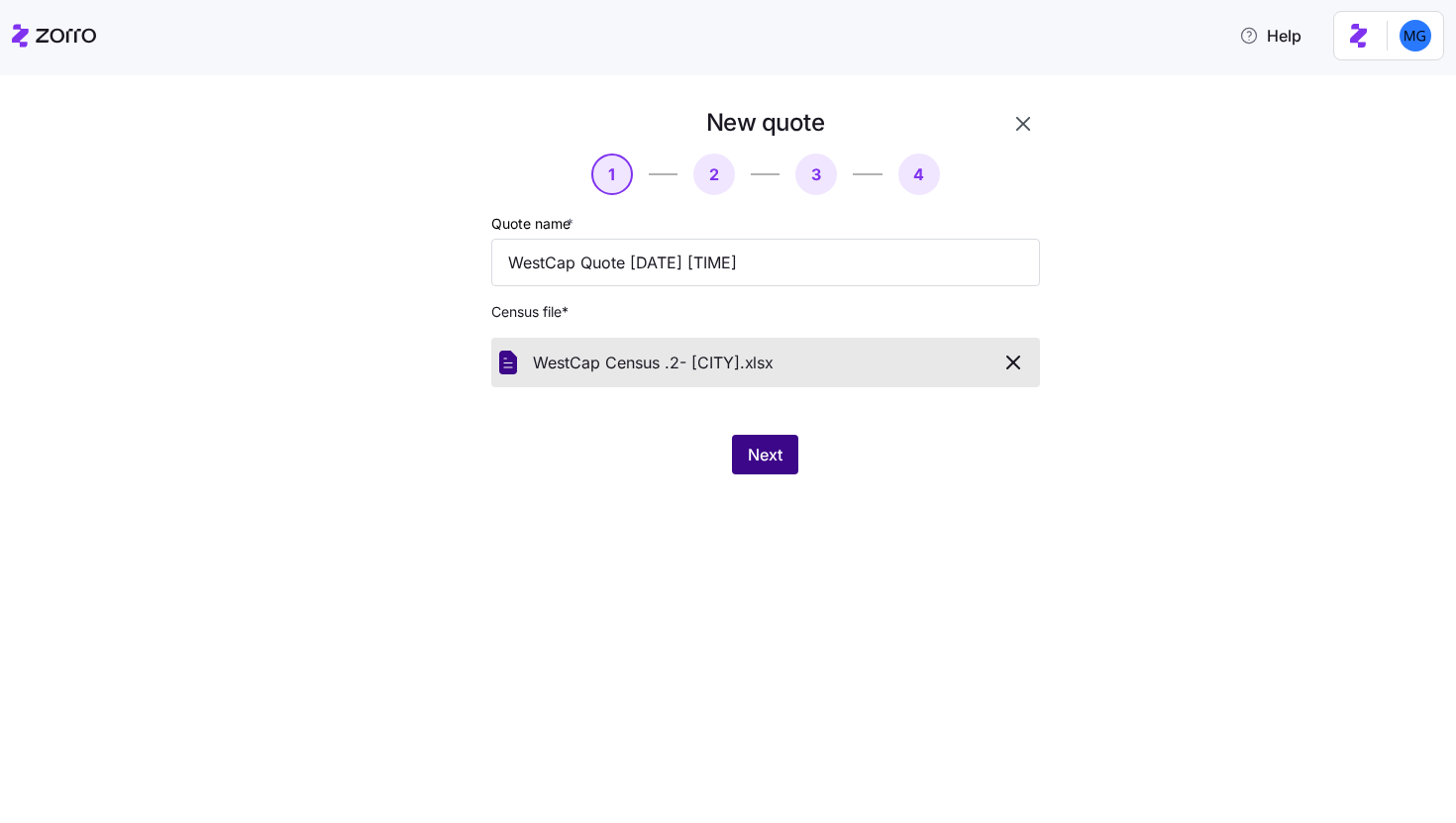 click on "Next" at bounding box center (765, 455) 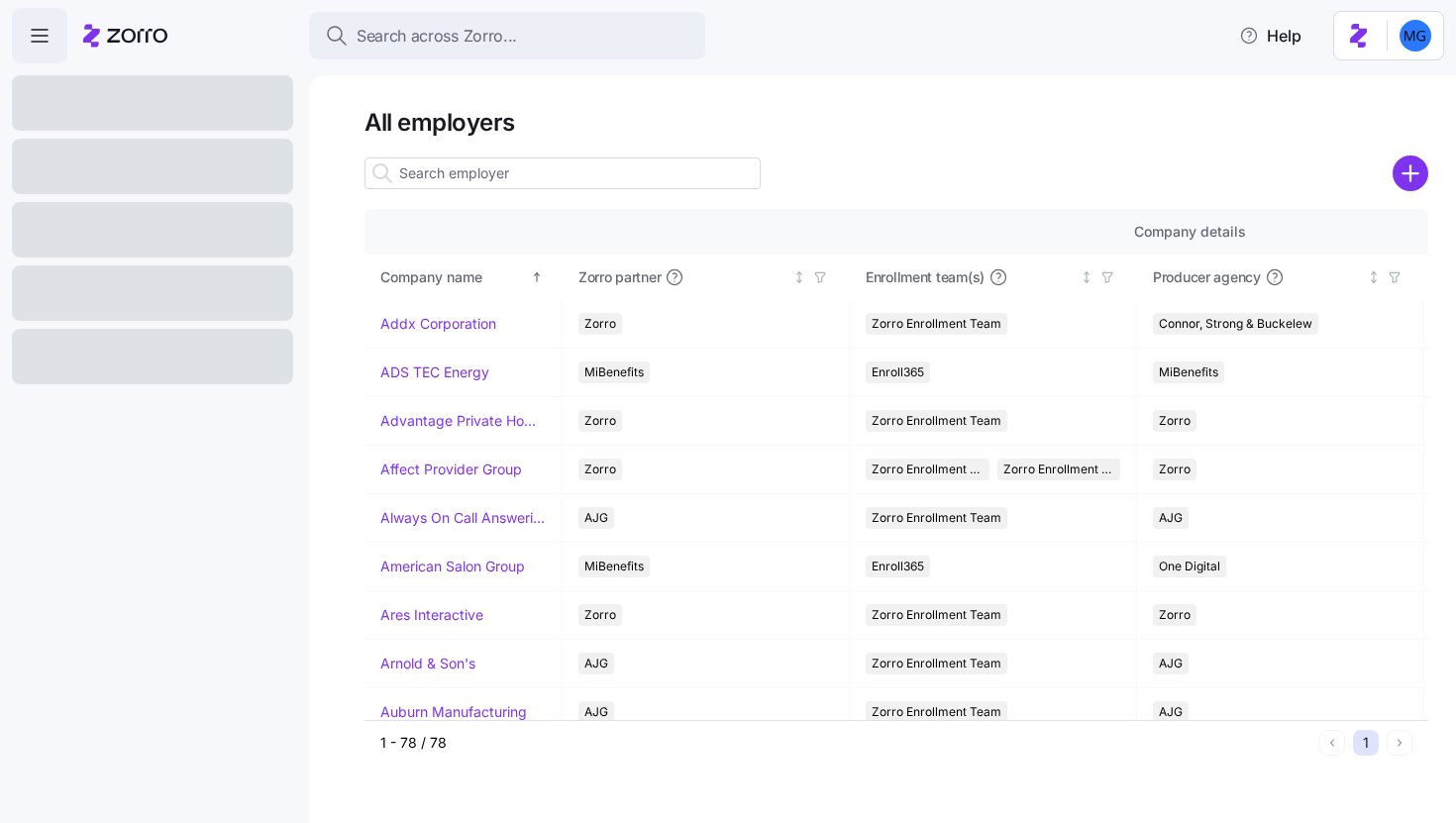 scroll, scrollTop: 0, scrollLeft: 0, axis: both 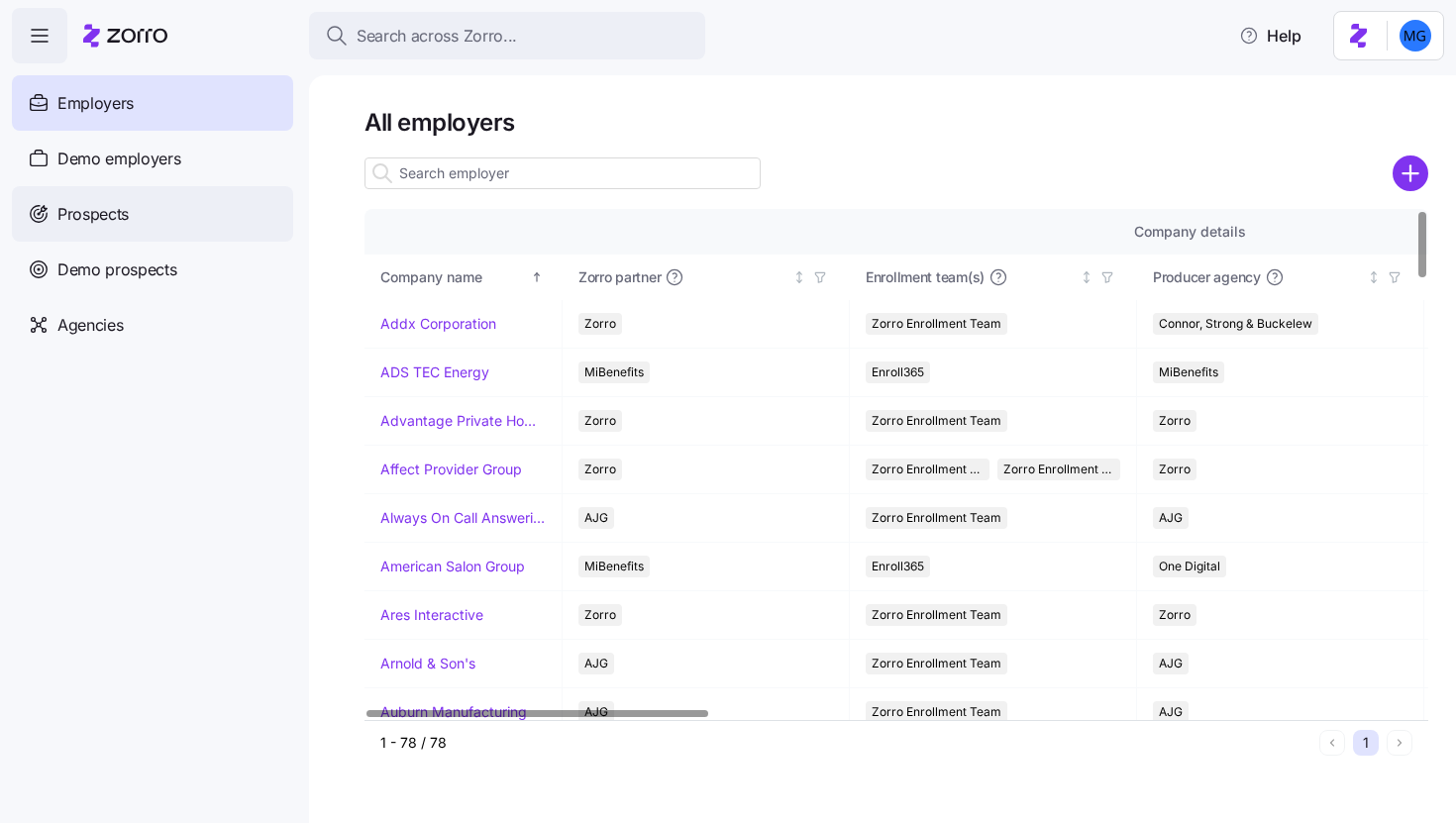 click on "Prospects" at bounding box center [153, 214] 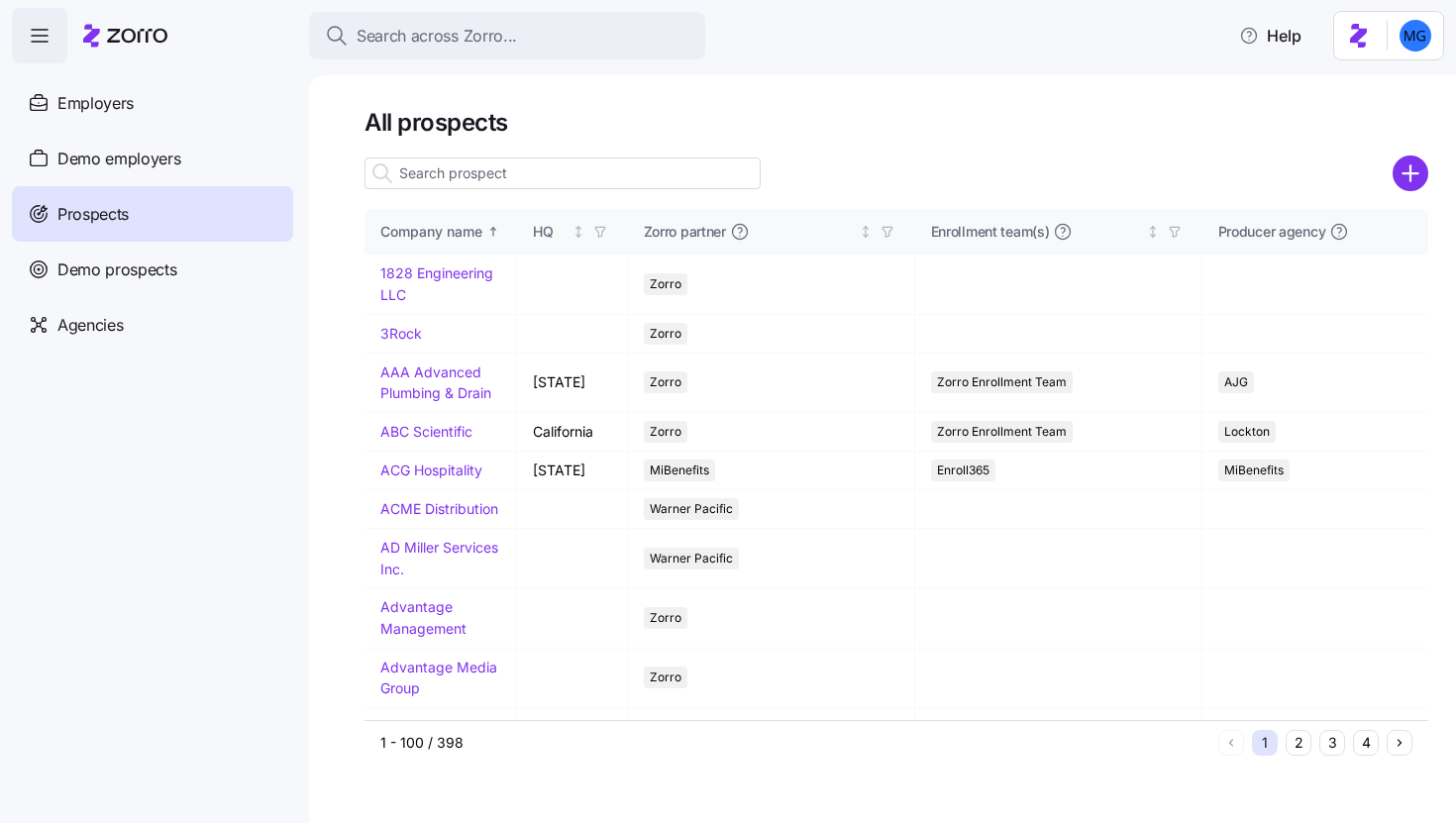 click at bounding box center (563, 173) 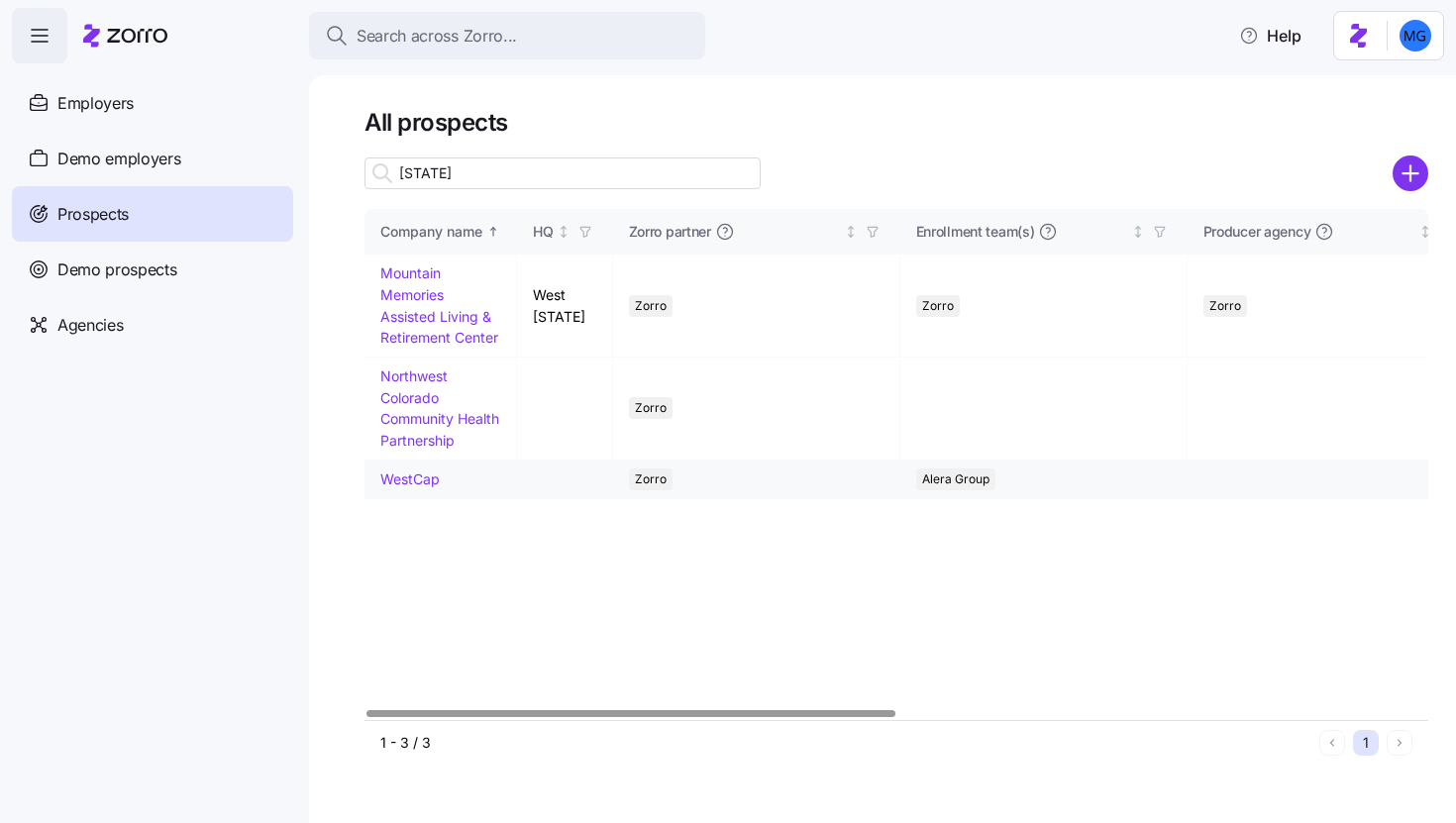 type on "west" 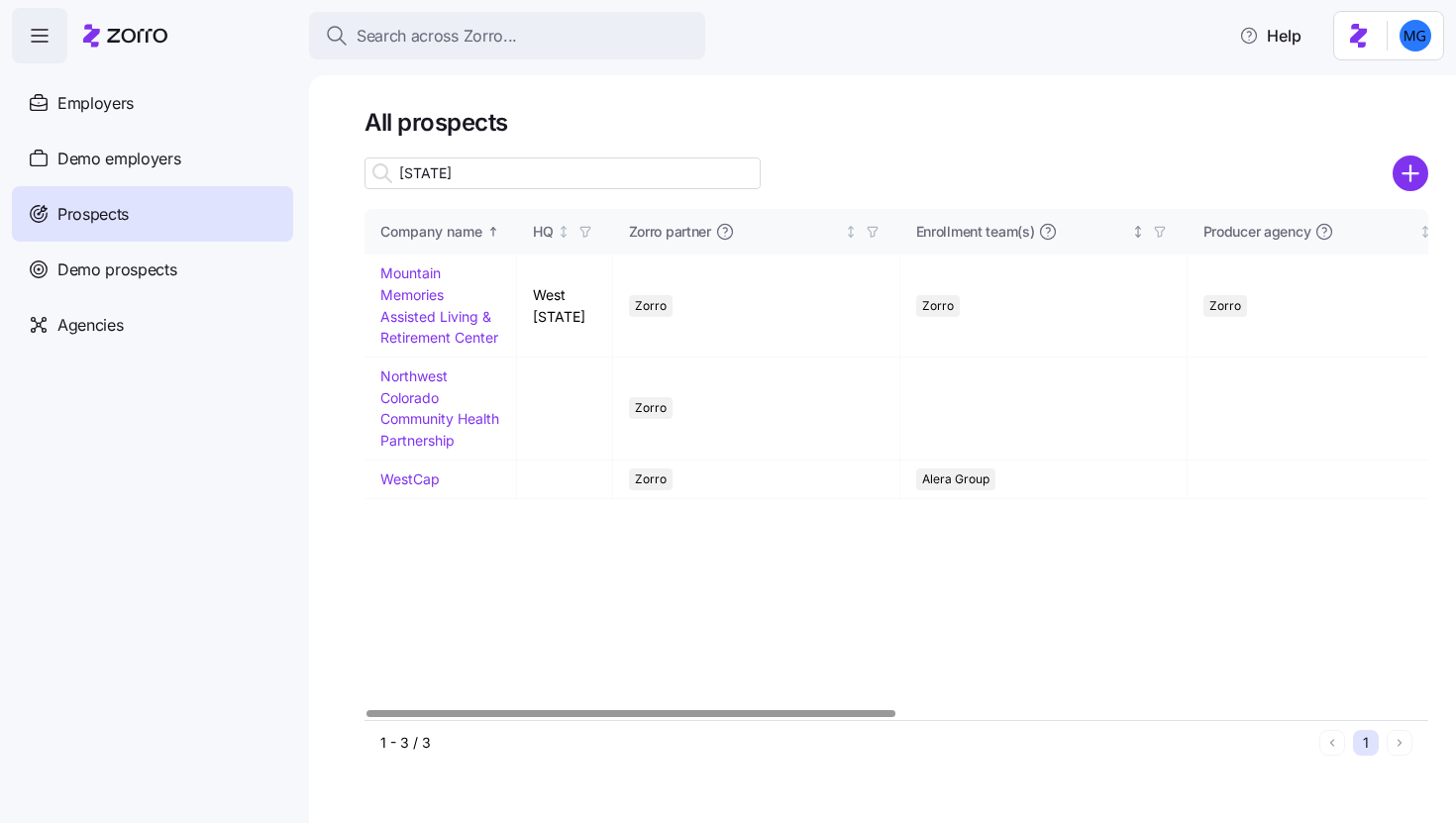 drag, startPoint x: 432, startPoint y: 499, endPoint x: 1126, endPoint y: 240, distance: 740.7543 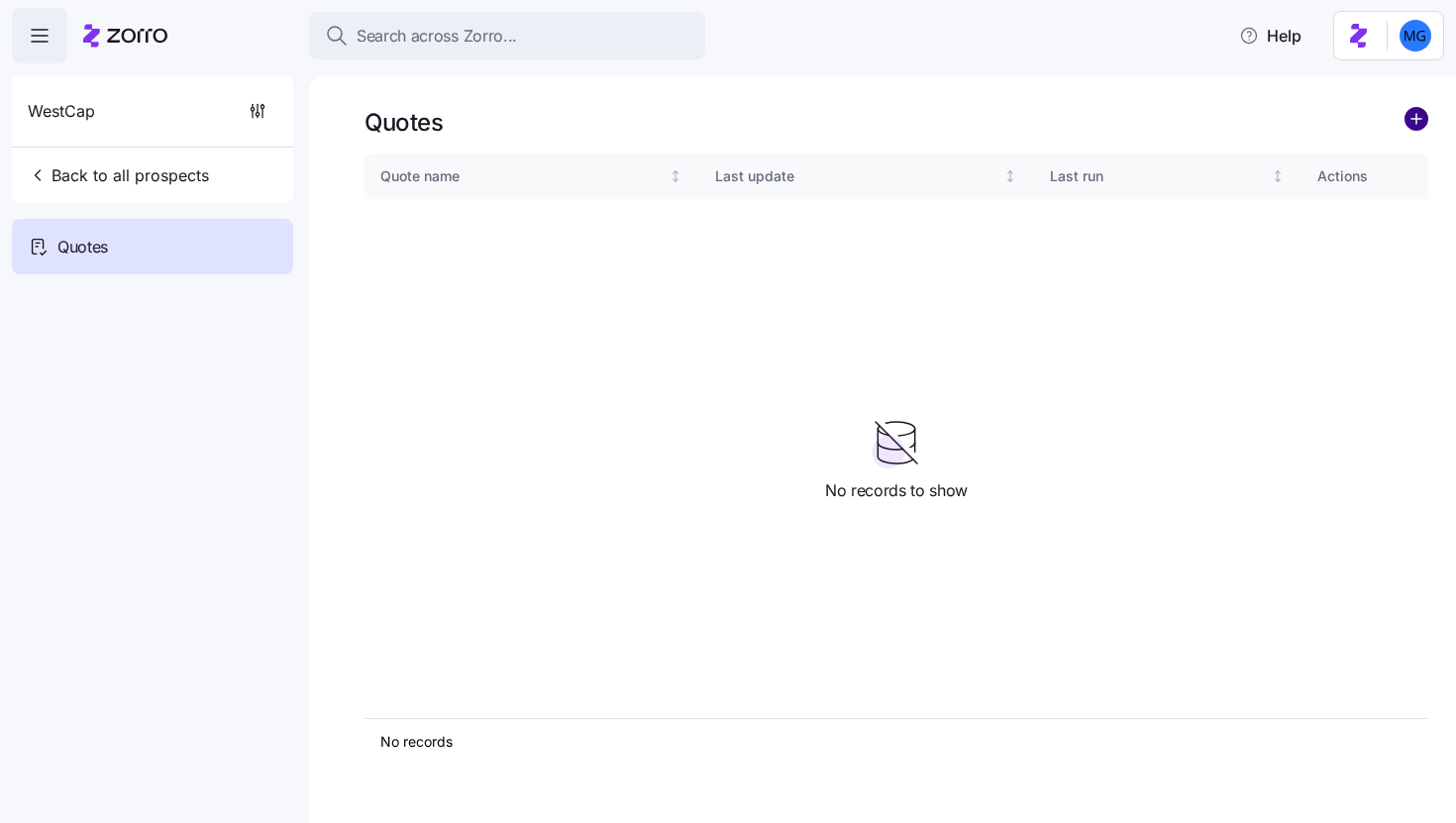 click 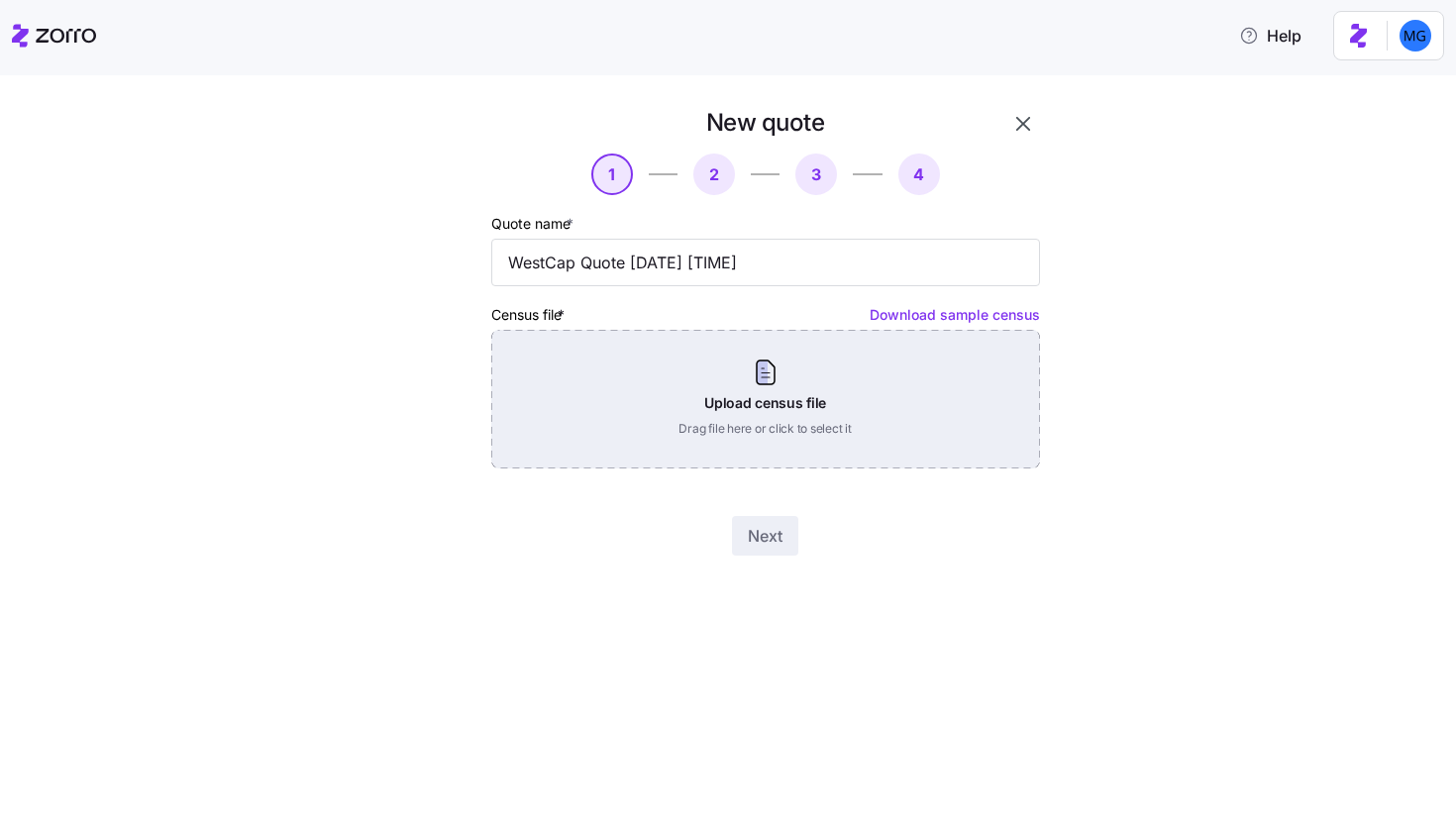 click on "Upload census file Drag file here or click to select it" at bounding box center (766, 399) 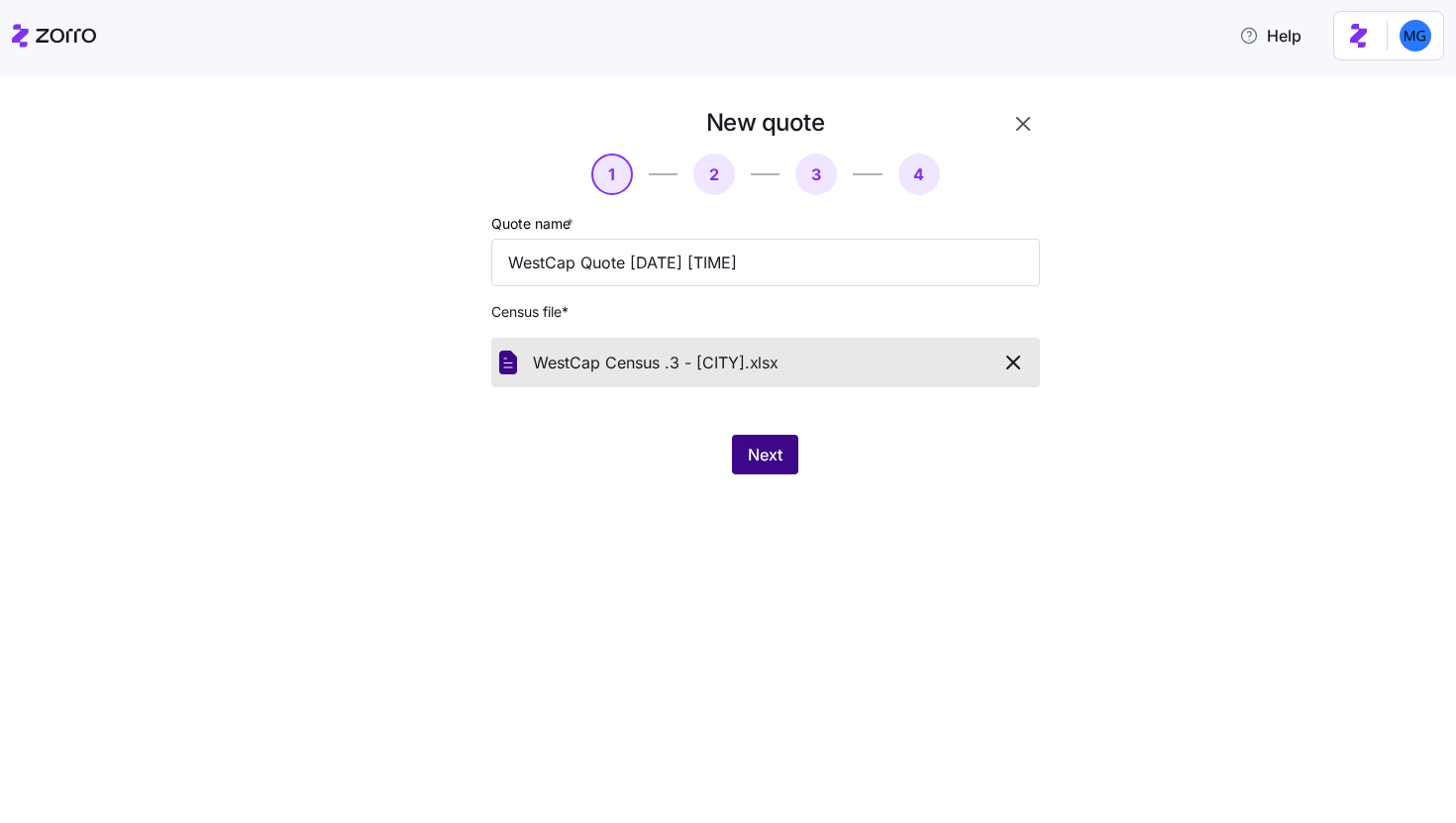 click on "Next" at bounding box center (765, 455) 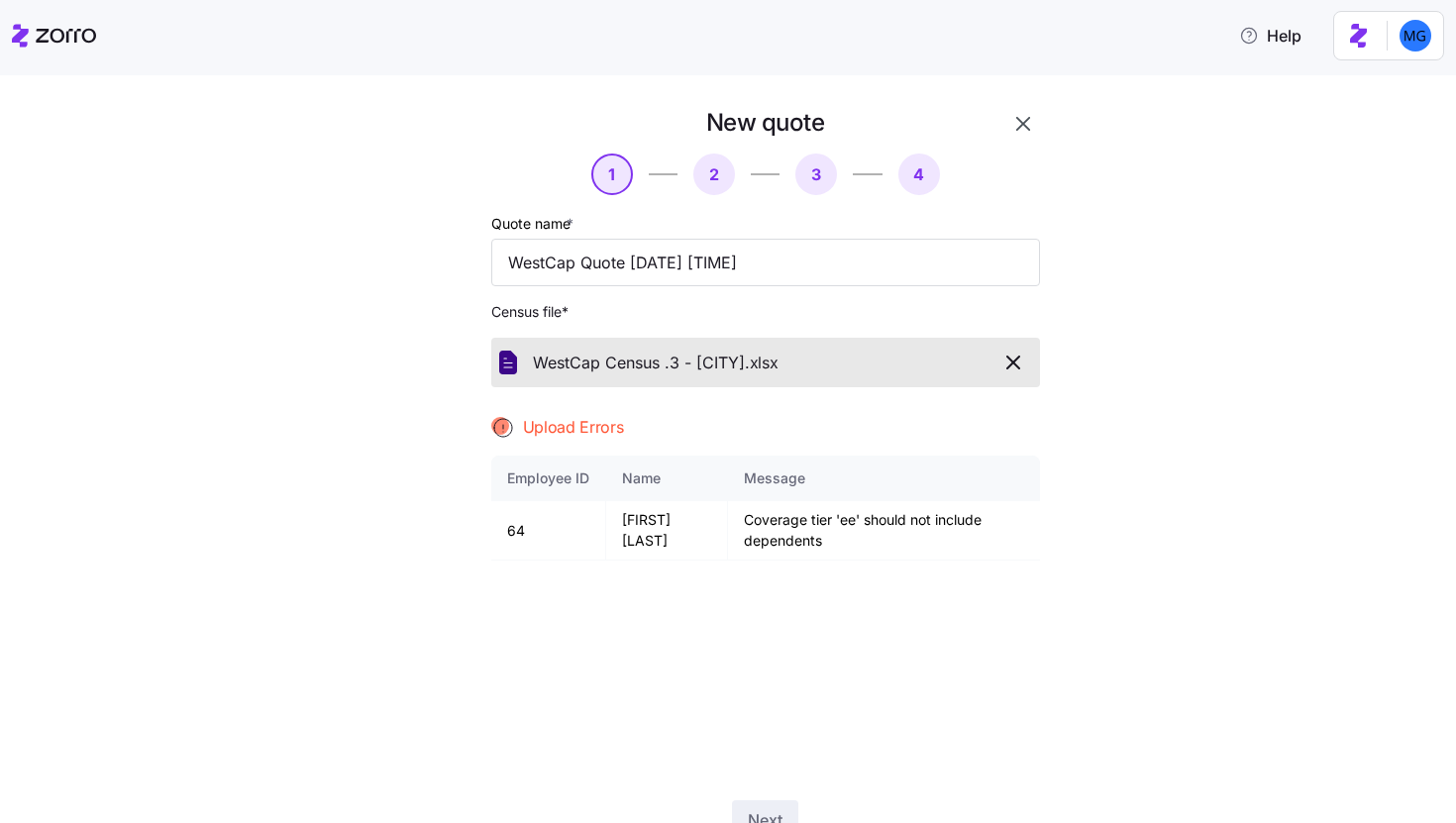 click 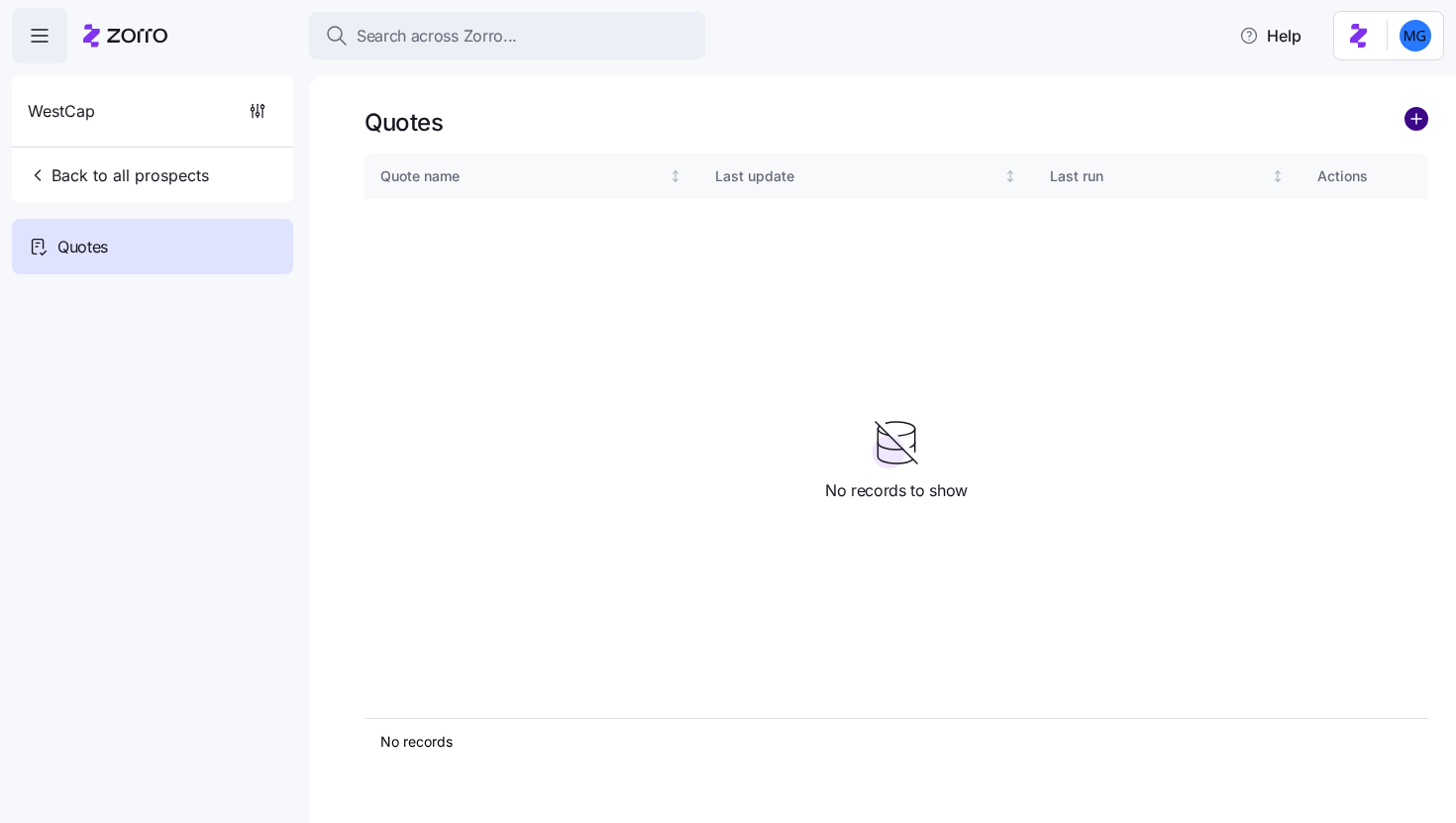 click 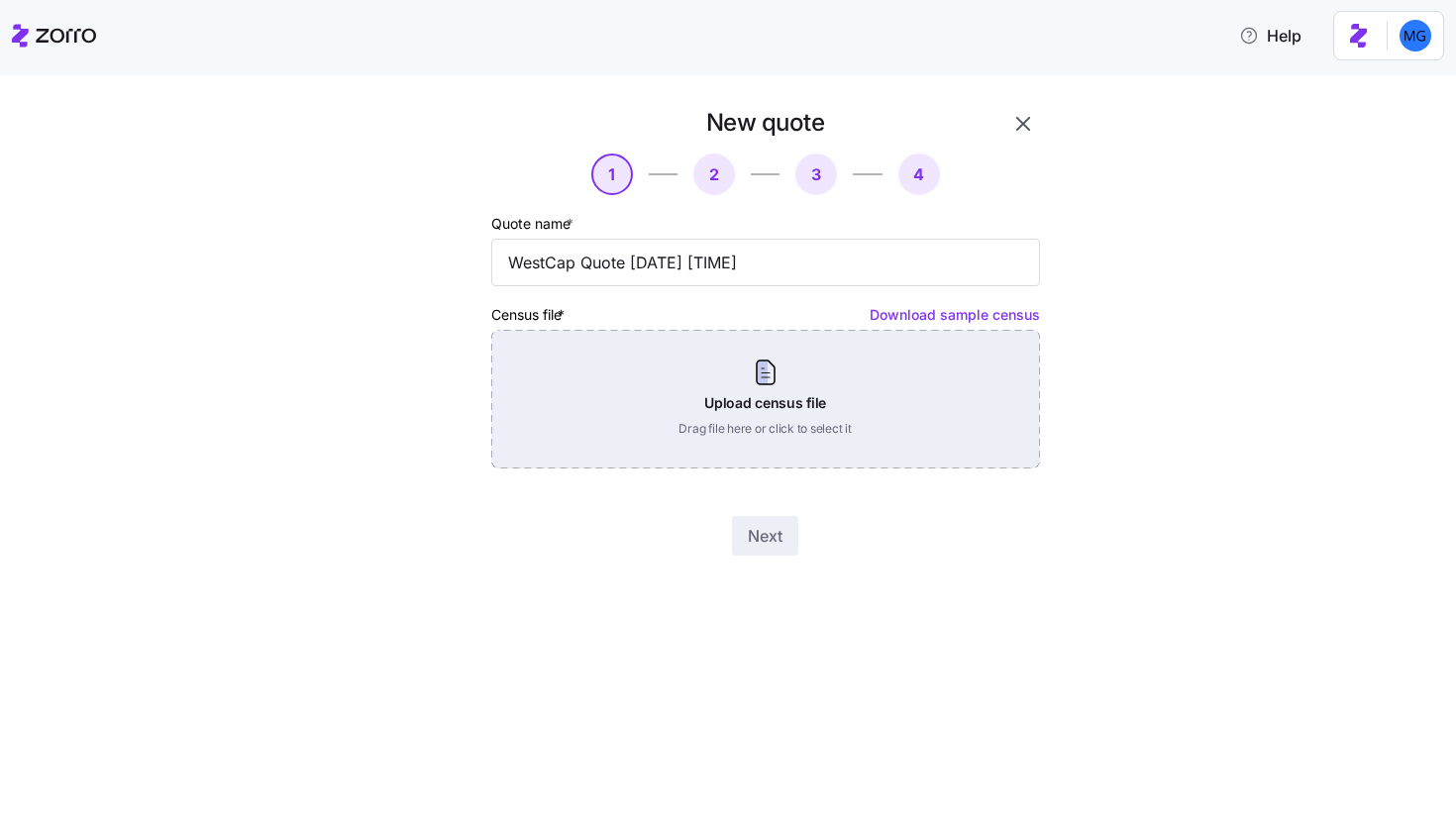 click on "Upload census file Drag file here or click to select it" at bounding box center [766, 399] 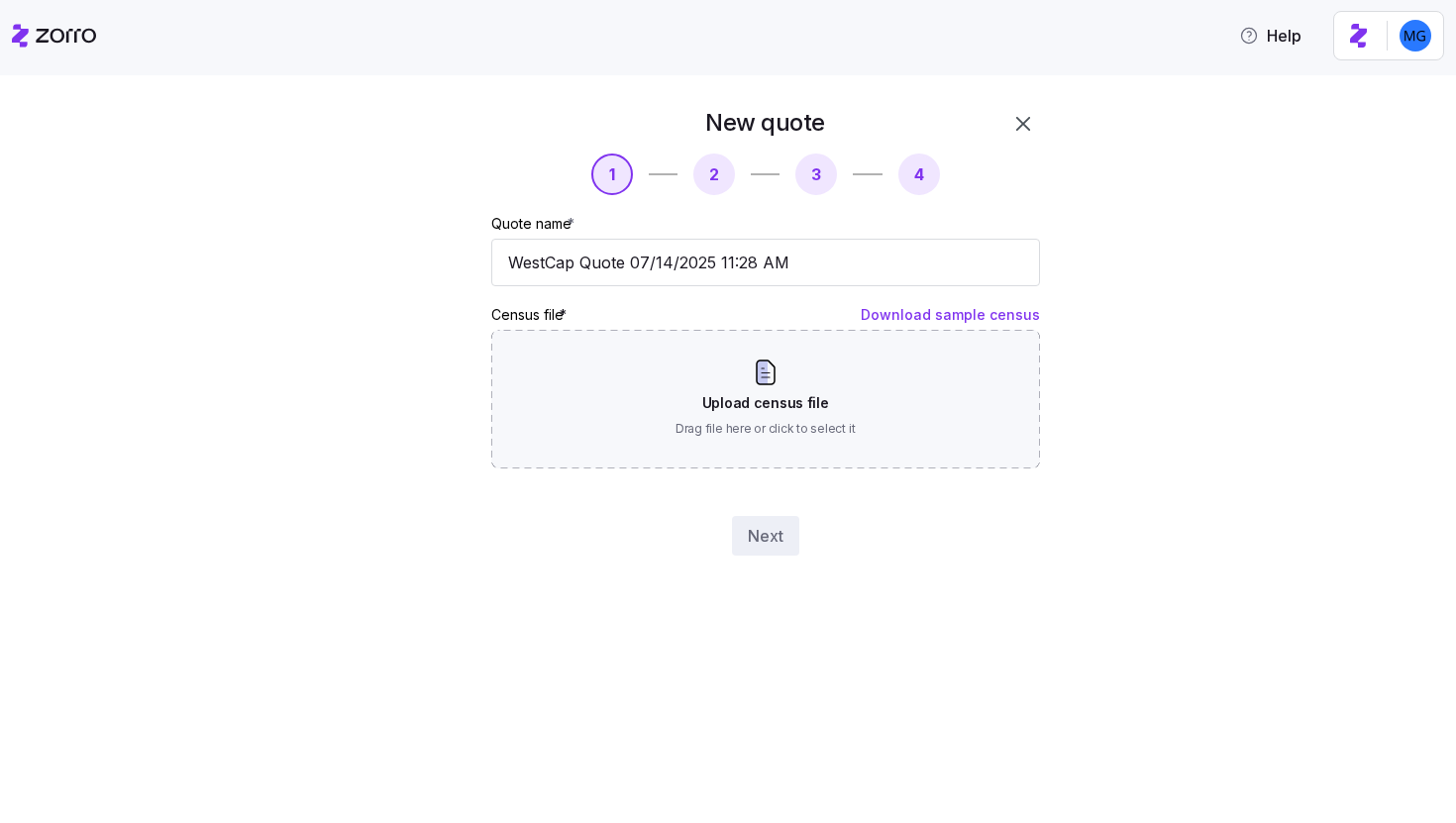 scroll, scrollTop: 0, scrollLeft: 0, axis: both 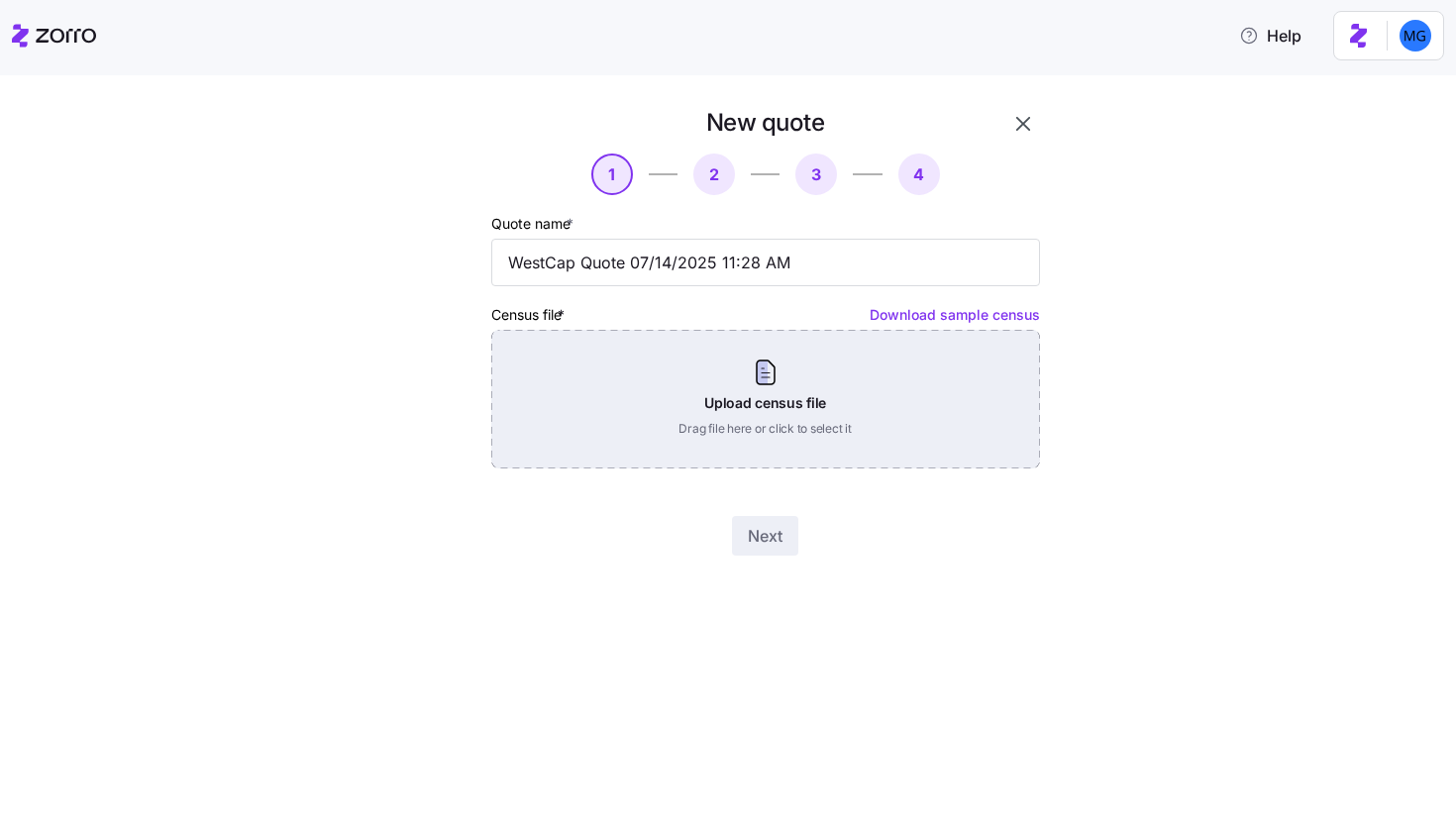 click on "Upload census file Drag file here or click to select it" at bounding box center (766, 399) 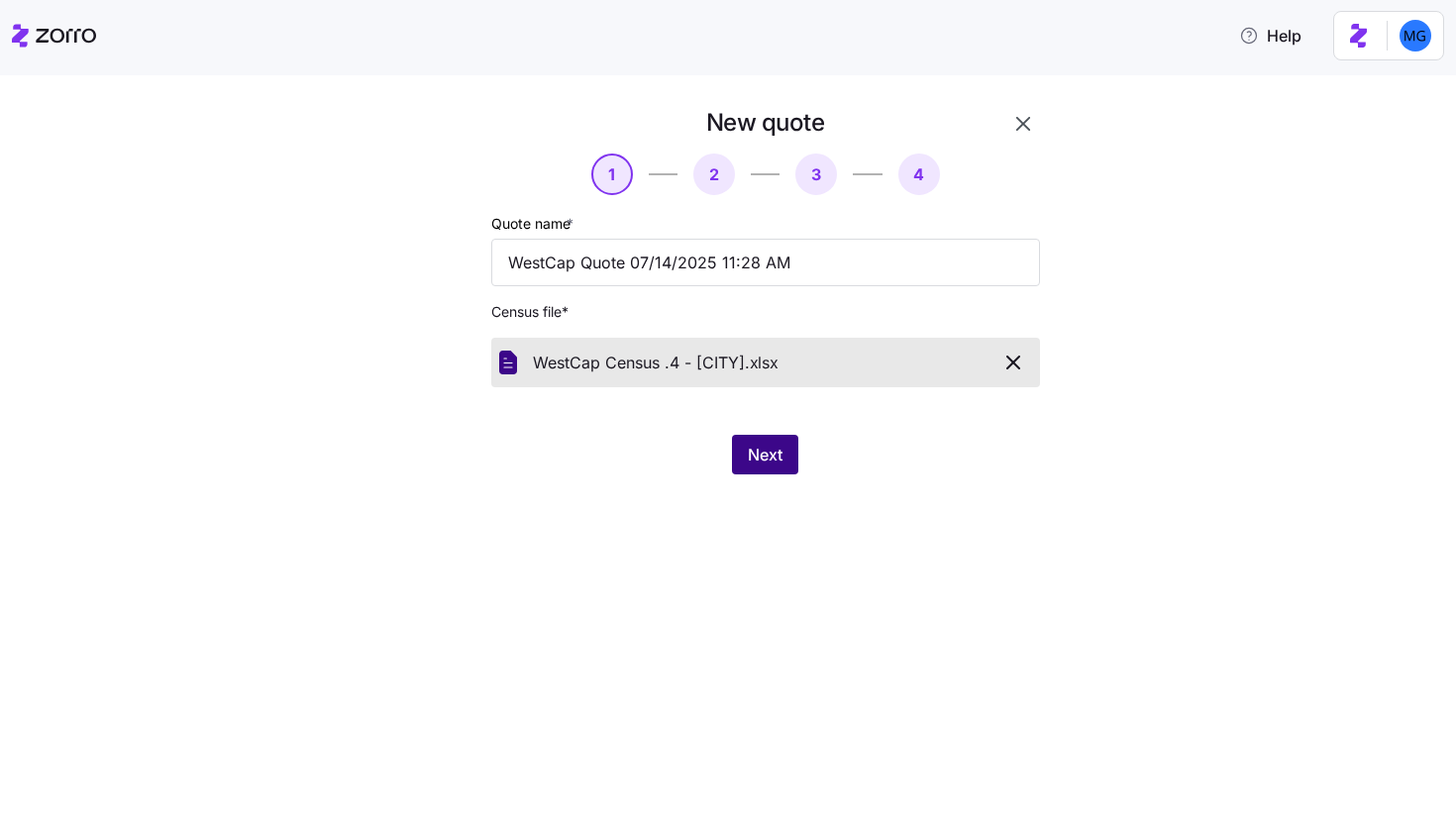 click on "Next" at bounding box center (765, 455) 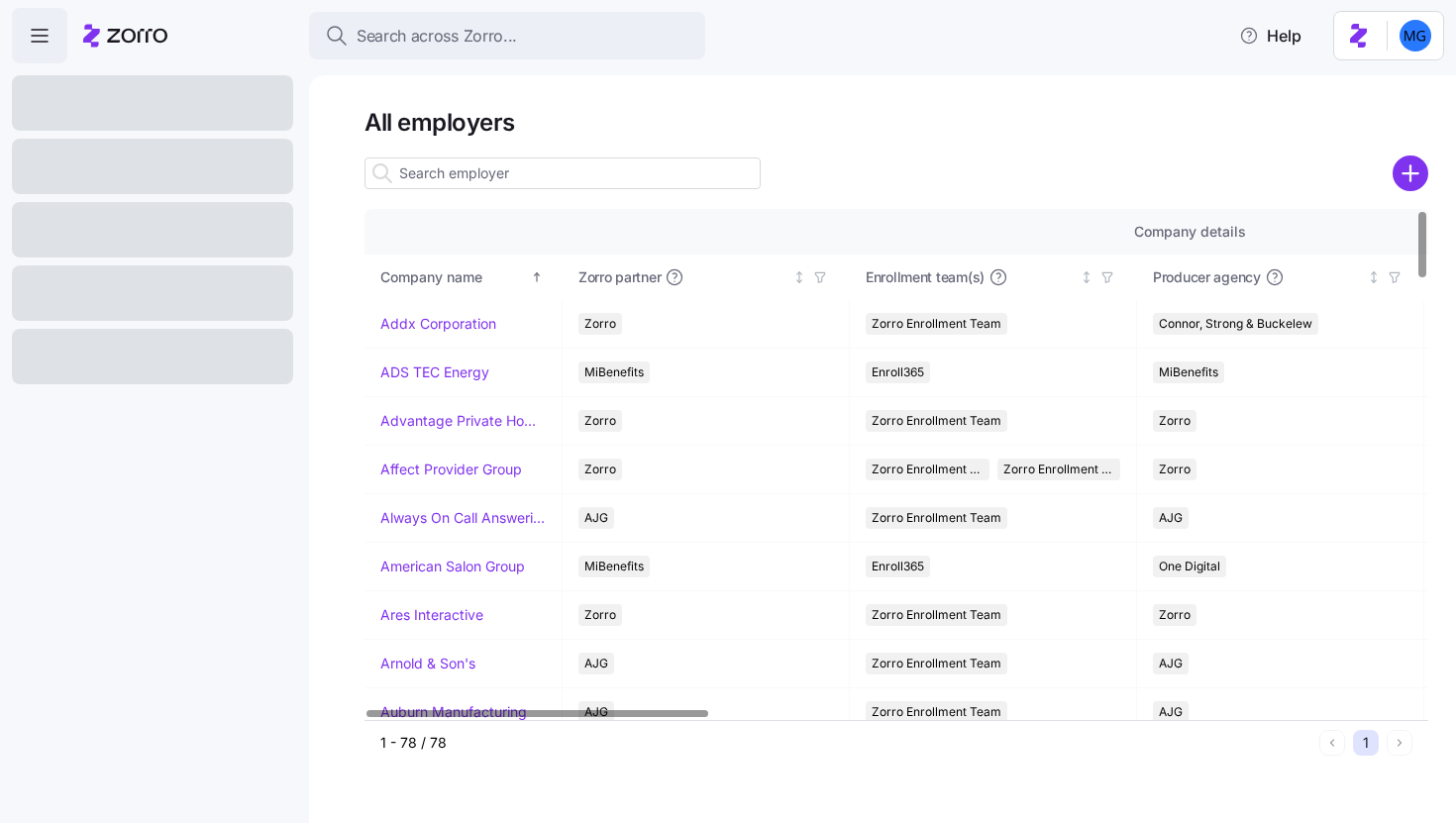 scroll, scrollTop: 0, scrollLeft: 0, axis: both 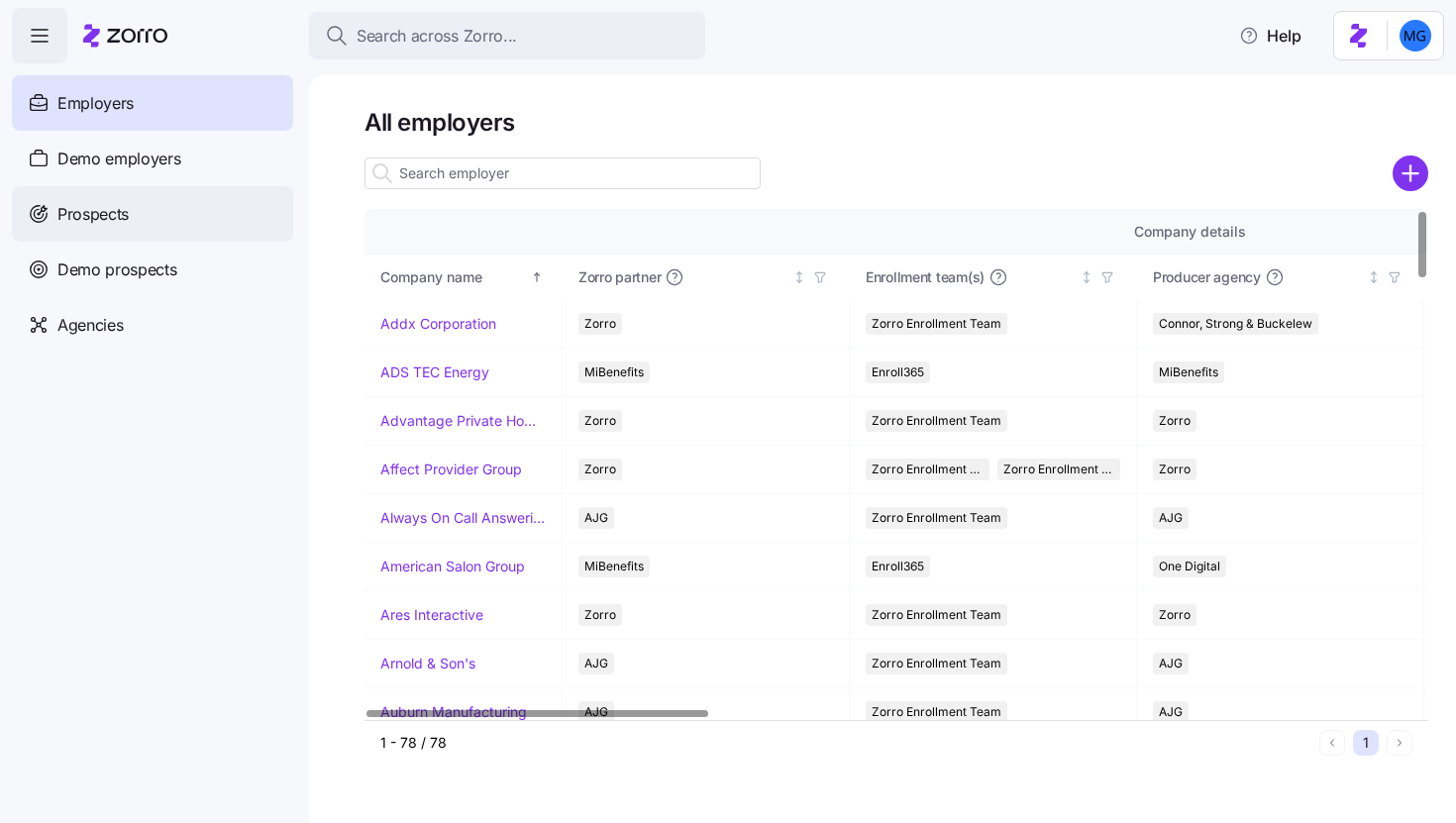 click on "Prospects" at bounding box center [153, 214] 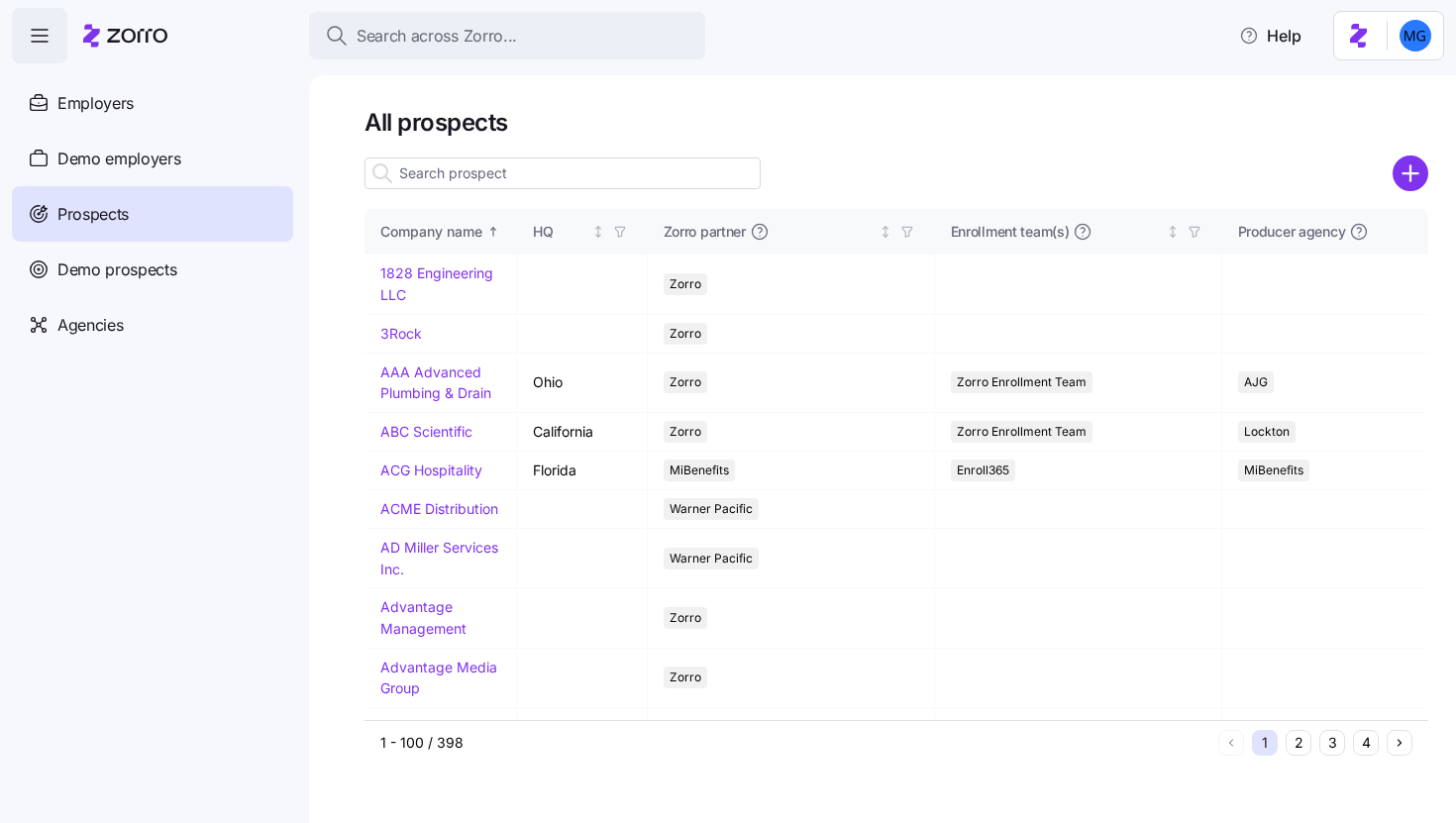 click at bounding box center [563, 173] 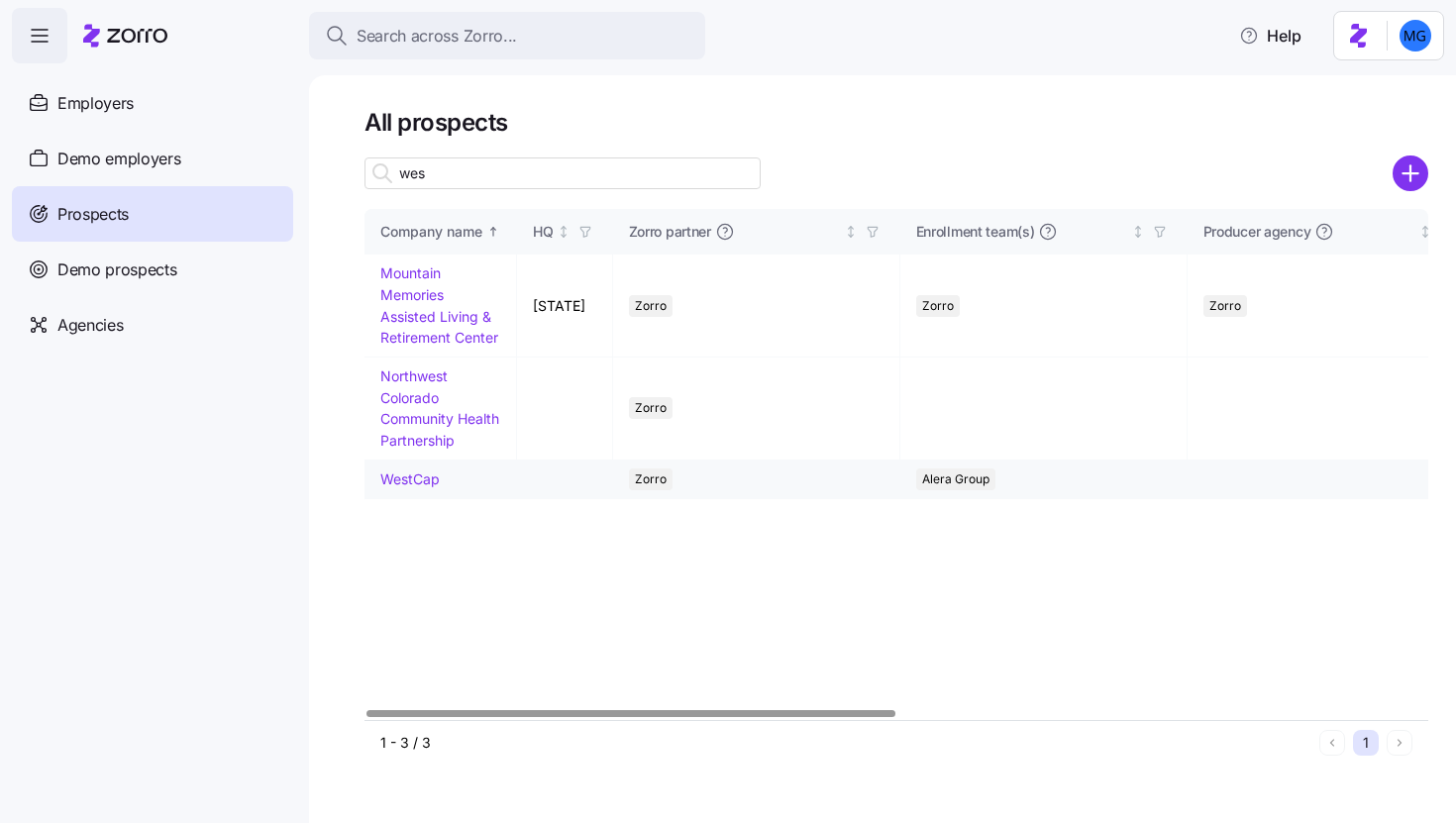 type on "wes" 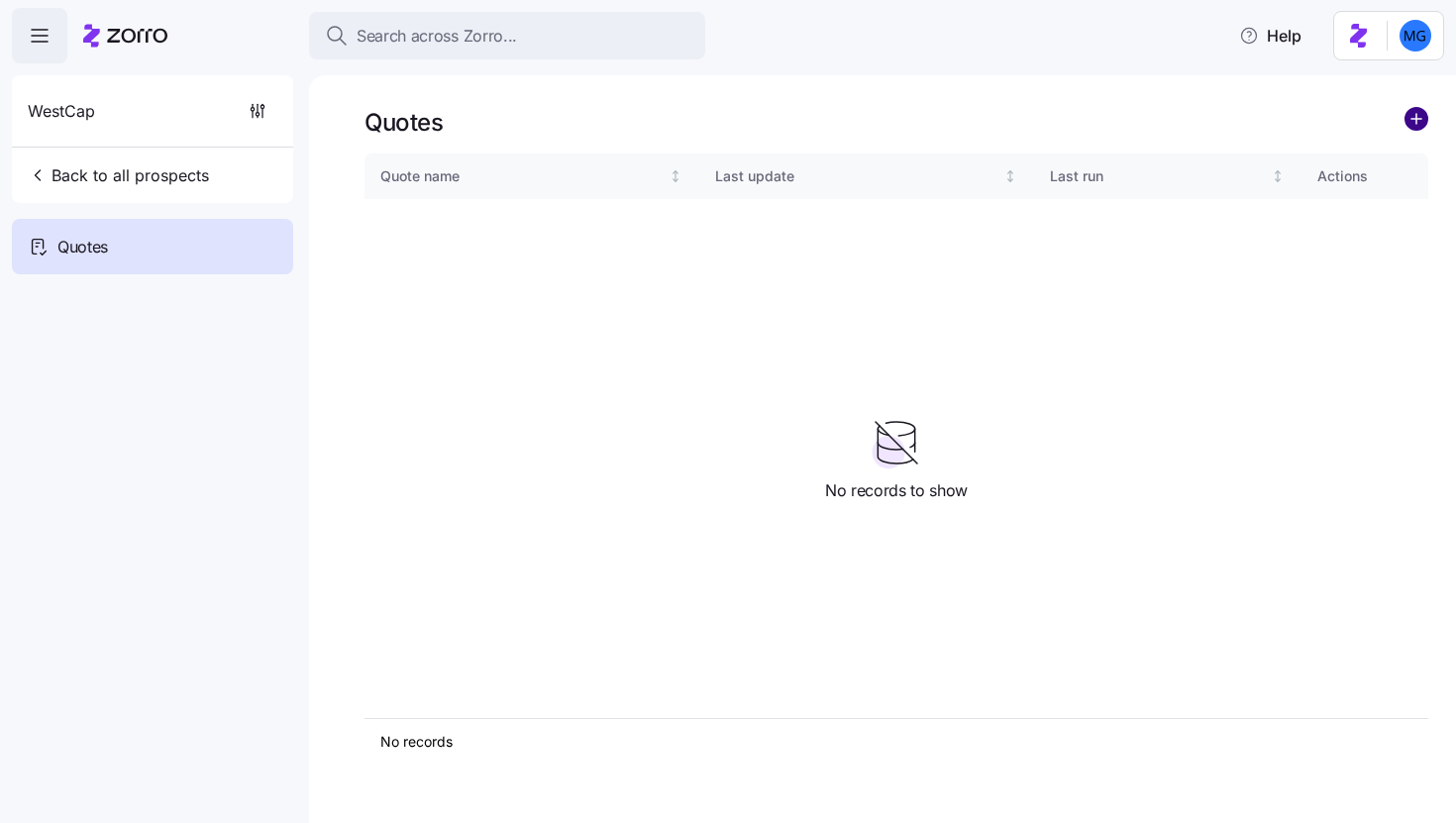 click 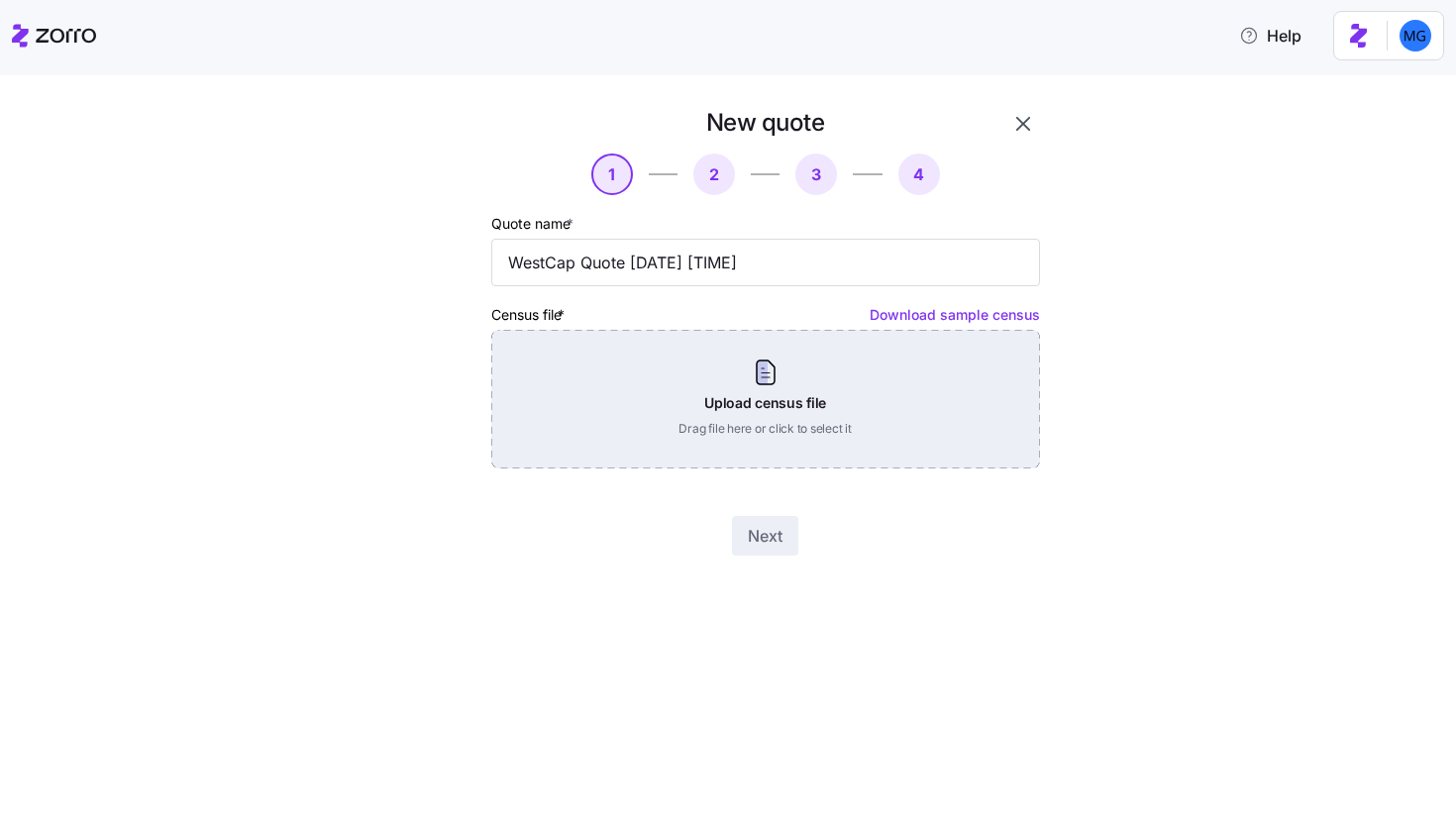 click on "Upload census file Drag file here or click to select it" at bounding box center [766, 399] 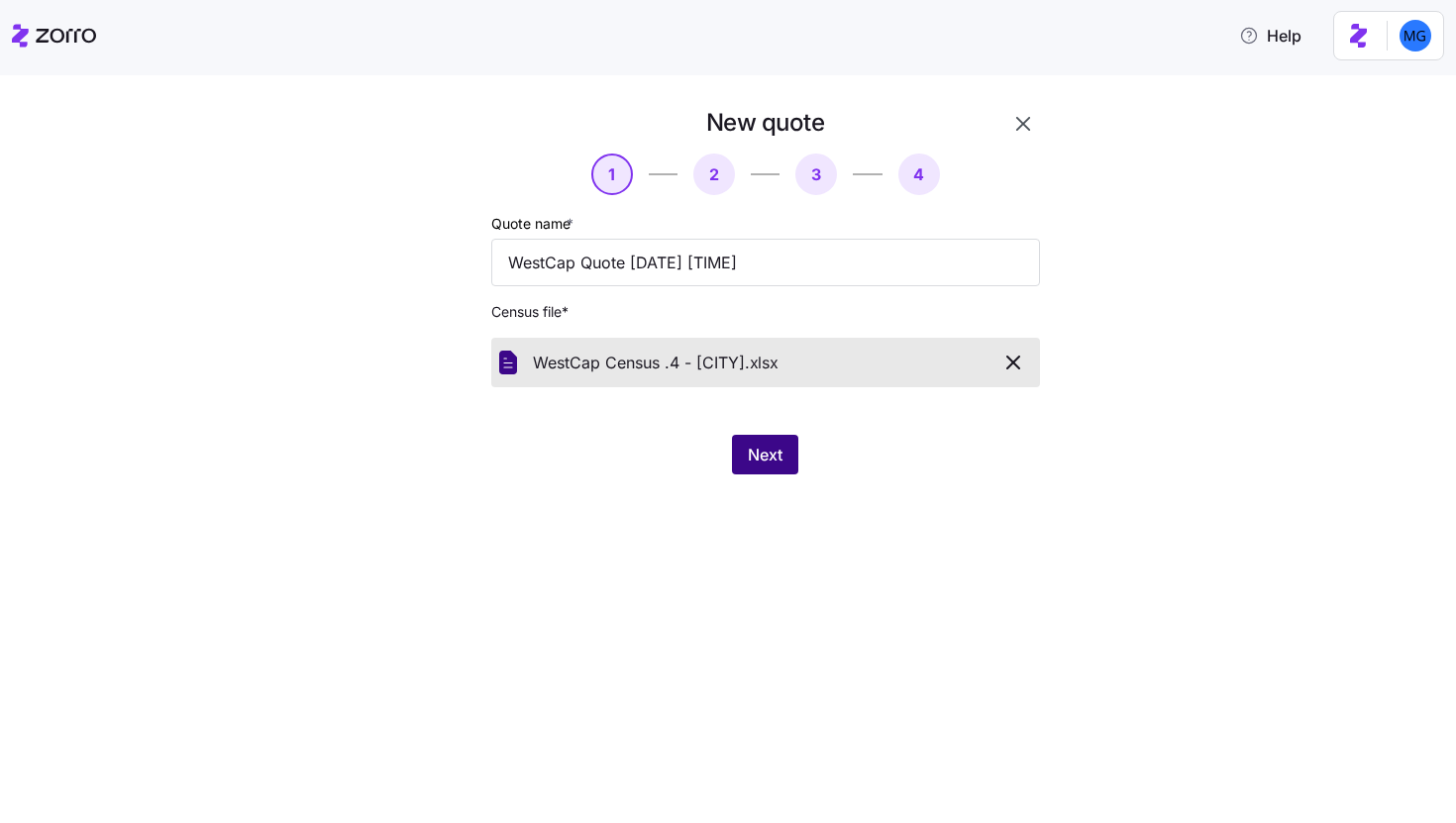 click on "Next" at bounding box center [765, 455] 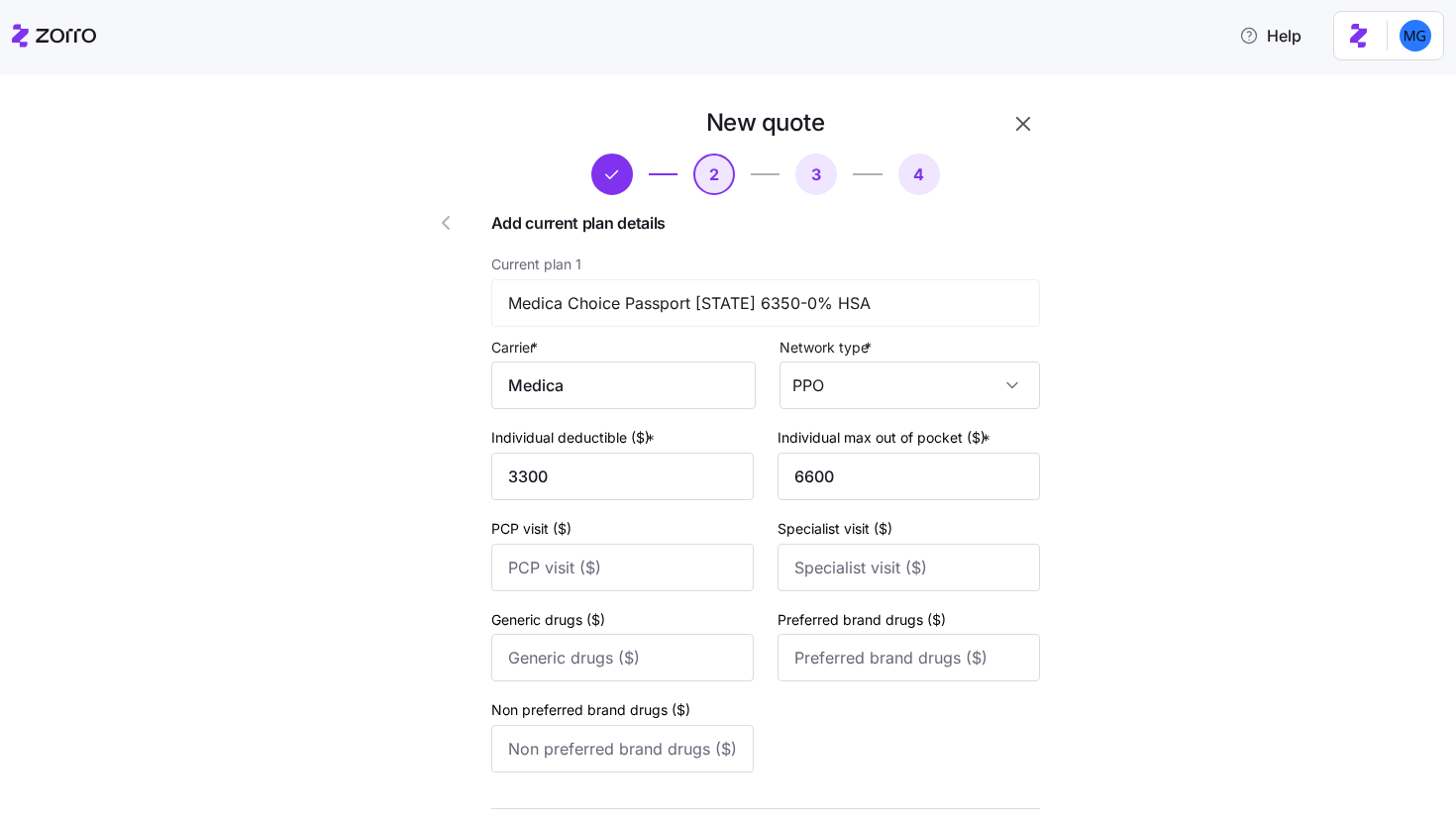 scroll, scrollTop: 148, scrollLeft: 0, axis: vertical 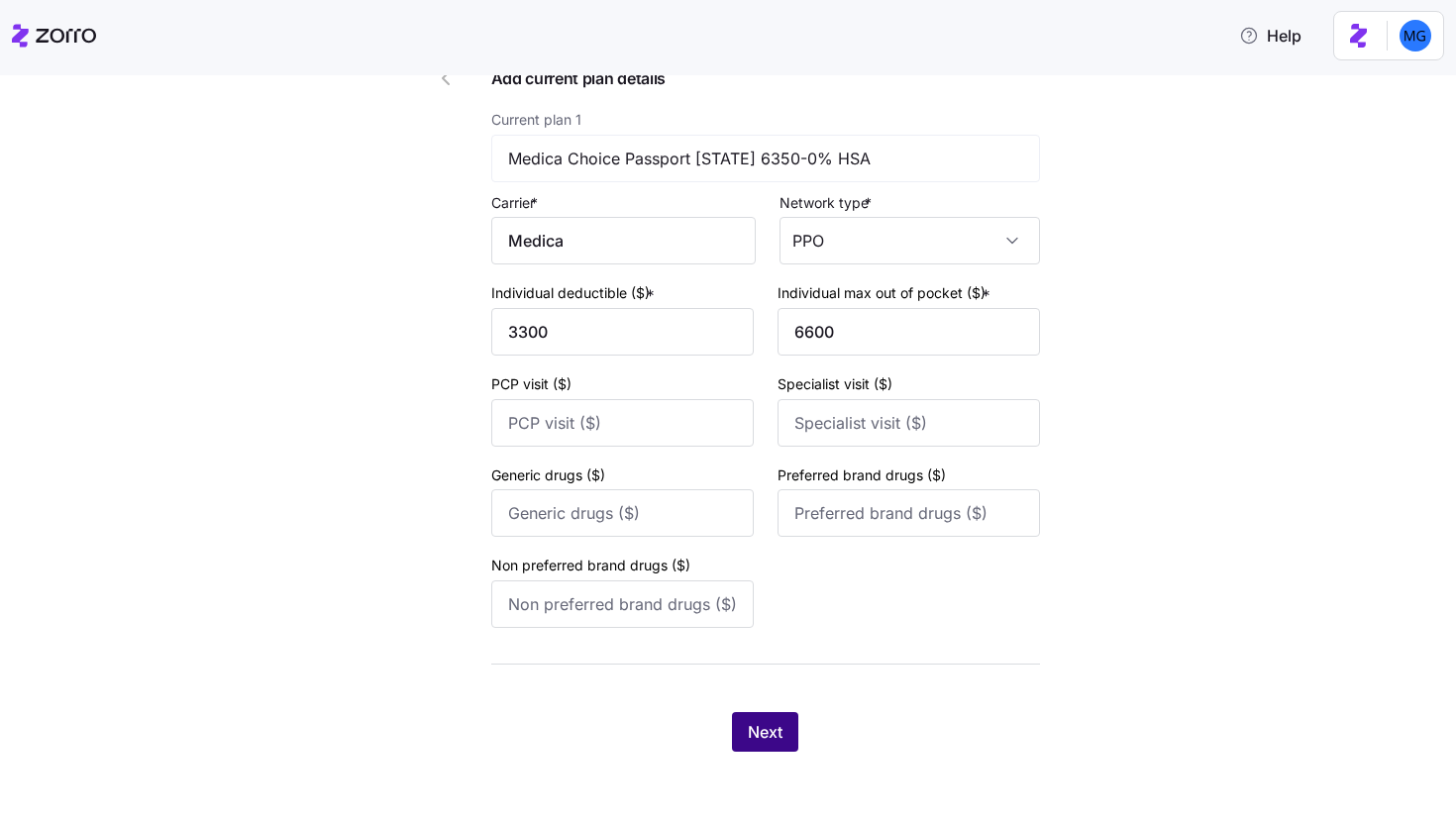 click on "Next" at bounding box center (765, 732) 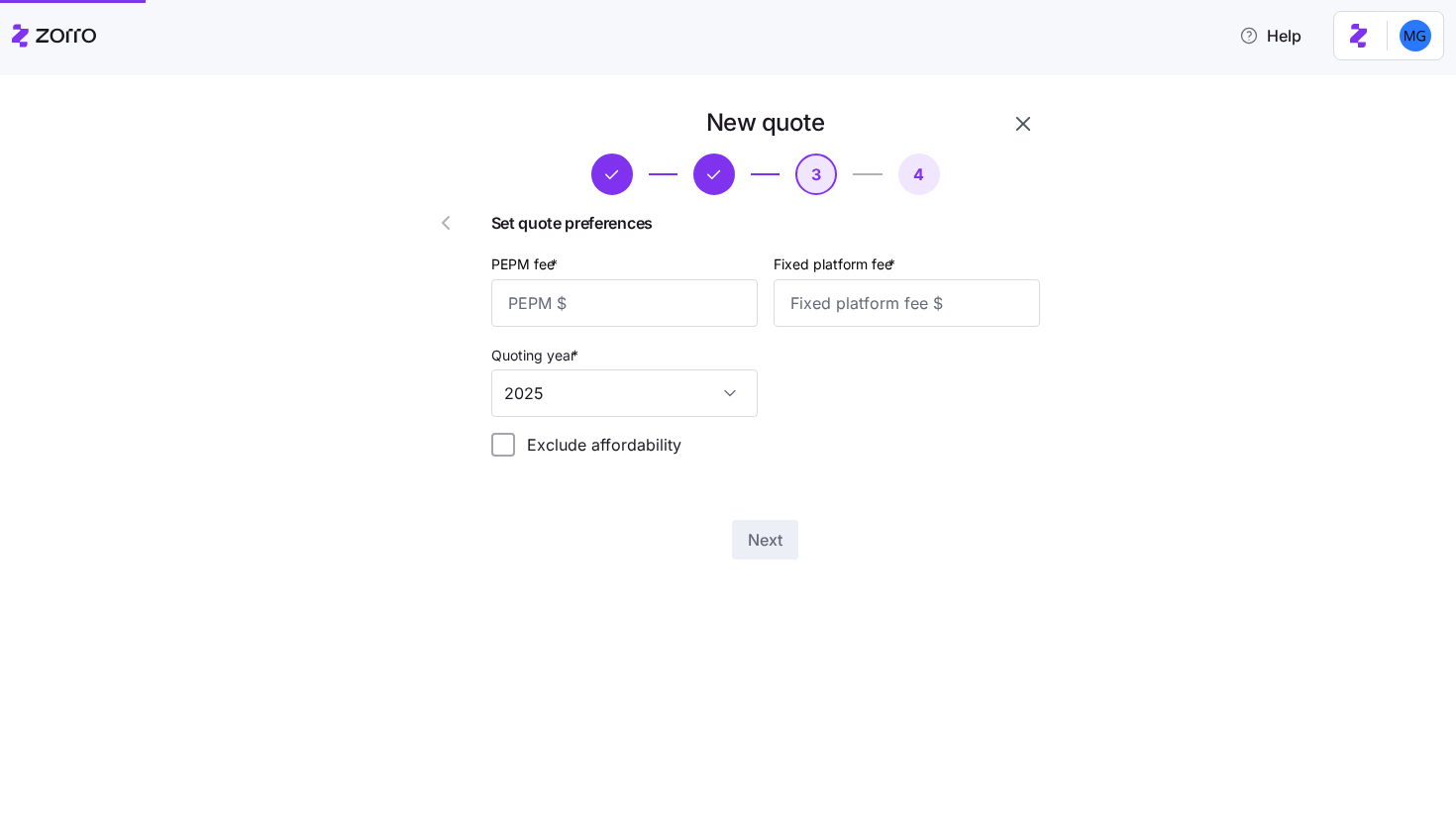 scroll, scrollTop: 0, scrollLeft: 0, axis: both 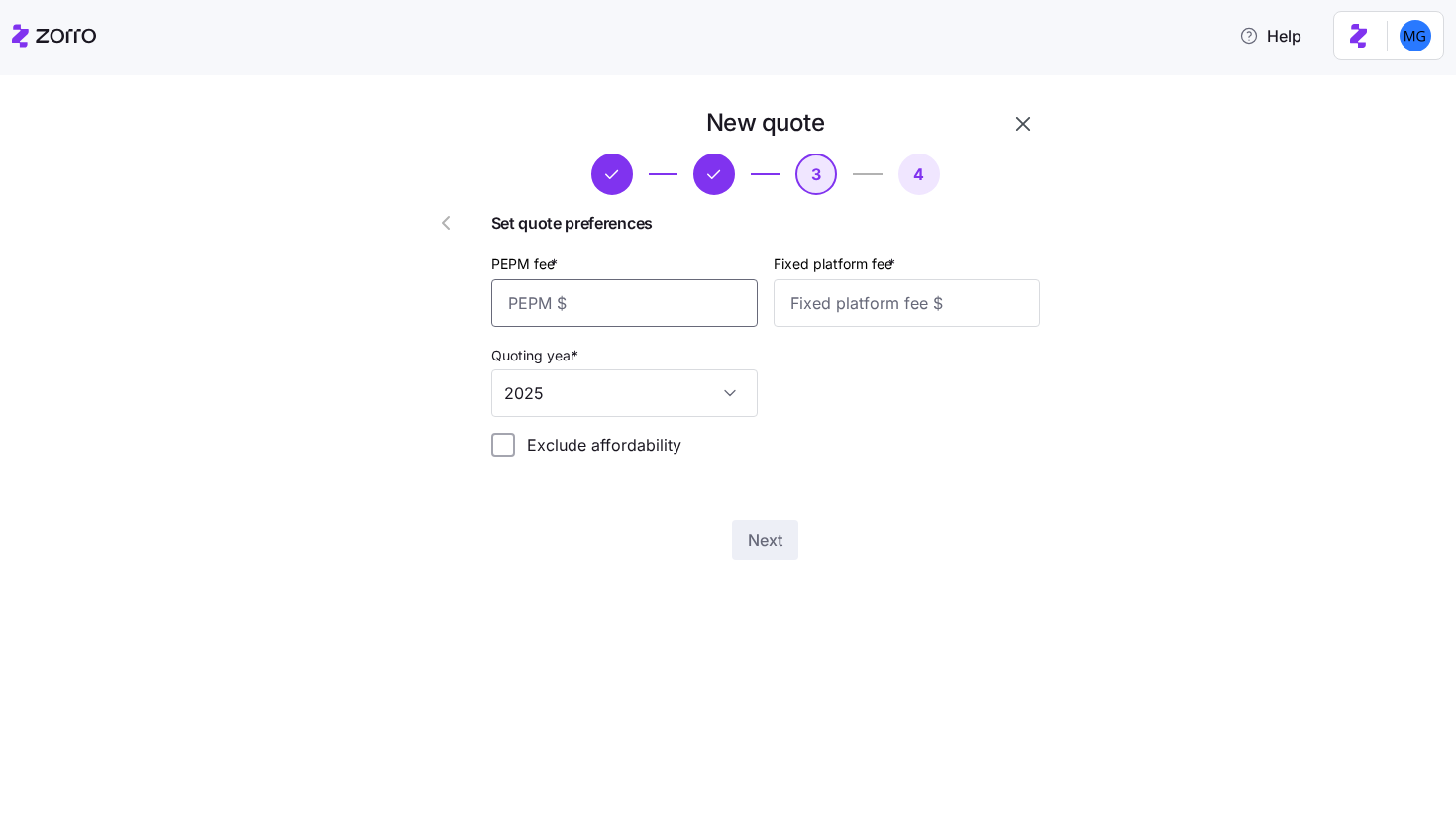 click on "PEPM fee  *" at bounding box center [624, 303] 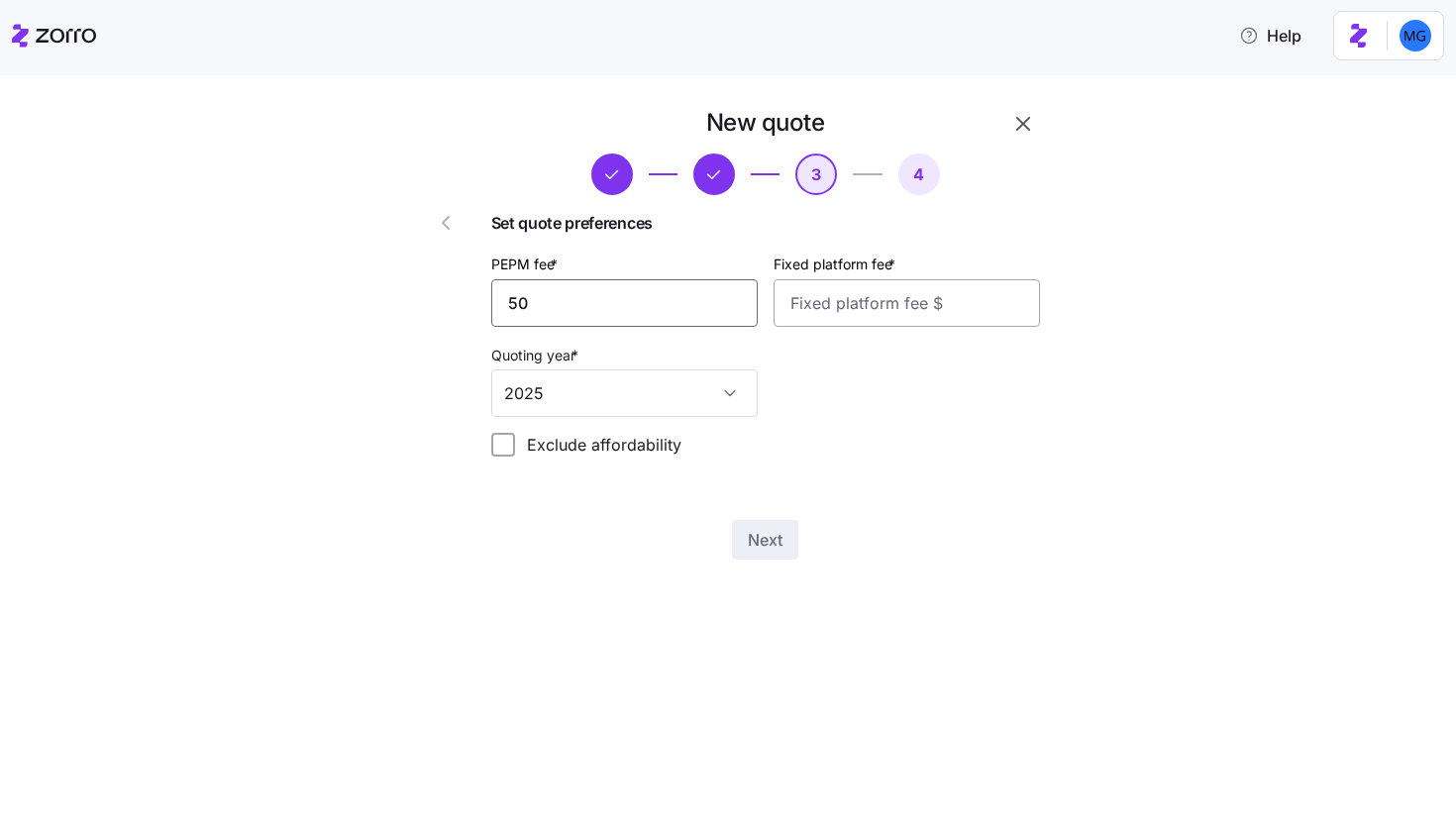 type on "50" 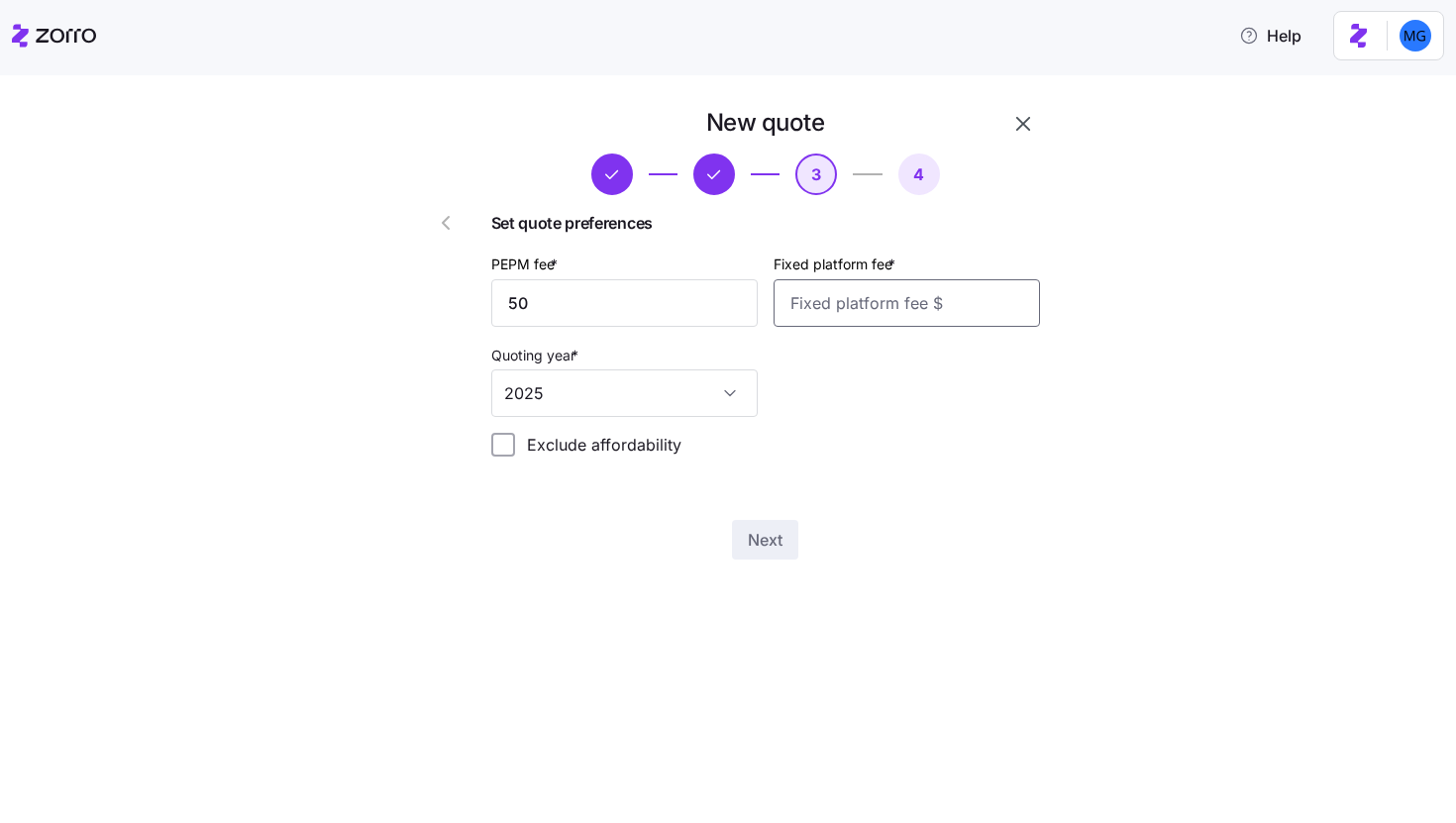 click on "Fixed platform fee  *" at bounding box center (906, 303) 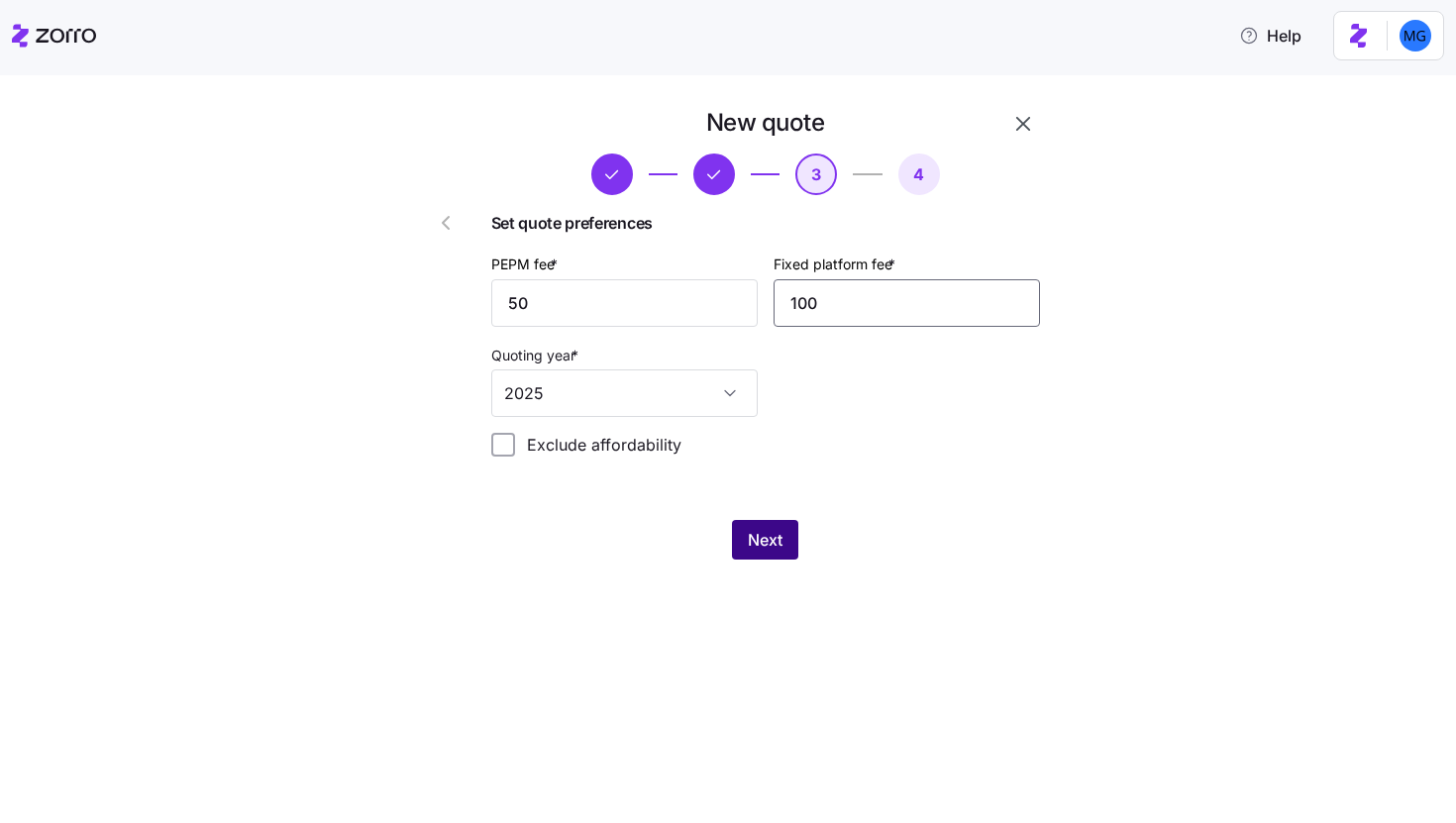 type on "100" 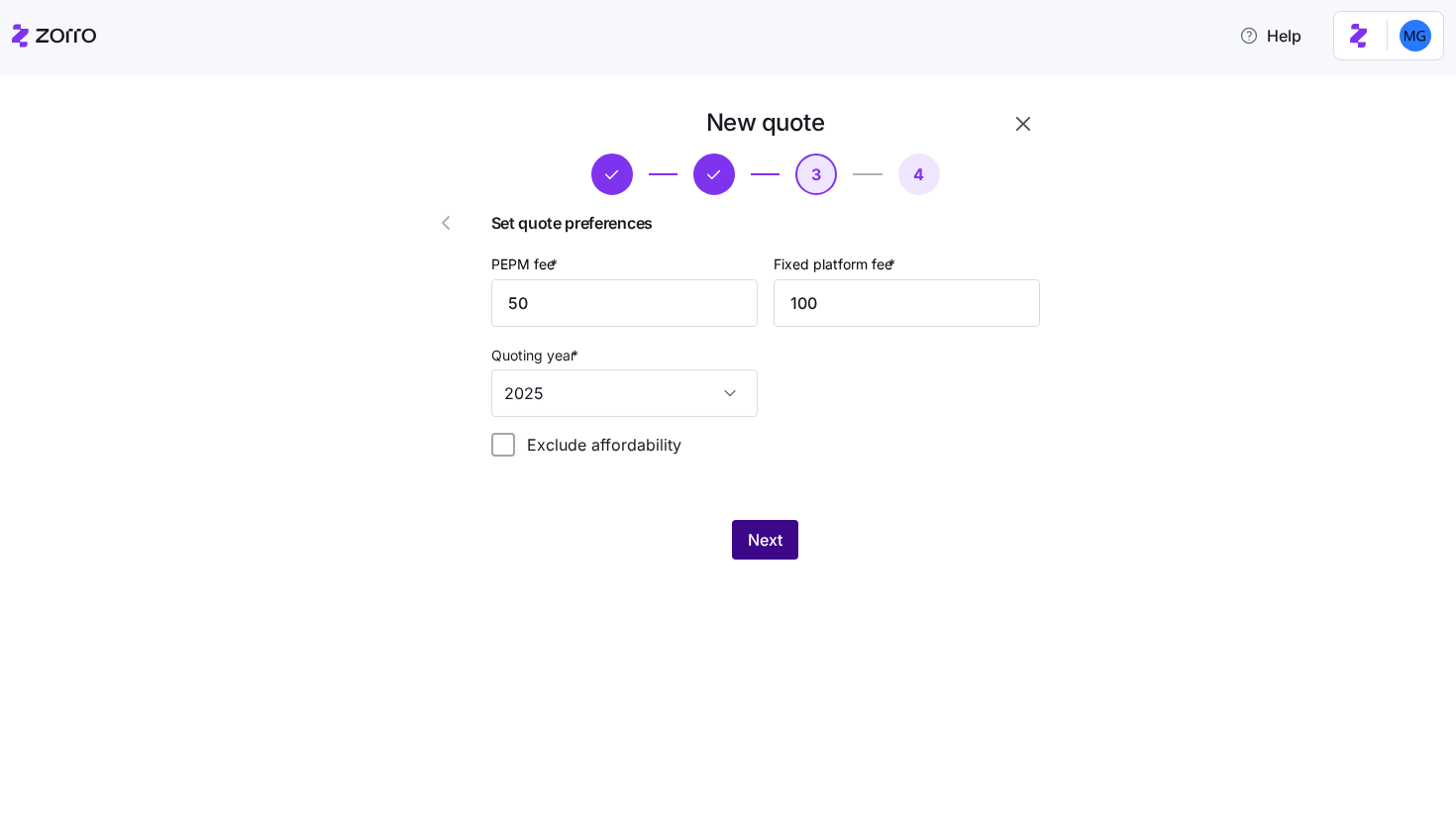 click on "Next" at bounding box center (765, 540) 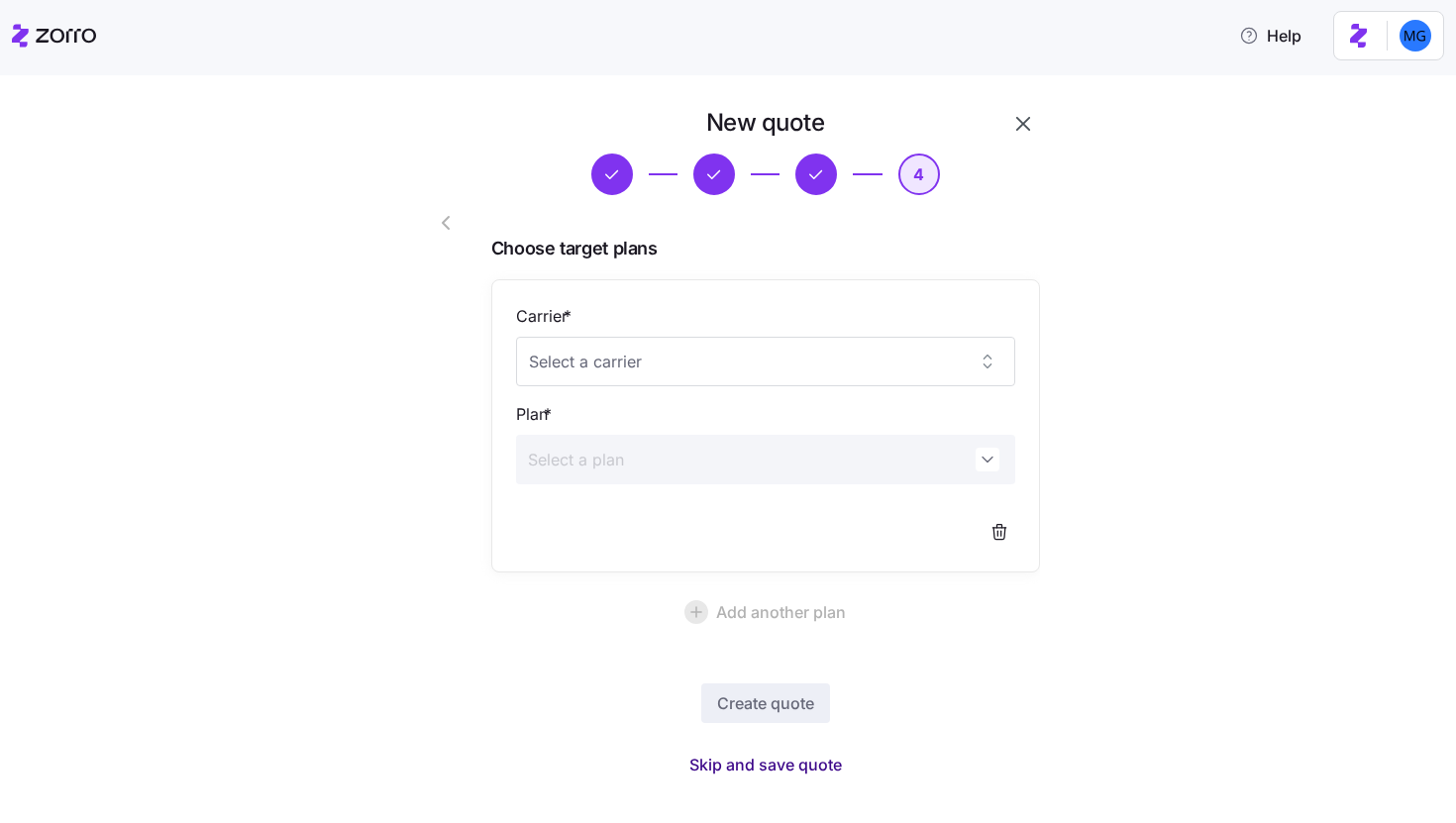 click on "Skip and save quote" at bounding box center [766, 765] 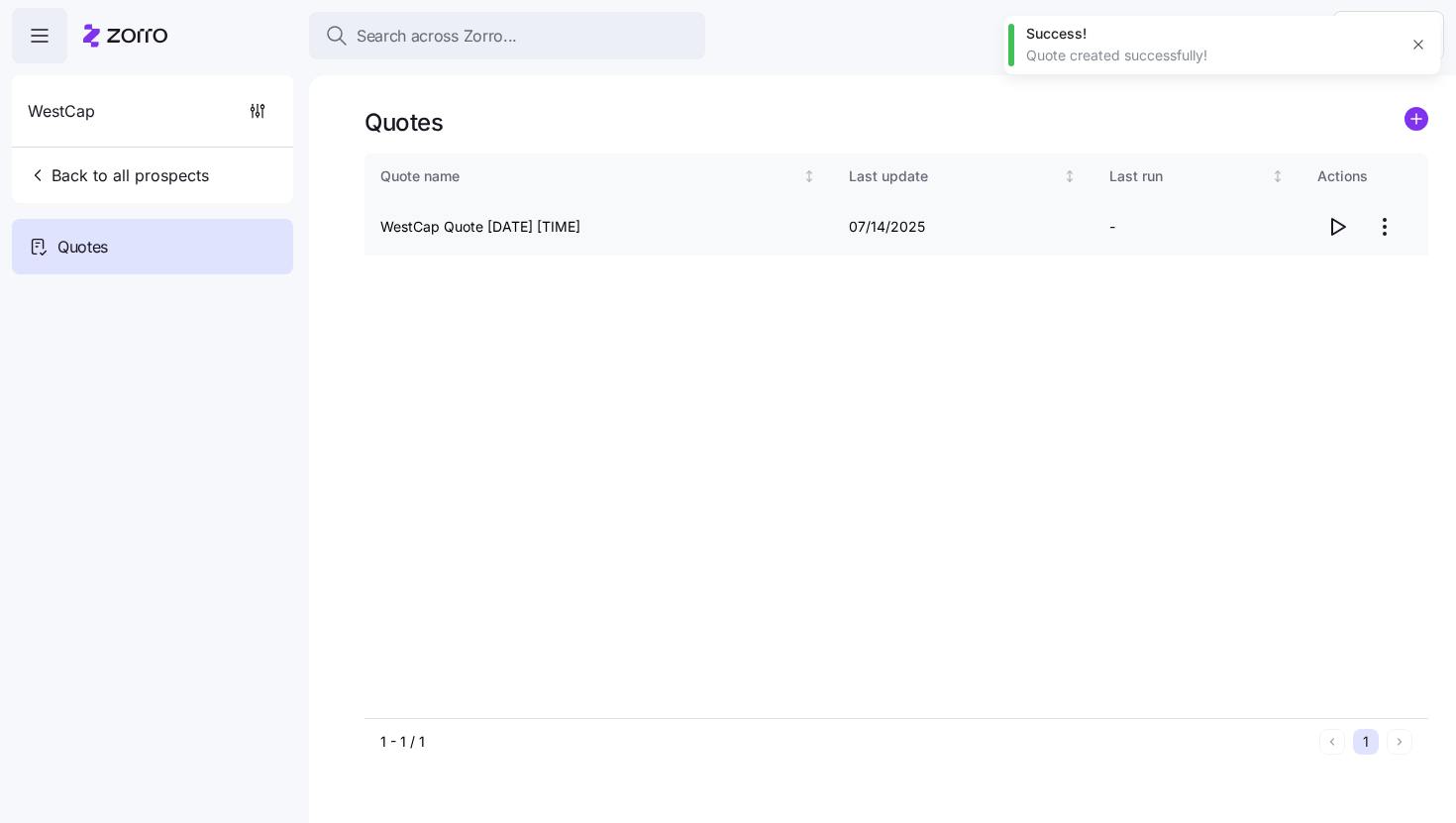 click 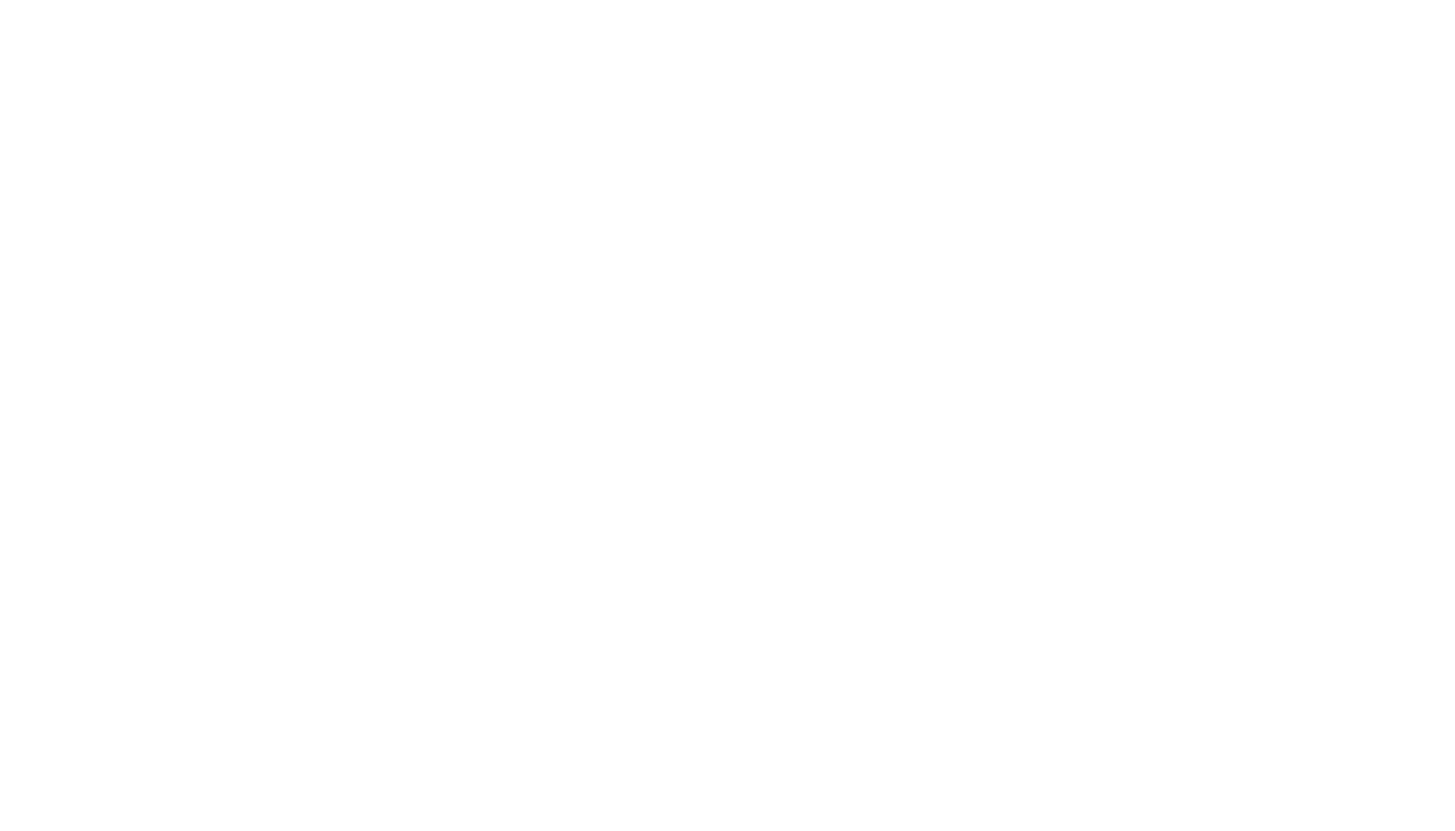 scroll, scrollTop: 0, scrollLeft: 0, axis: both 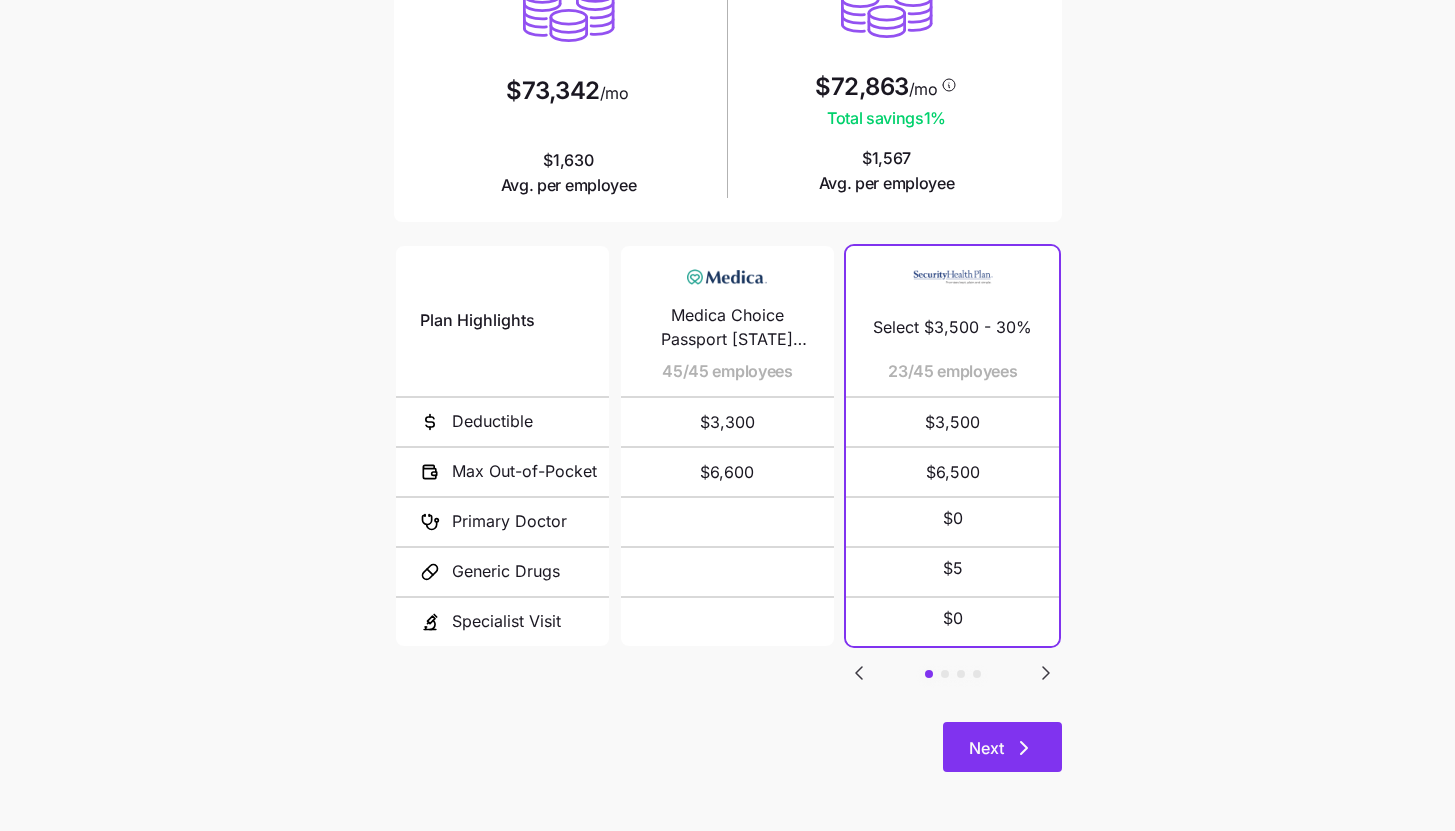 click on "Next" at bounding box center (1002, 747) 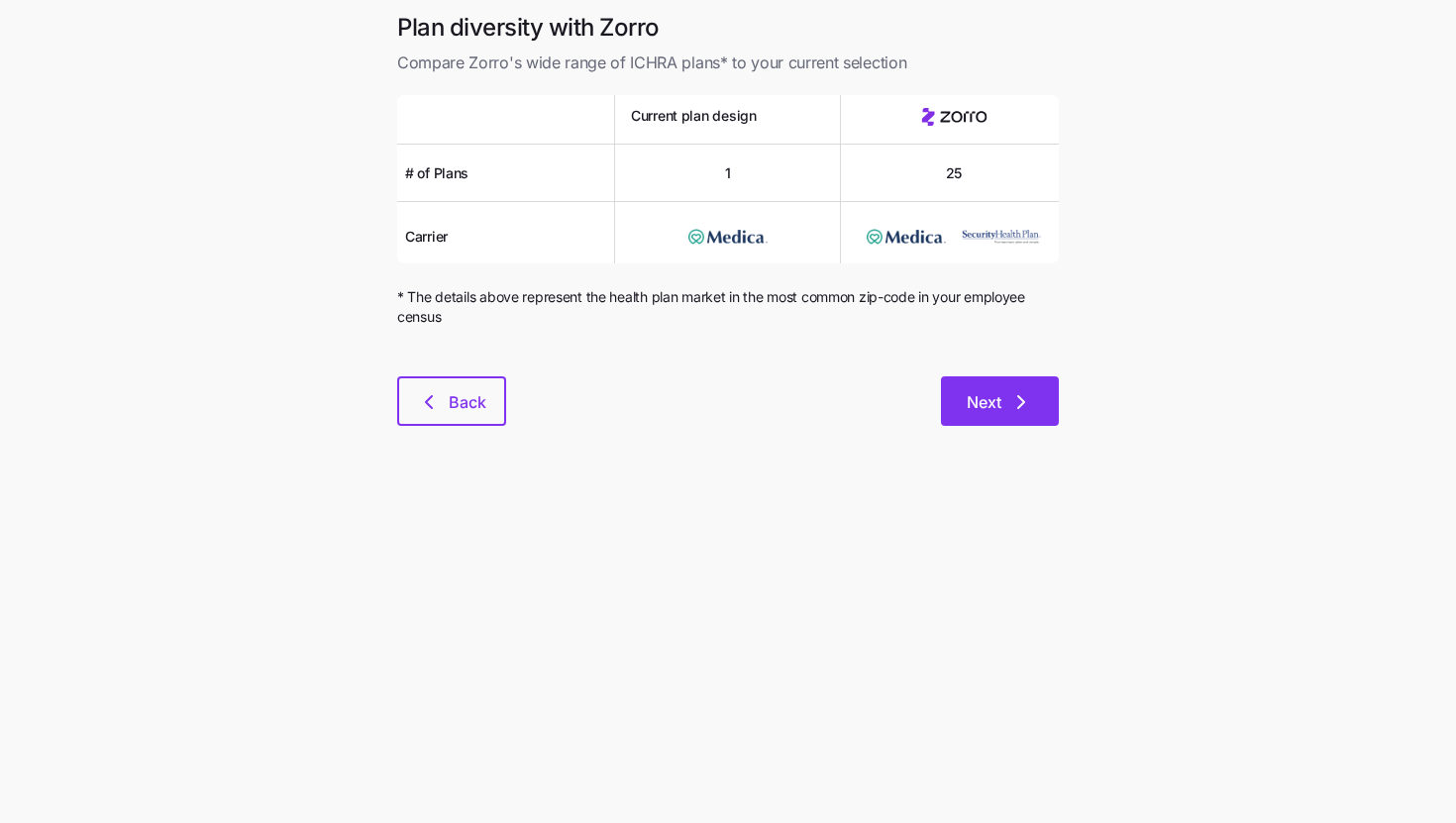 click on "Next" at bounding box center [999, 401] 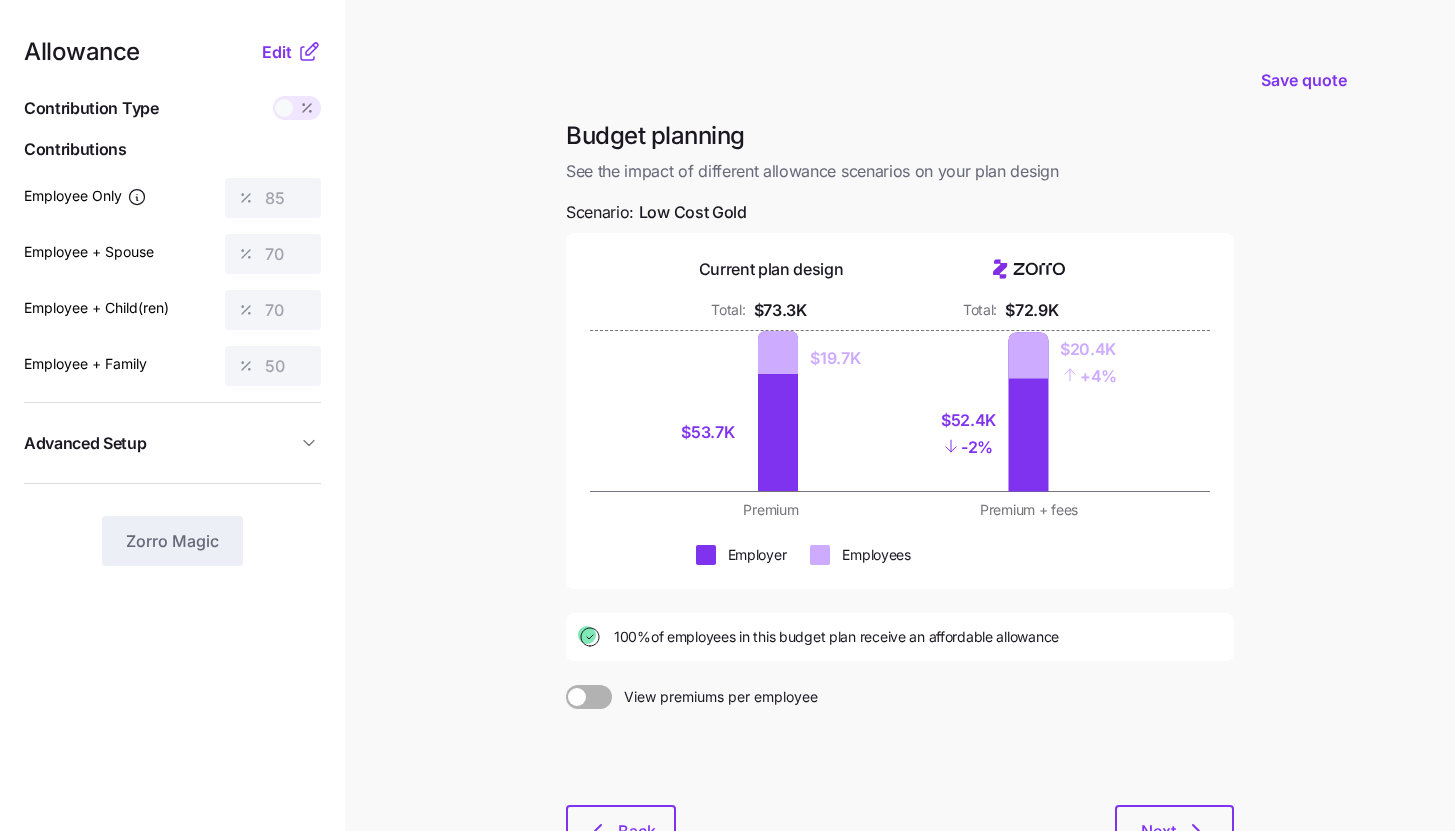 click 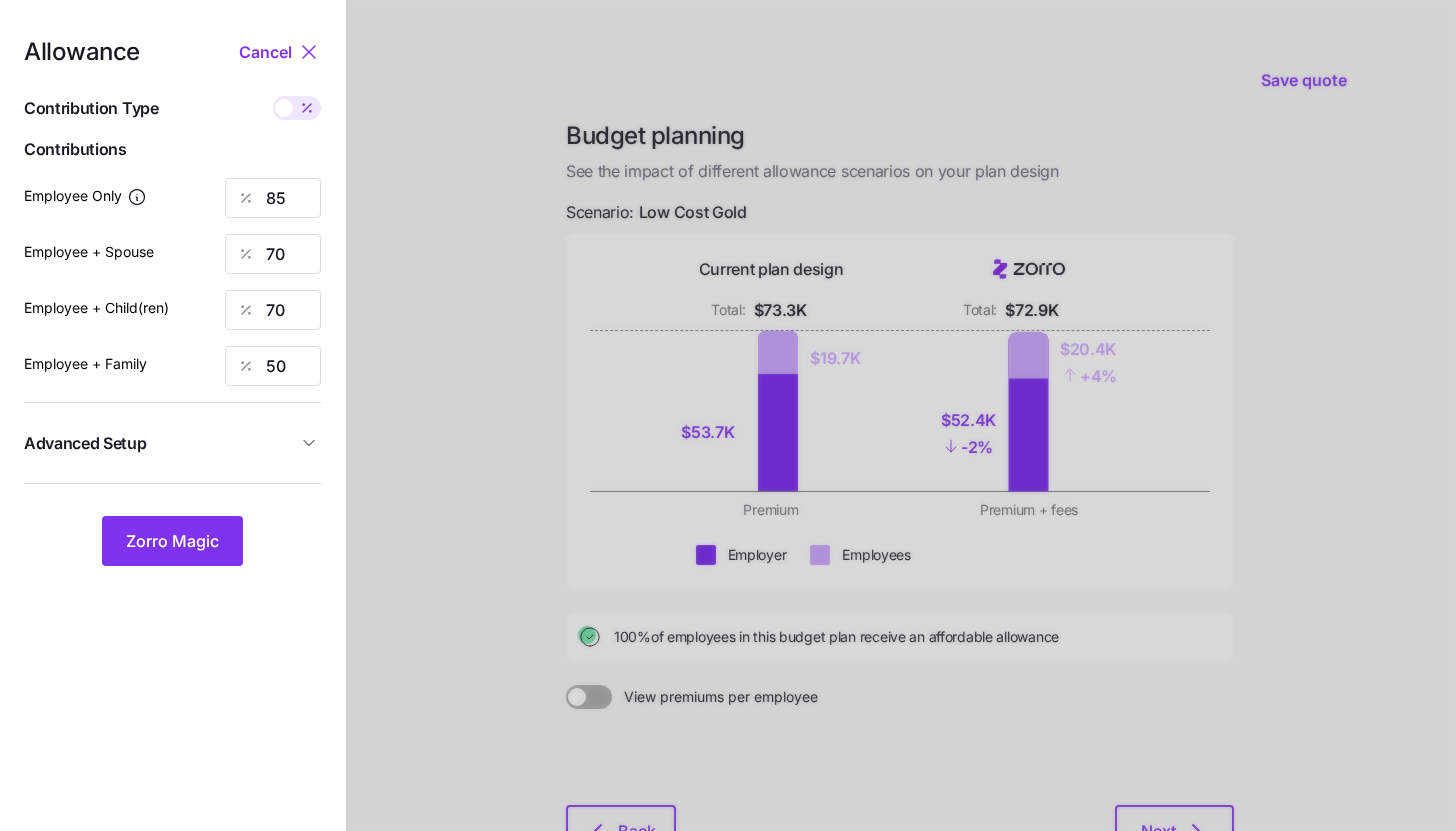 click on "Advanced Setup" at bounding box center [172, 443] 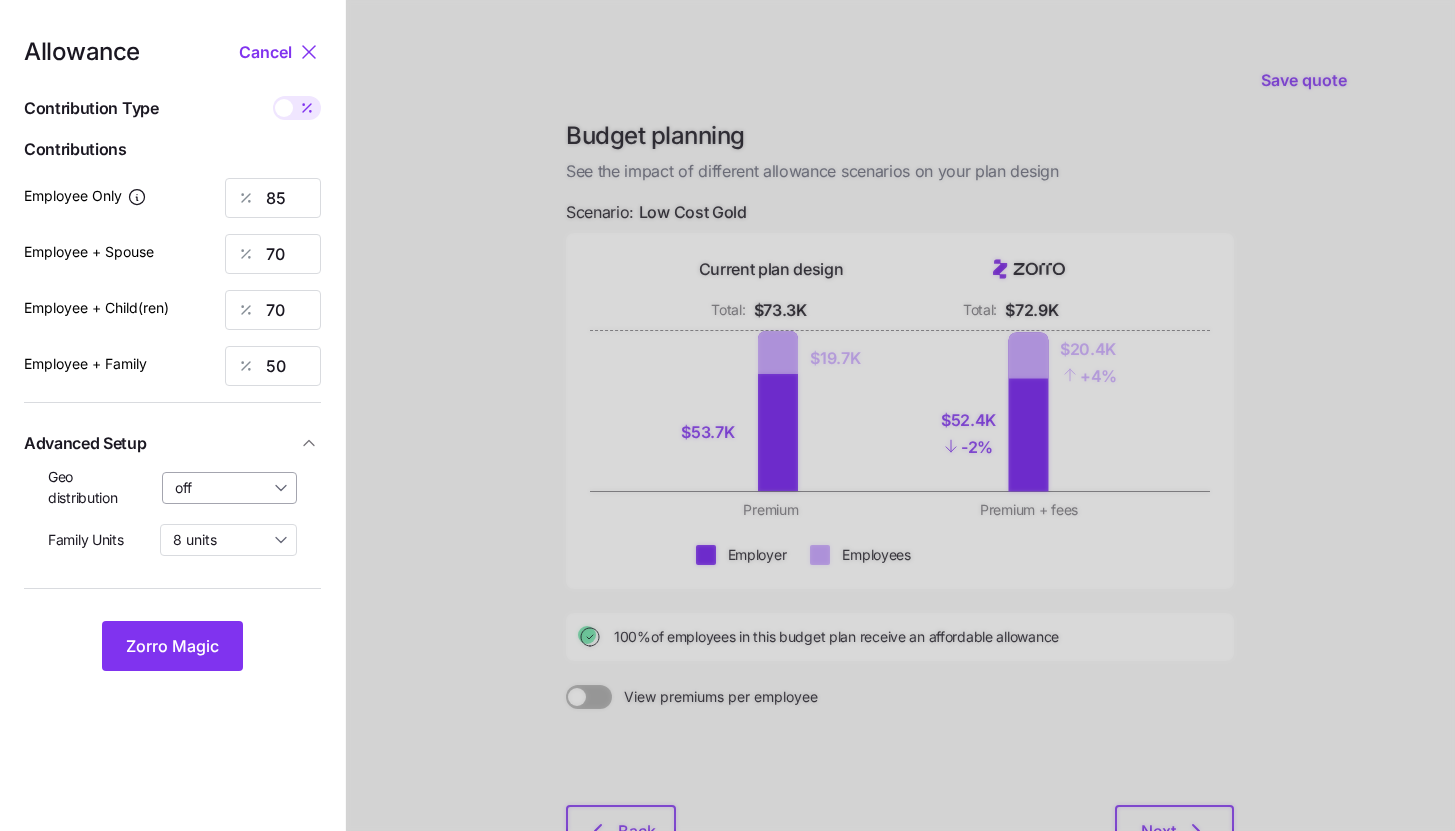 click on "off" at bounding box center [230, 488] 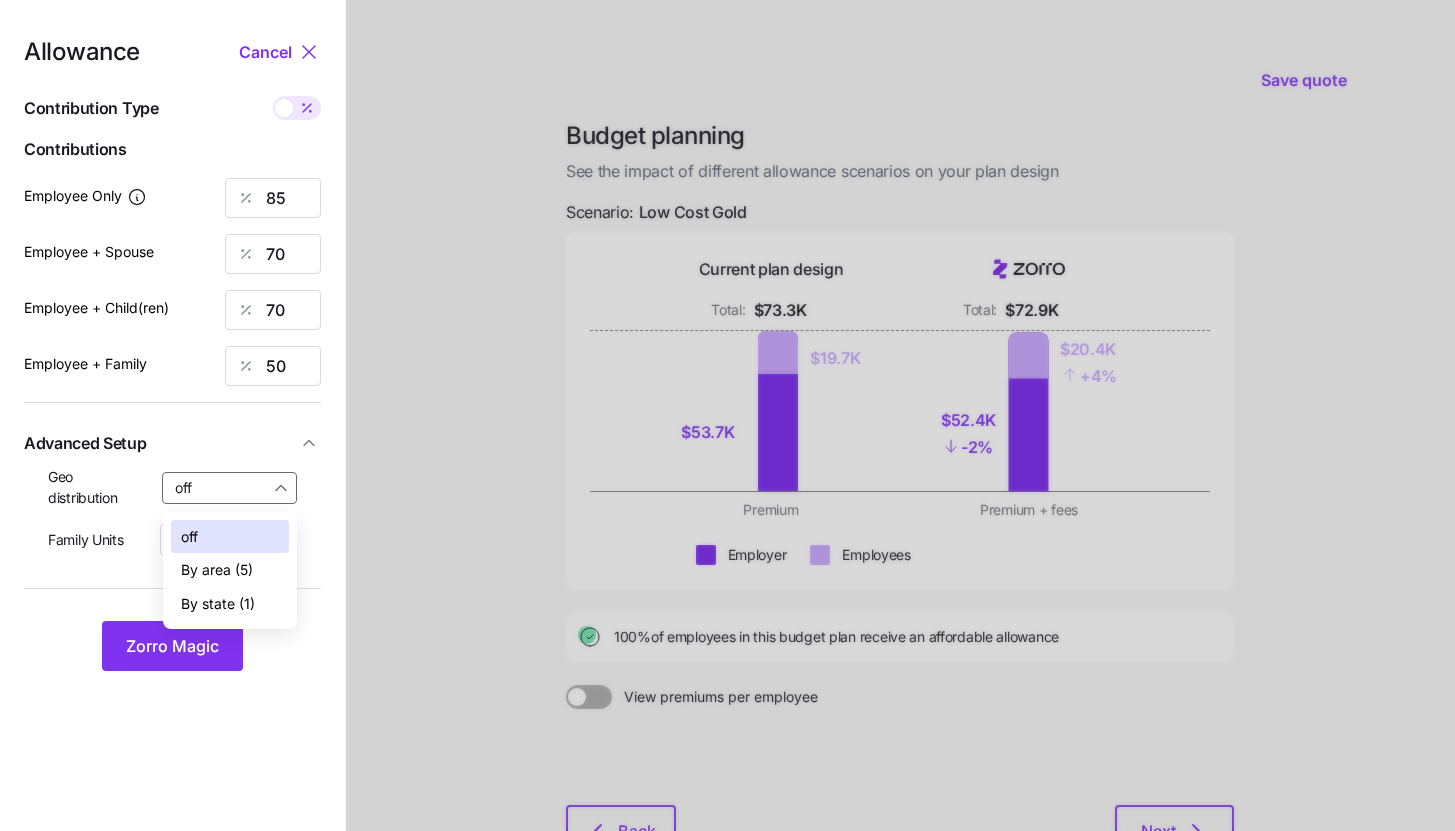 click on "By state (1)" at bounding box center (218, 604) 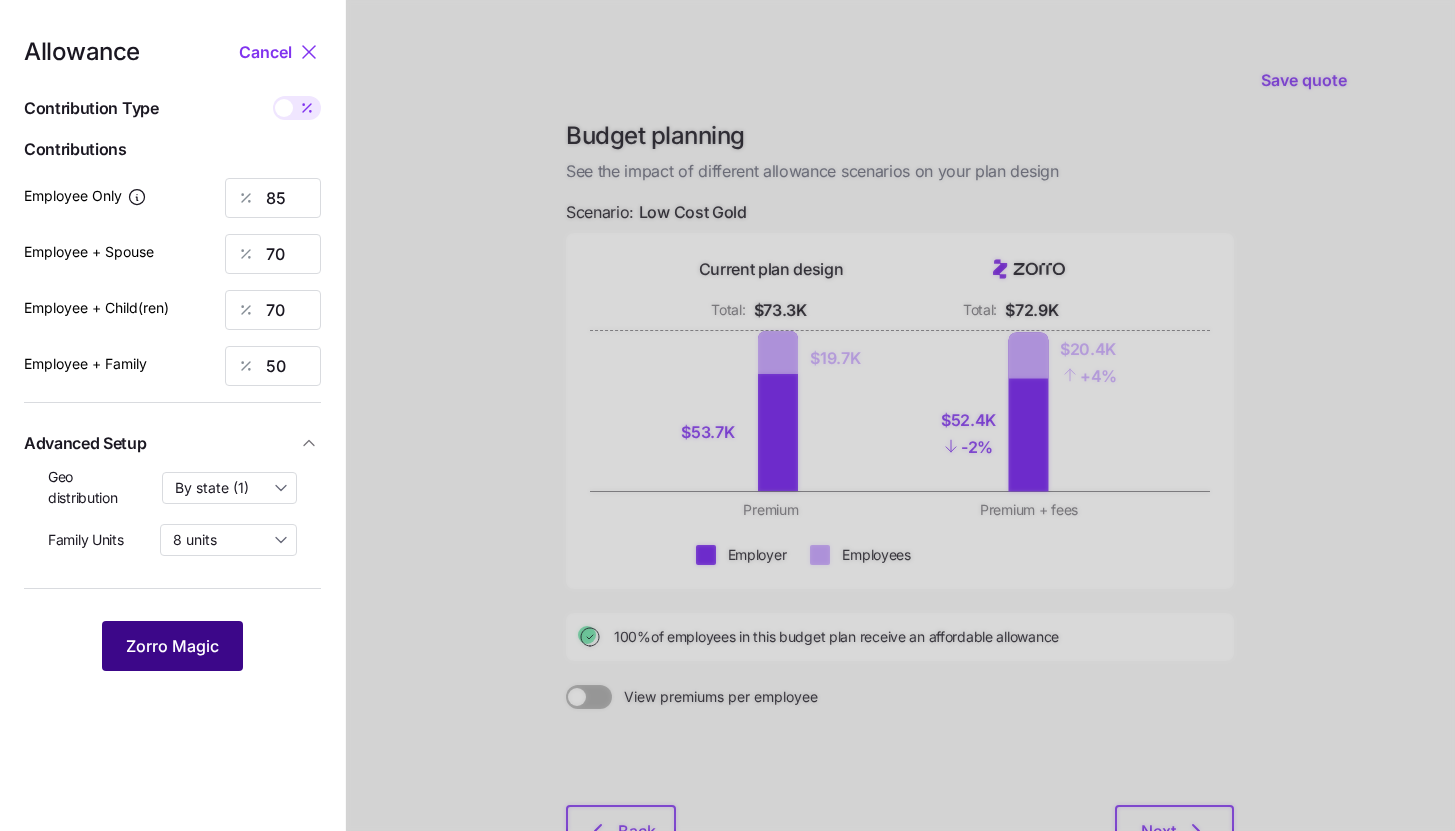 click on "Zorro Magic" at bounding box center (172, 646) 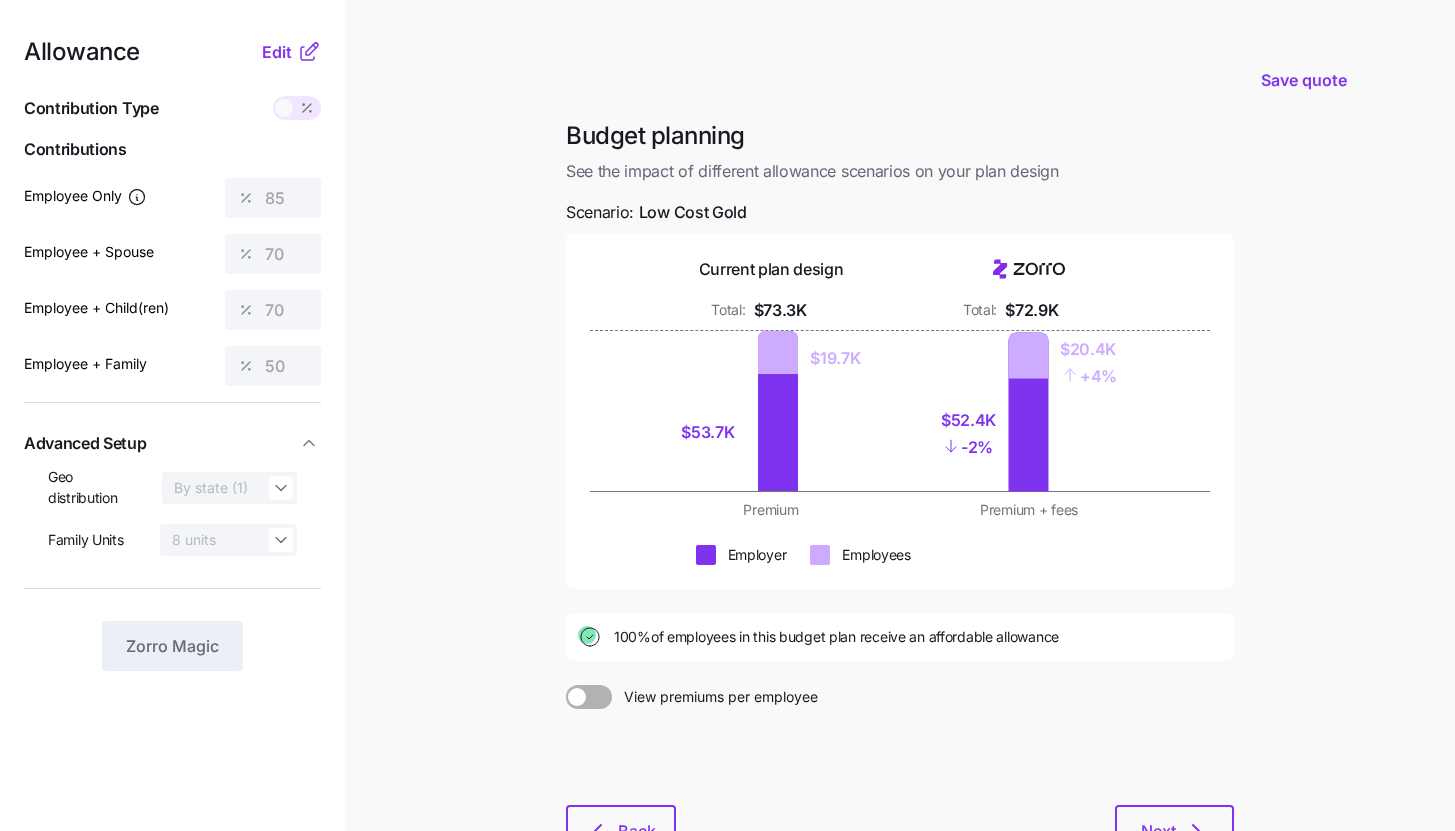 click 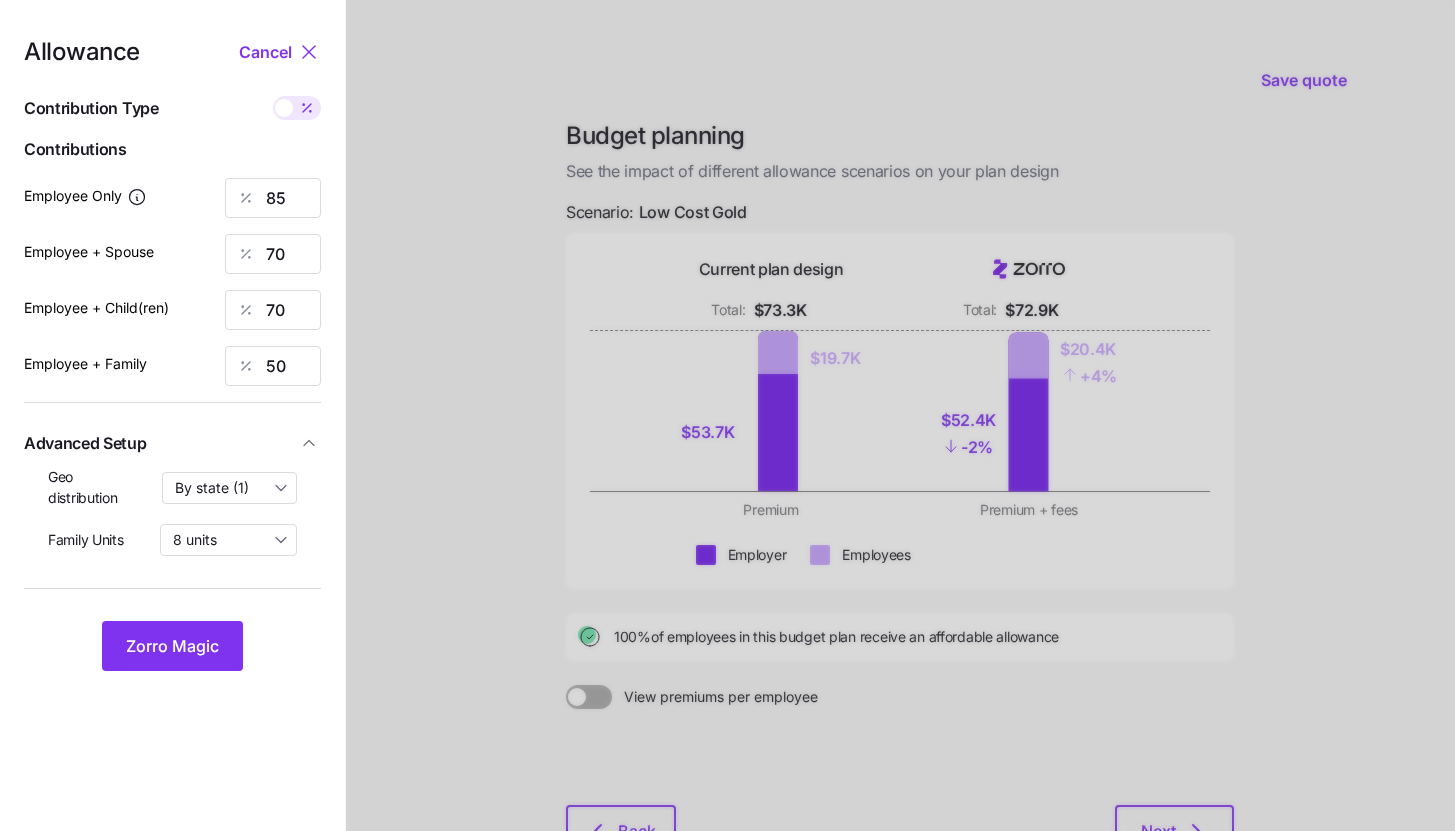 click at bounding box center [900, 491] 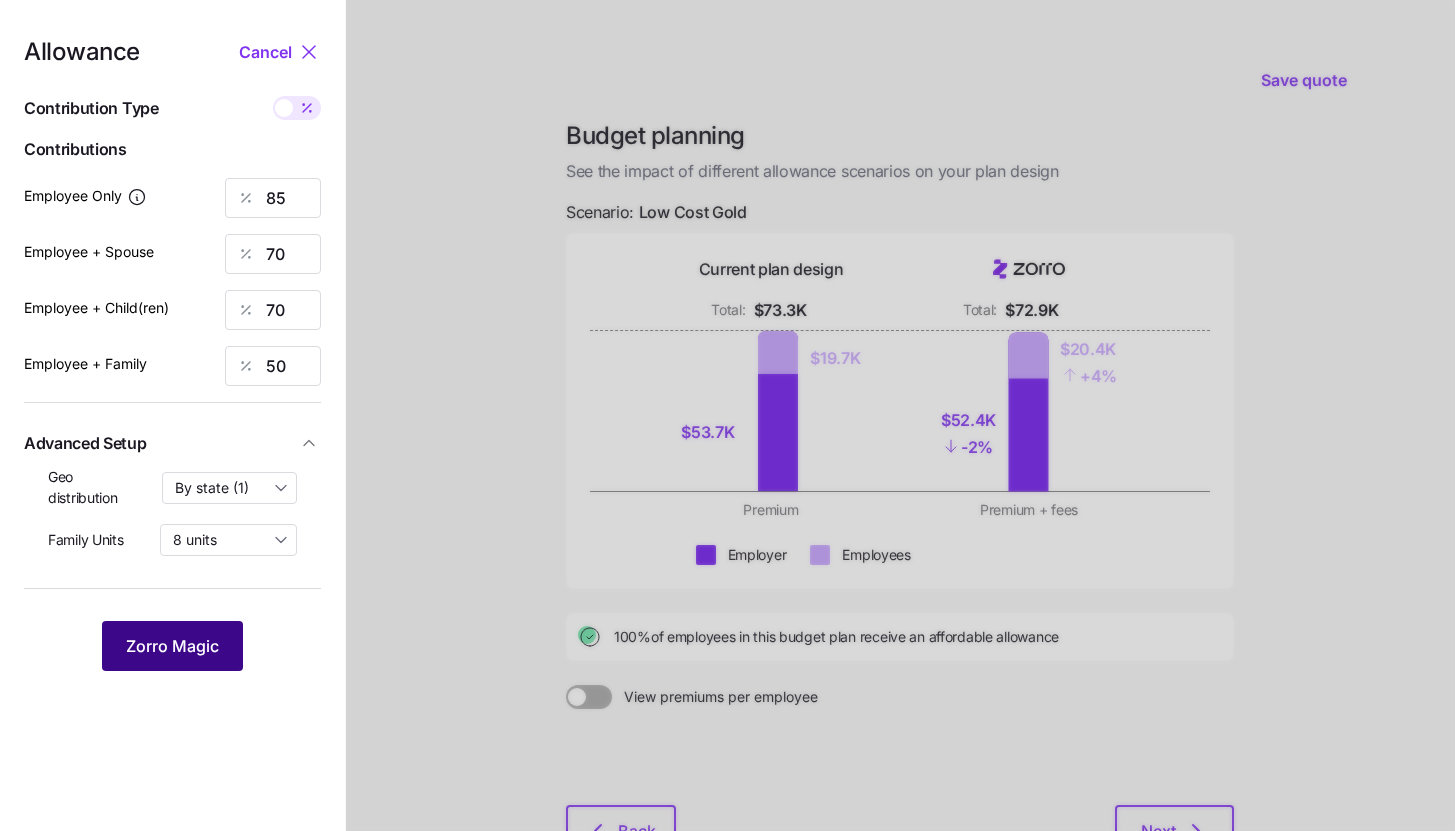 click on "Zorro Magic" at bounding box center (172, 646) 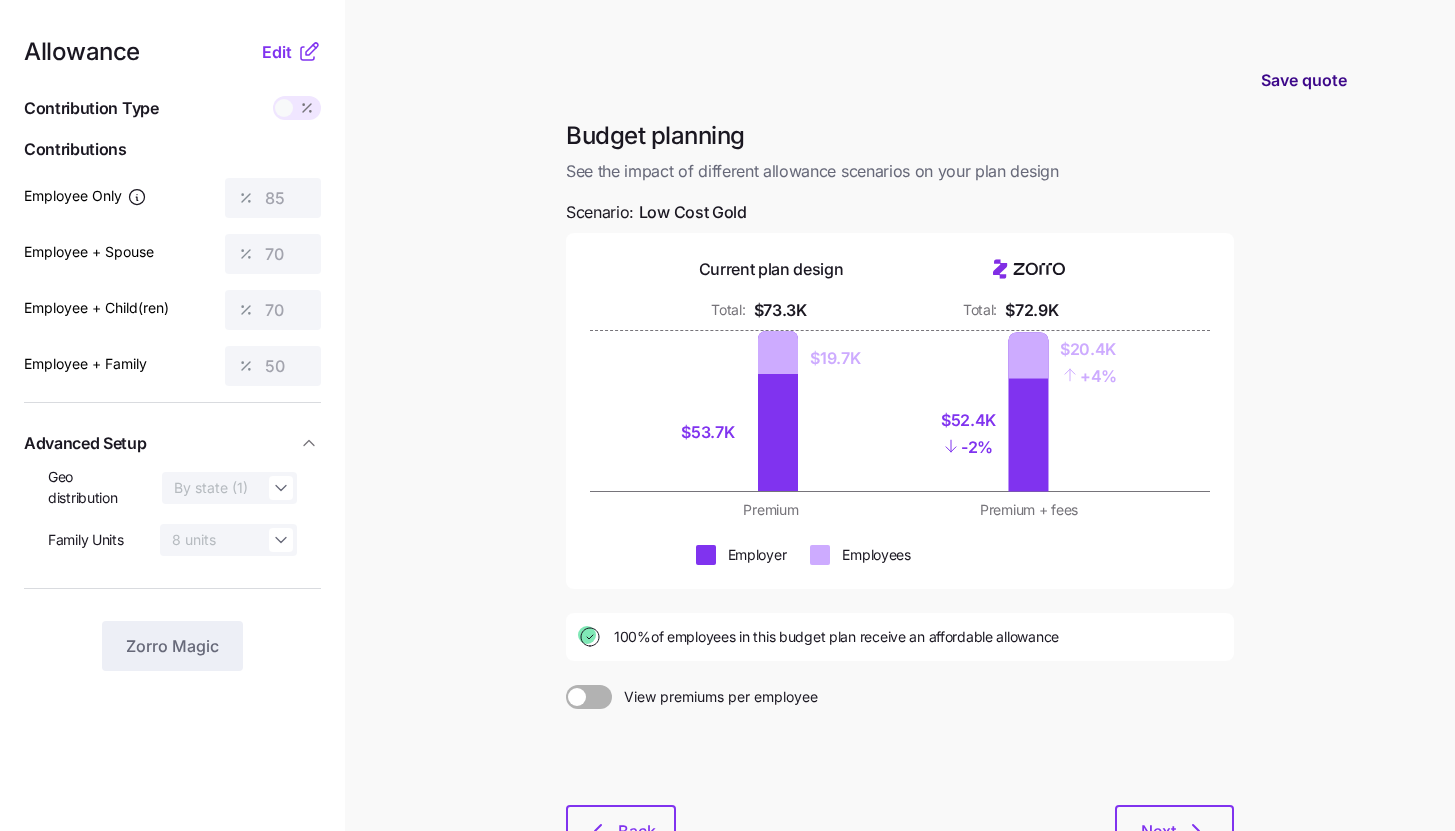 click on "Save quote" at bounding box center [1304, 80] 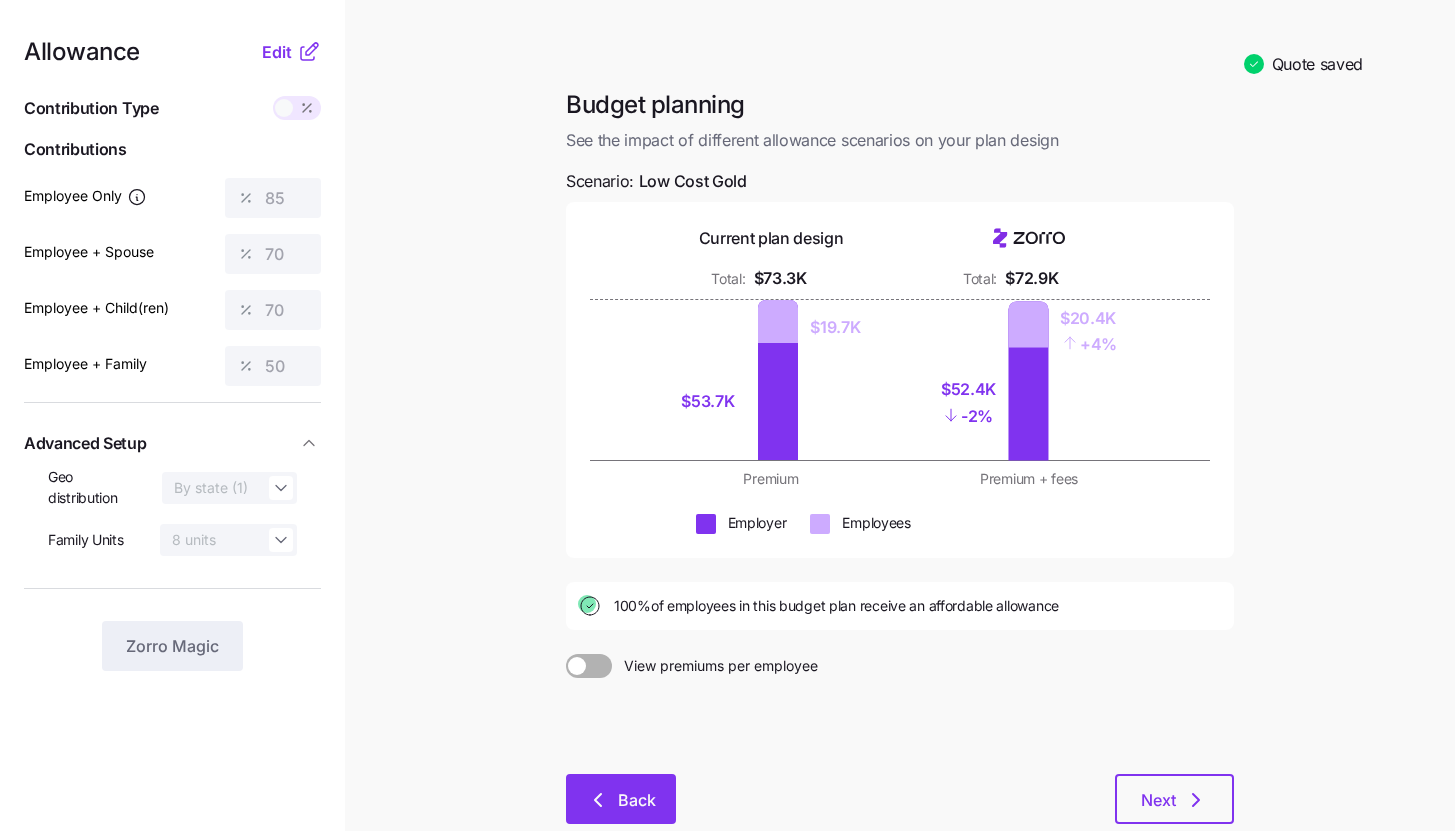 click on "Back" at bounding box center [637, 800] 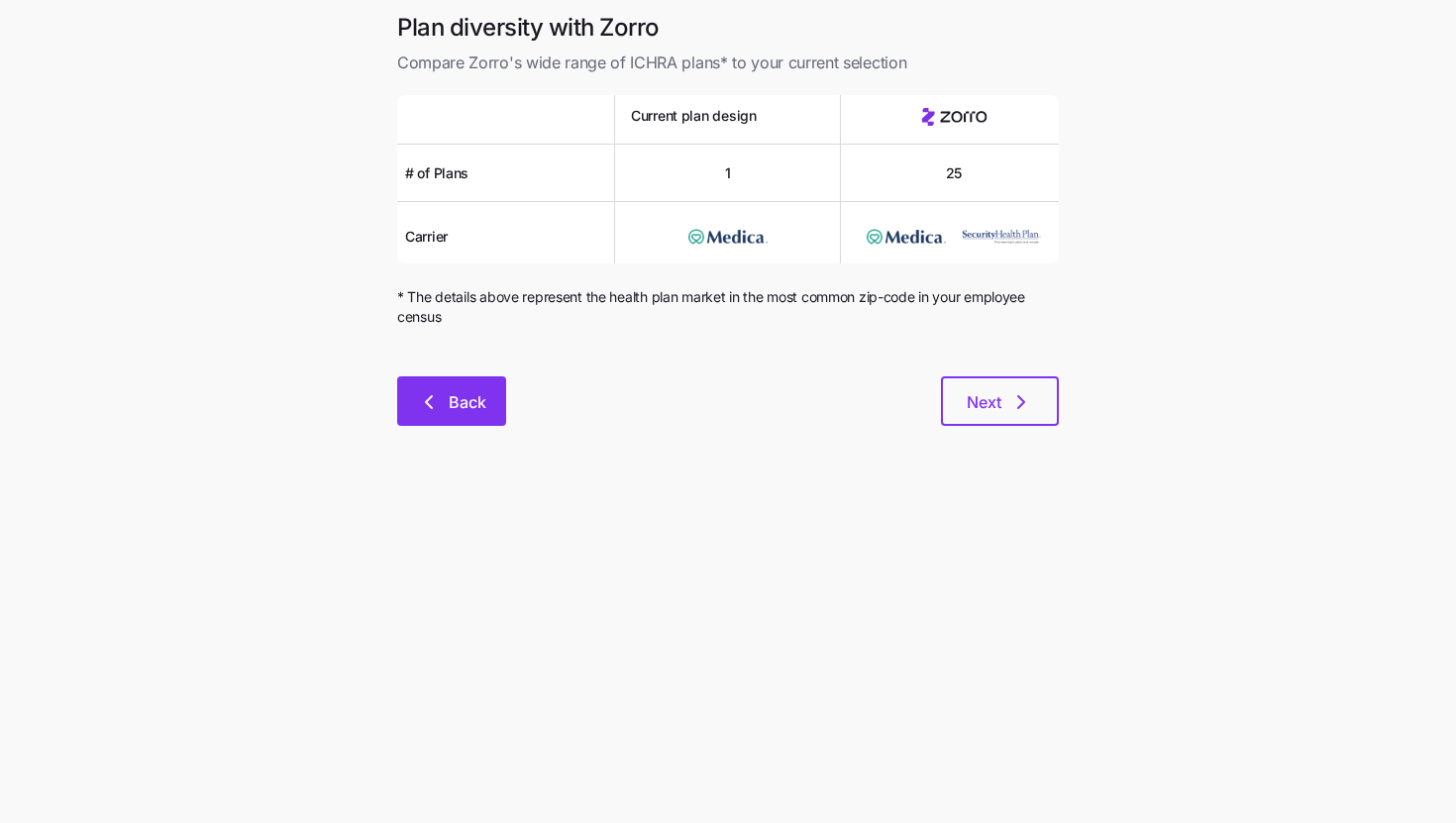 click on "Back" at bounding box center (452, 401) 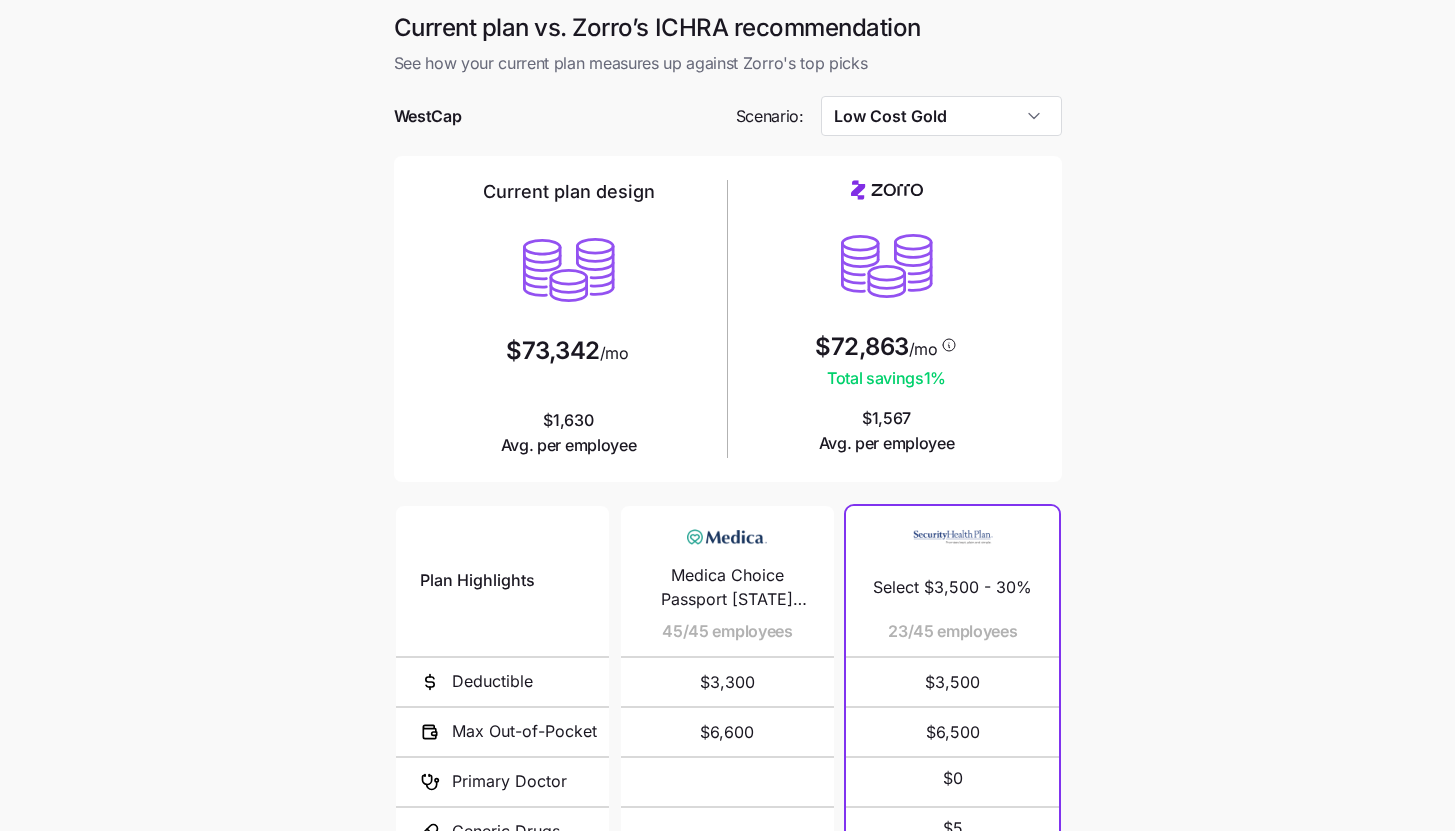 scroll, scrollTop: 260, scrollLeft: 0, axis: vertical 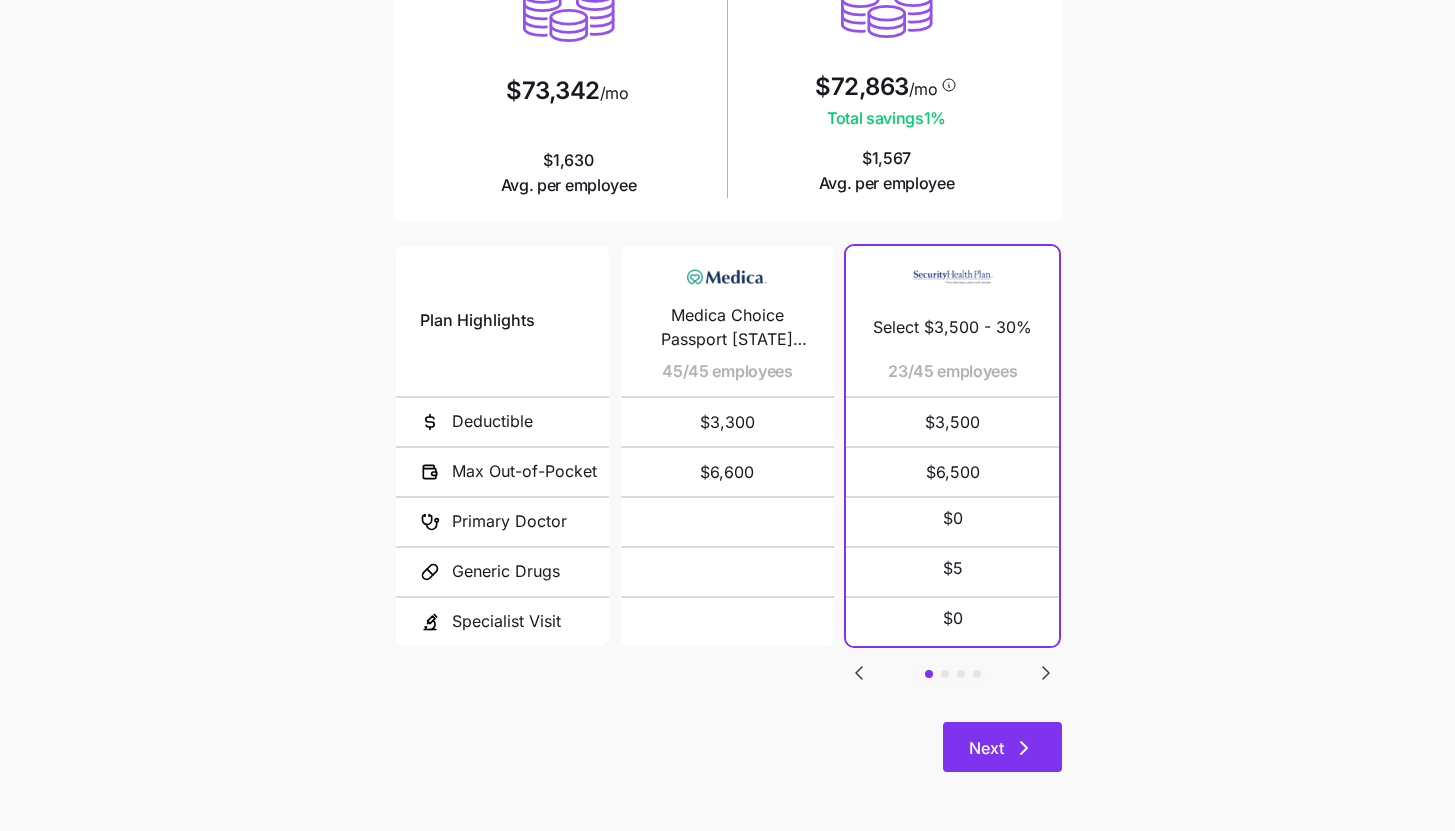 click on "Next" at bounding box center [1002, 747] 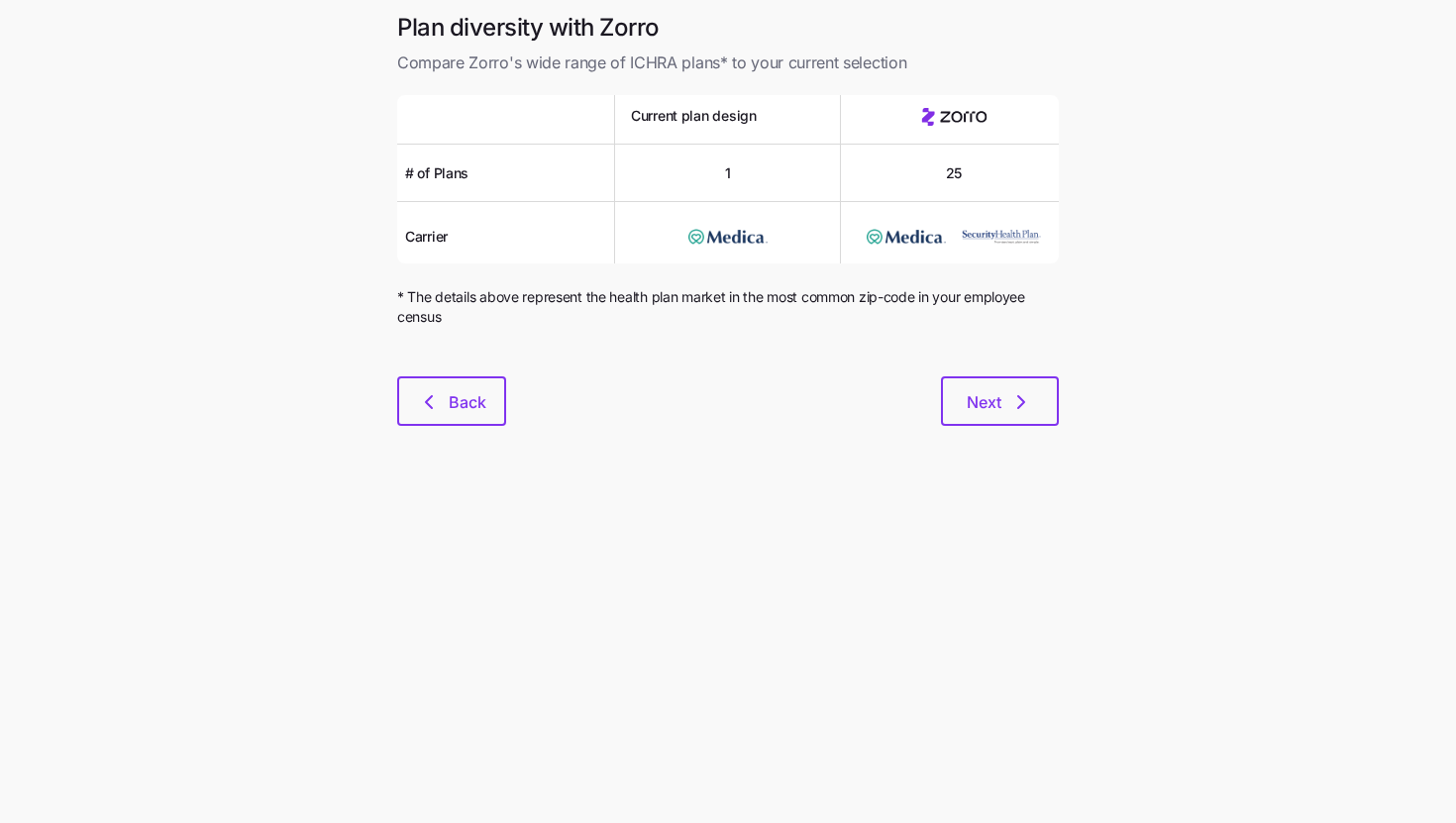 click at bounding box center [728, 364] 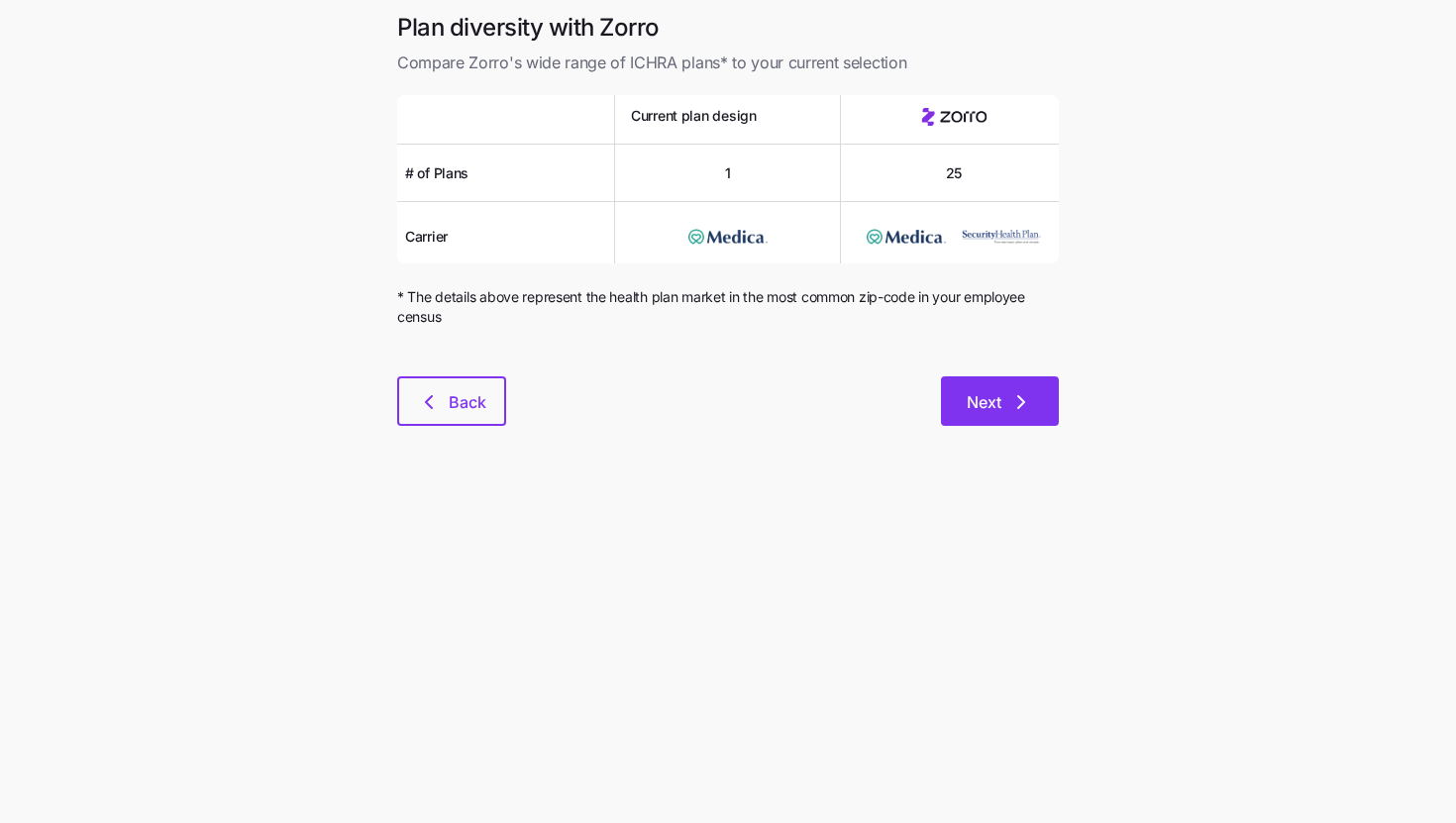 click on "Next" at bounding box center (999, 401) 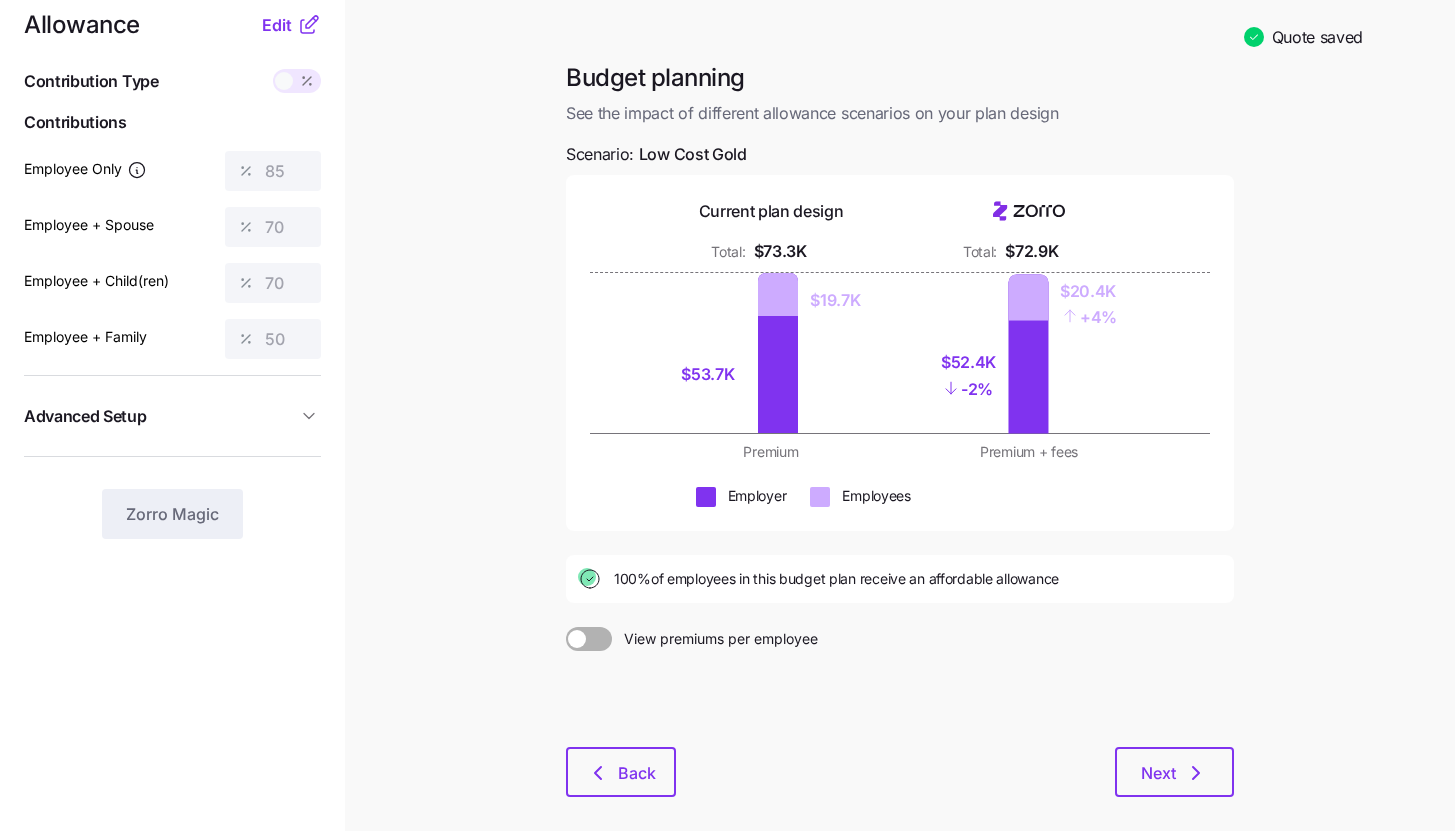scroll, scrollTop: 121, scrollLeft: 0, axis: vertical 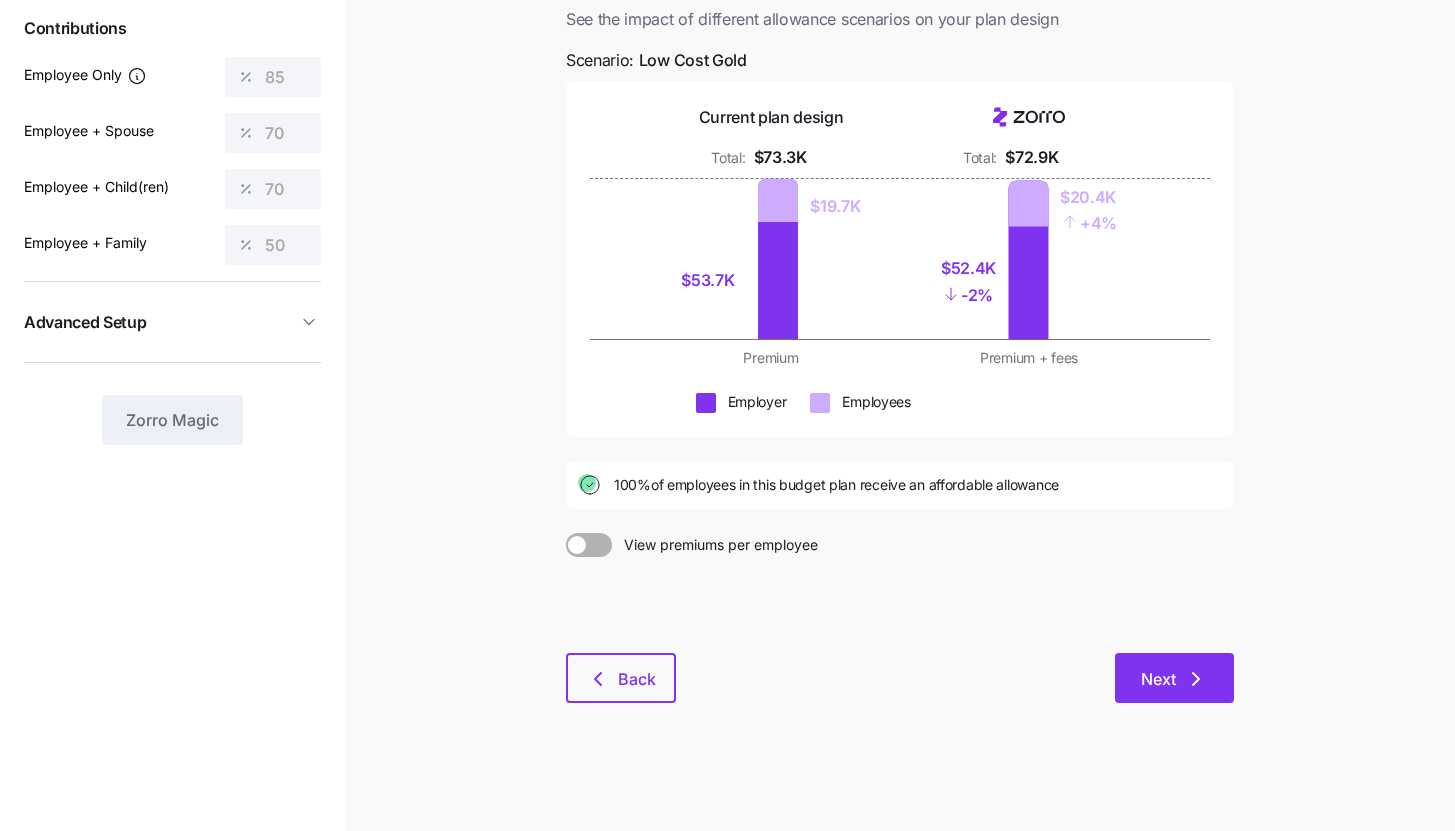 click on "Next" at bounding box center (1174, 679) 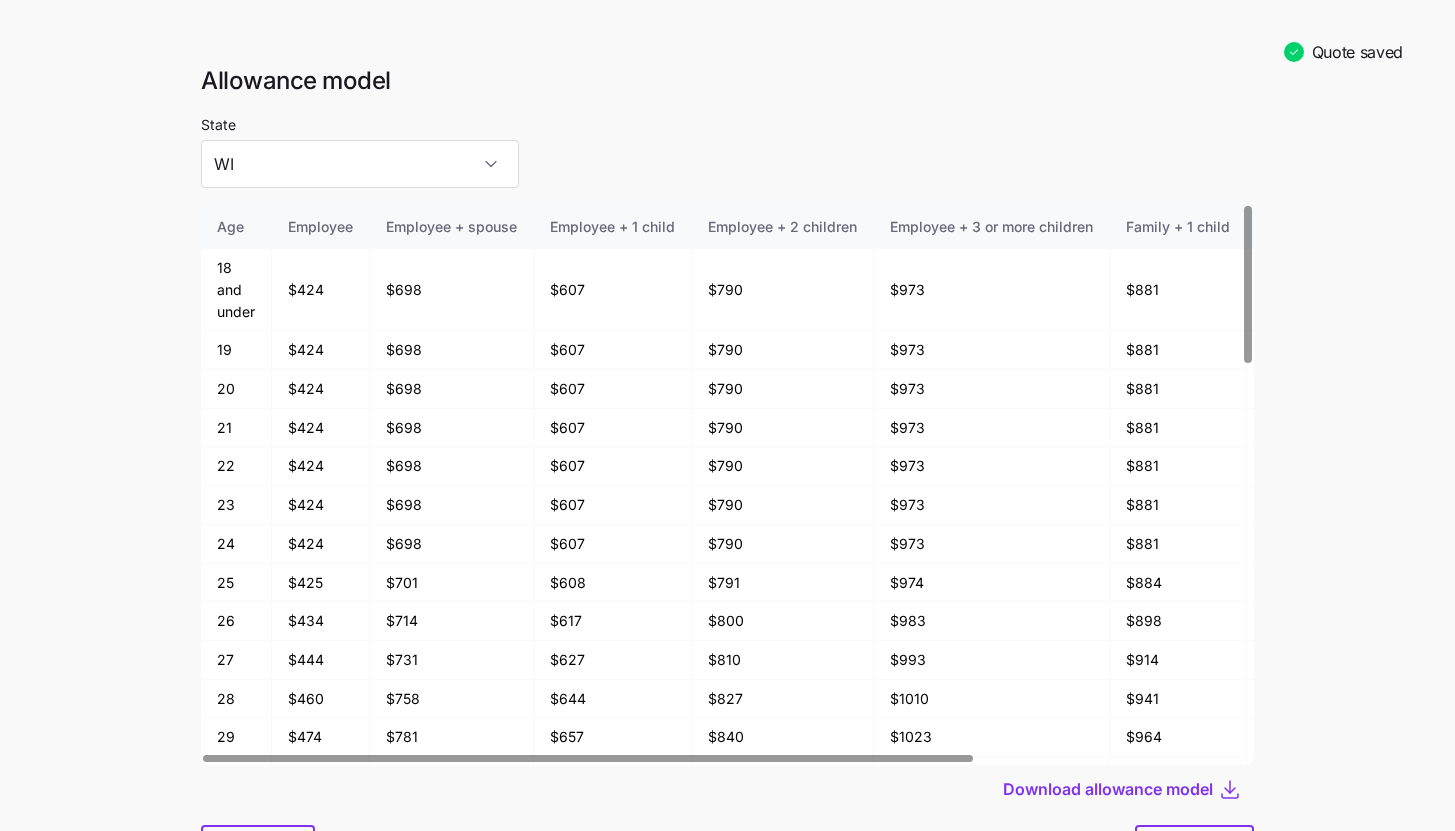 scroll, scrollTop: 104, scrollLeft: 0, axis: vertical 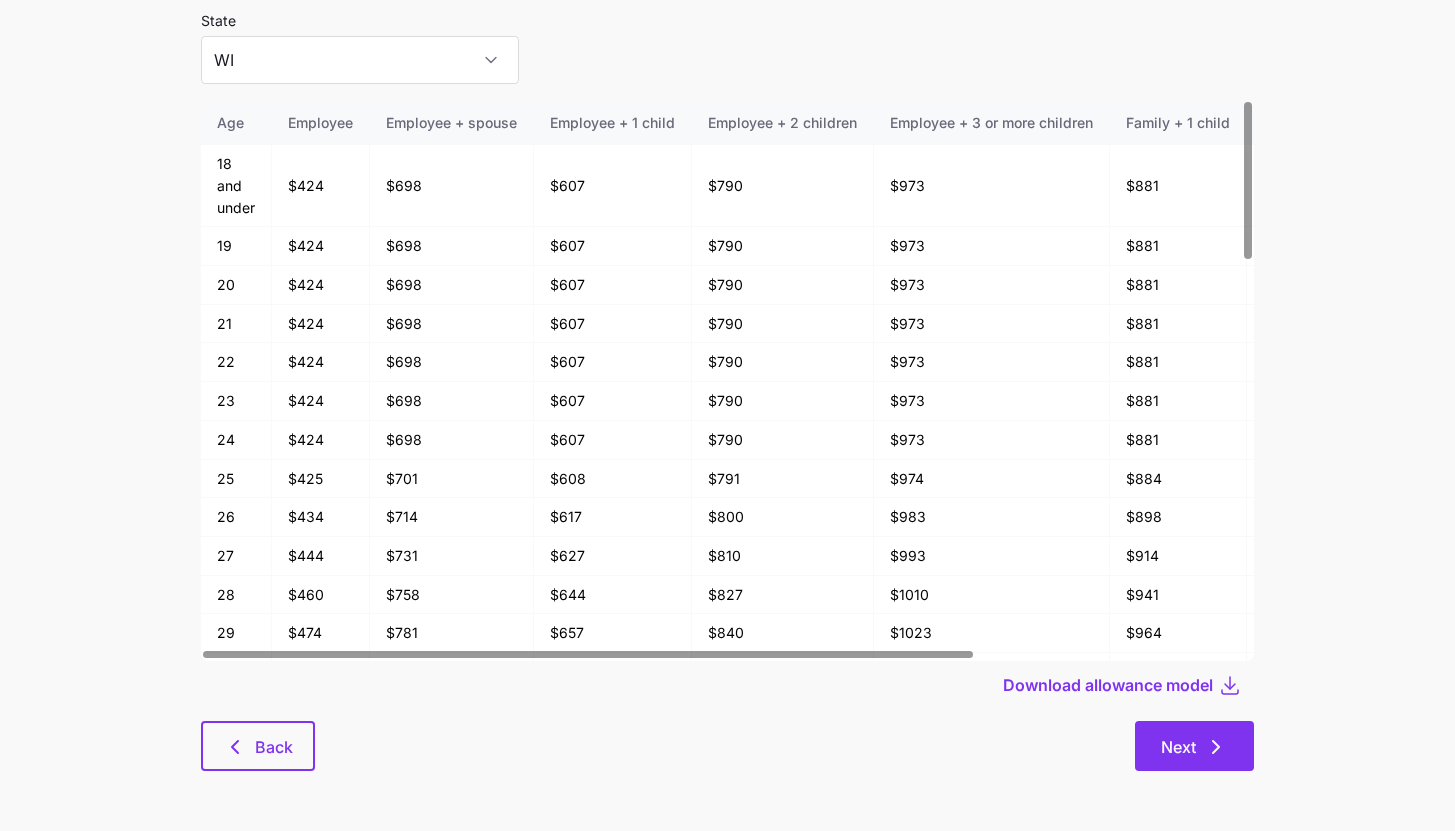 click on "Next" at bounding box center [1194, 747] 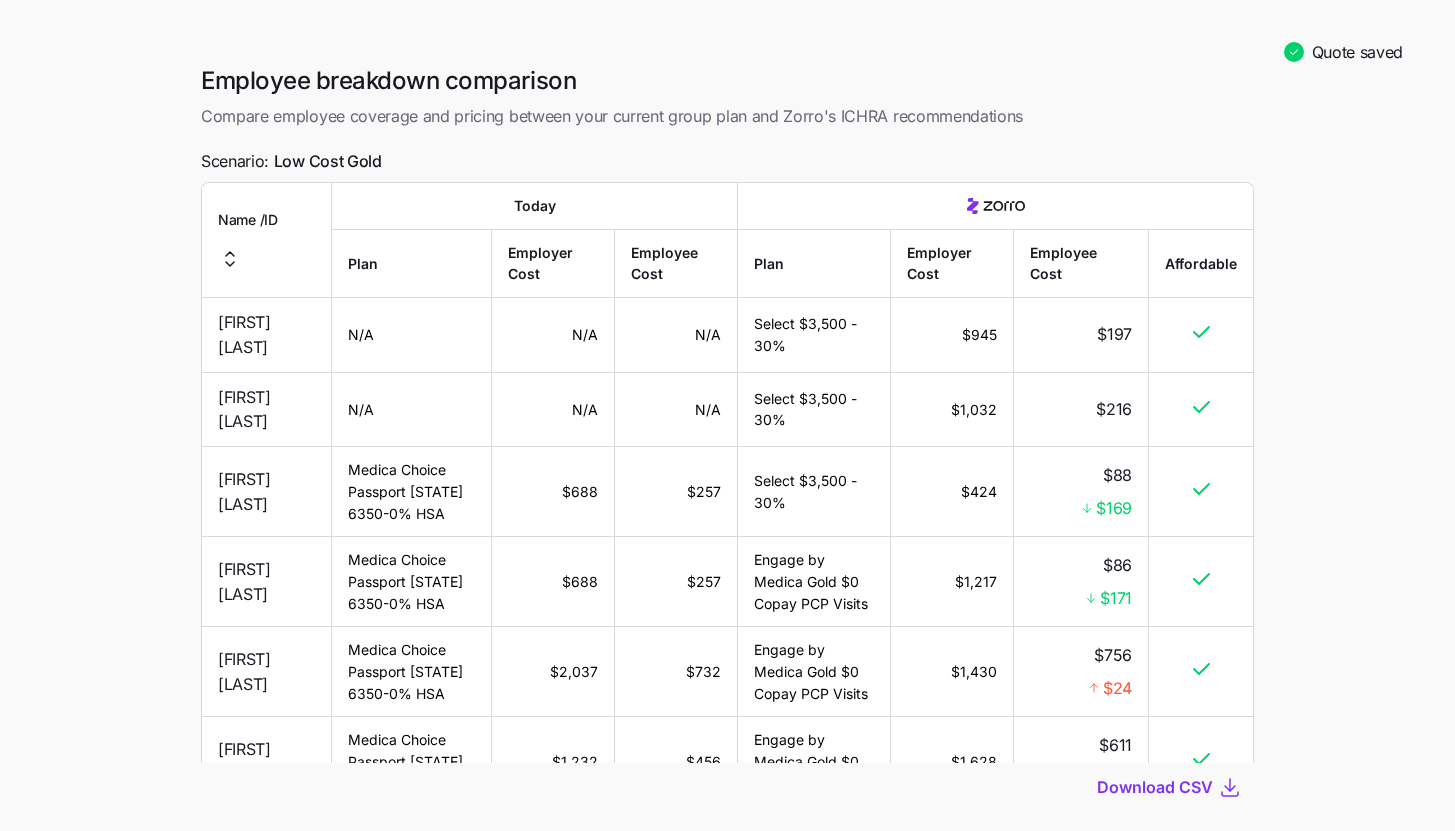 scroll, scrollTop: 114, scrollLeft: 0, axis: vertical 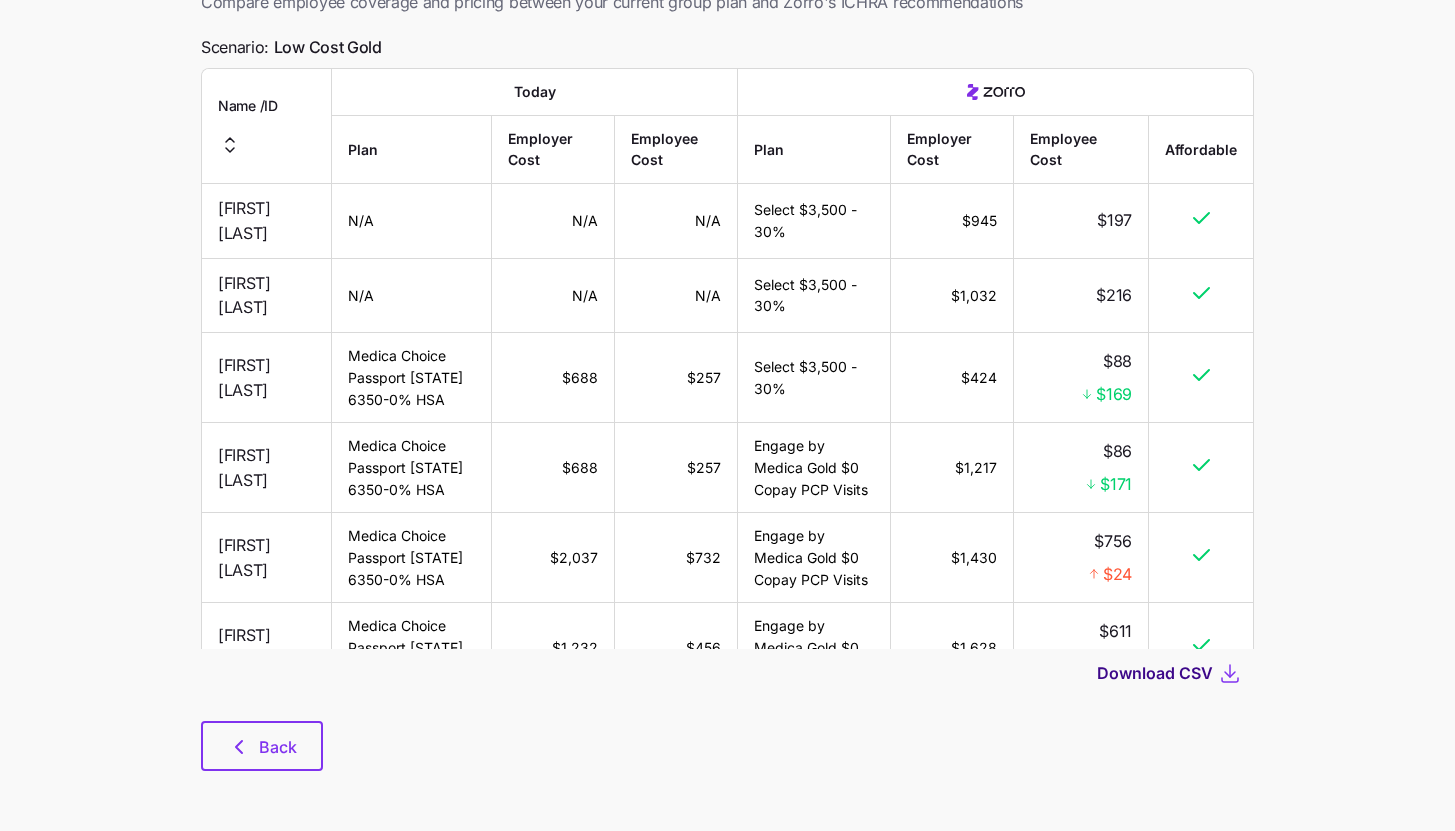 click on "Download CSV" at bounding box center (1155, 673) 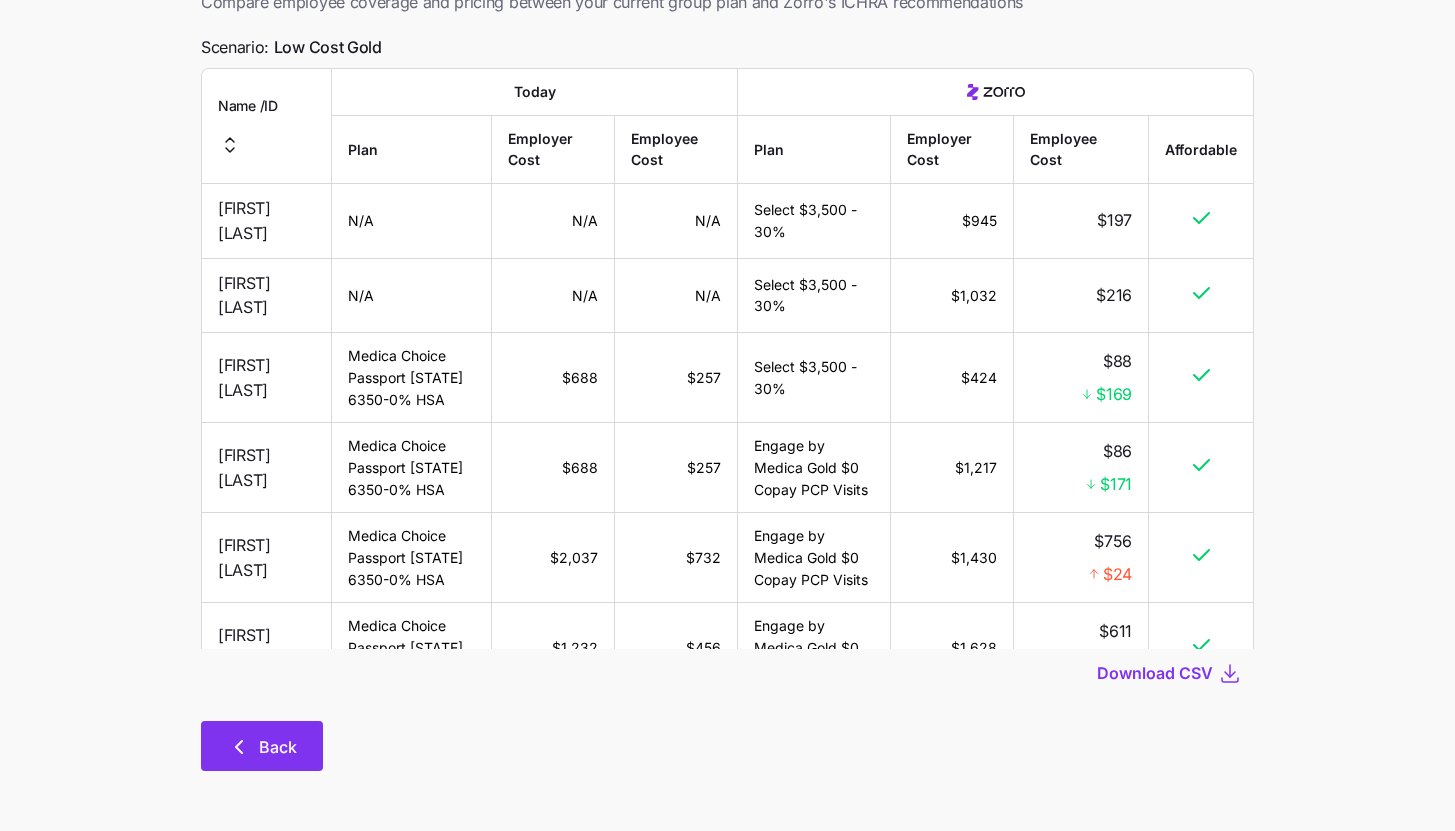 click on "Back" at bounding box center (262, 746) 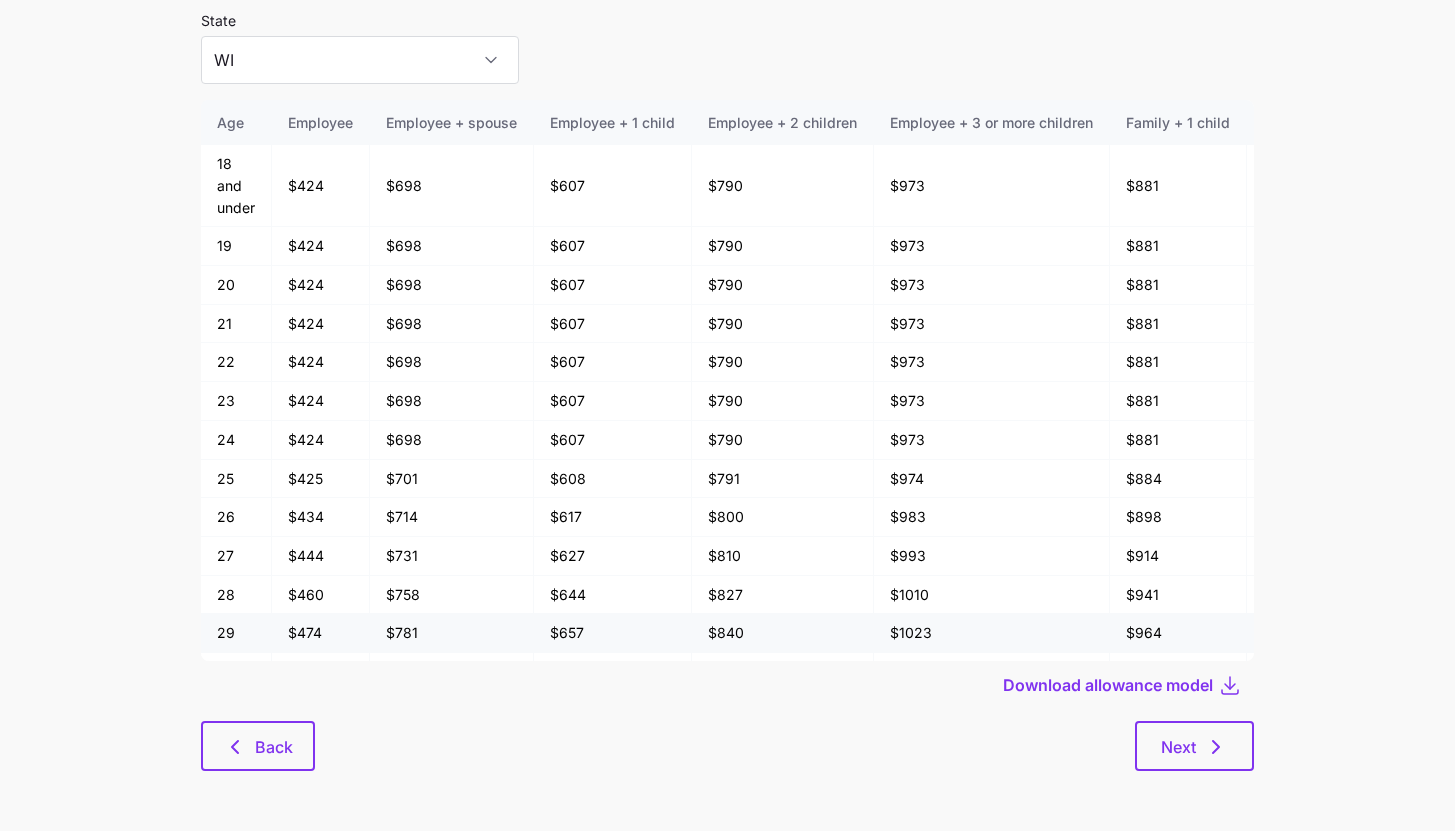 scroll, scrollTop: 0, scrollLeft: 0, axis: both 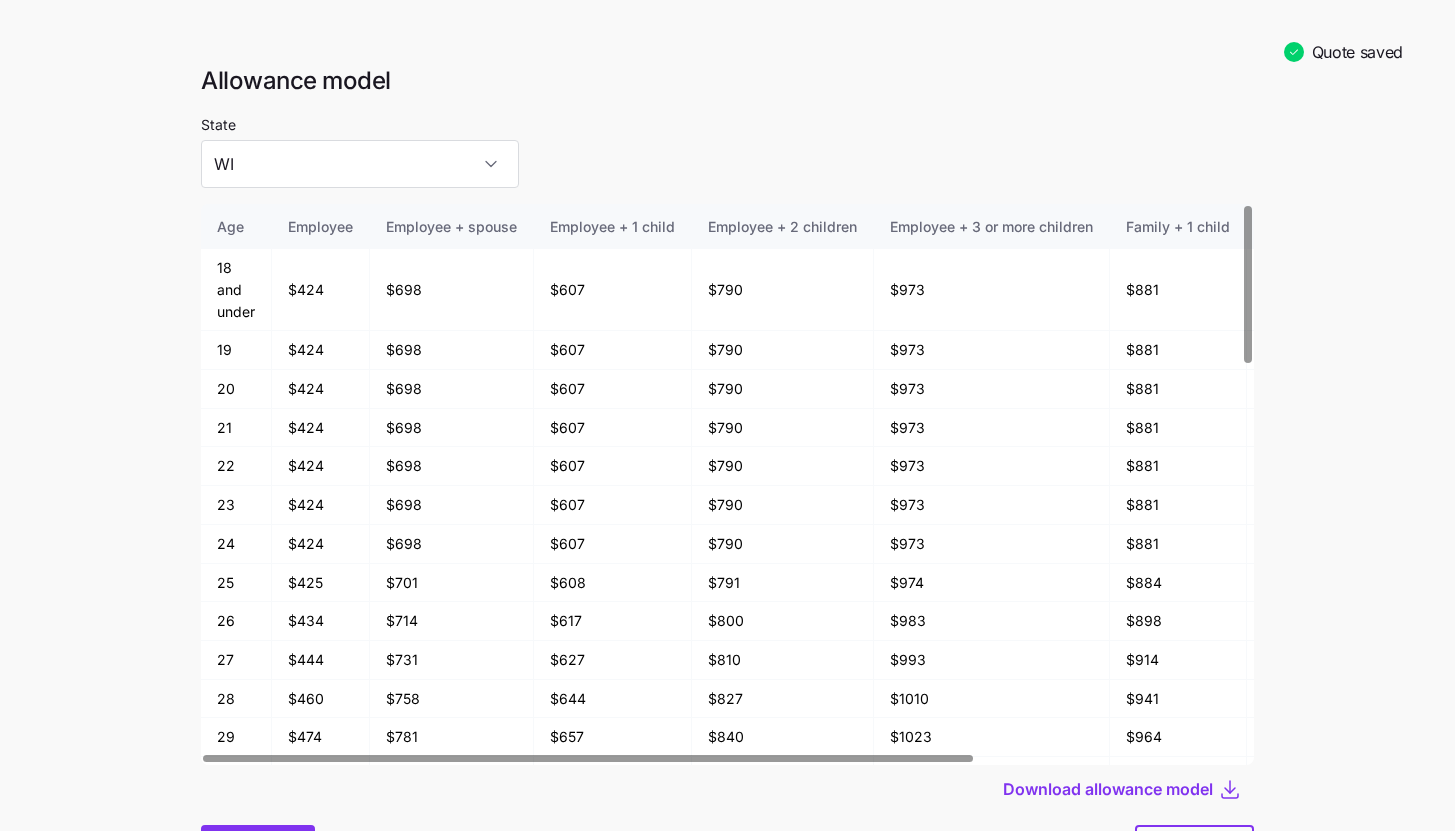 click on "Back Next" at bounding box center (727, 850) 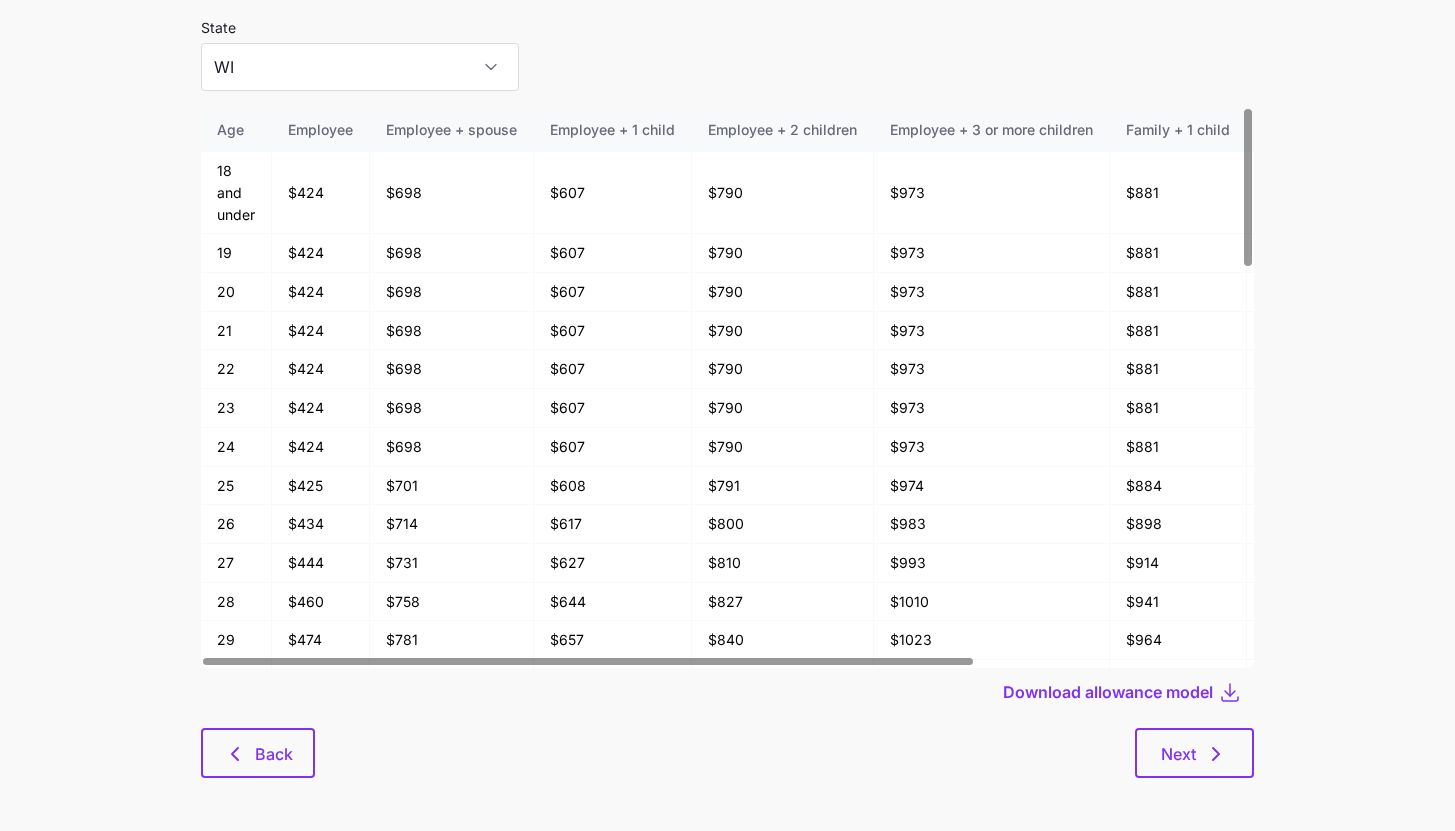 scroll, scrollTop: 104, scrollLeft: 0, axis: vertical 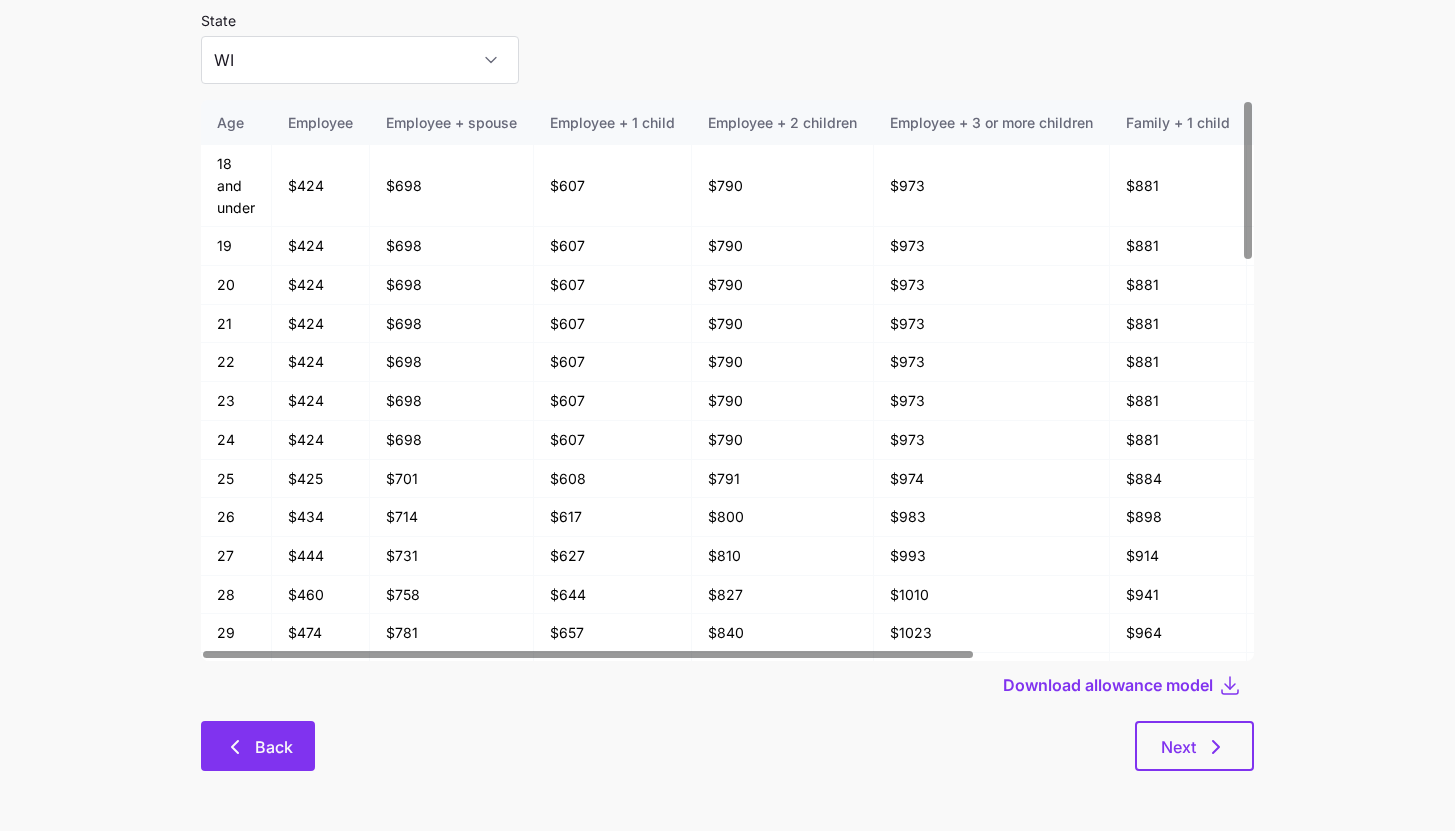 click on "Back" at bounding box center (258, 746) 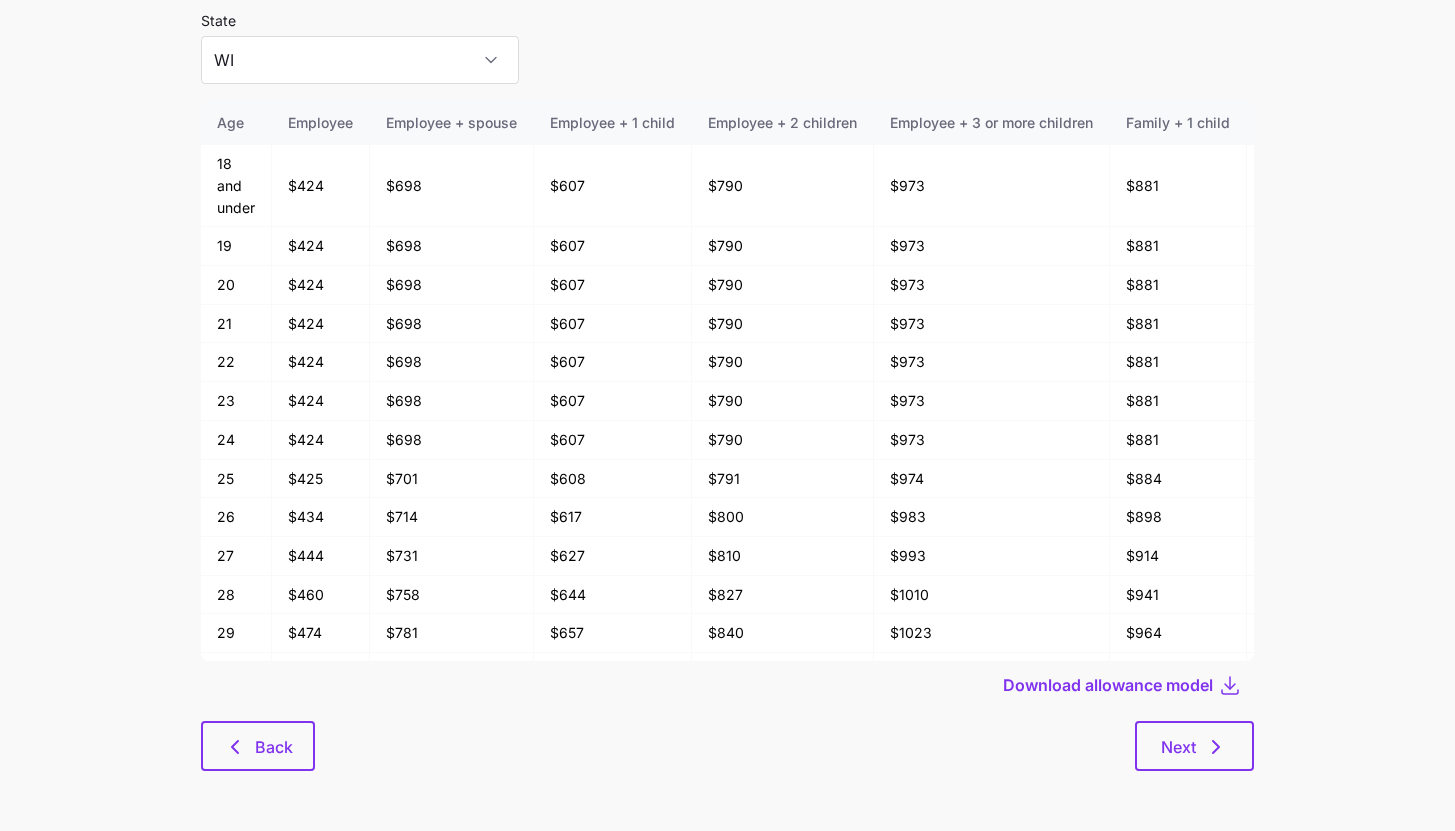 scroll, scrollTop: 0, scrollLeft: 0, axis: both 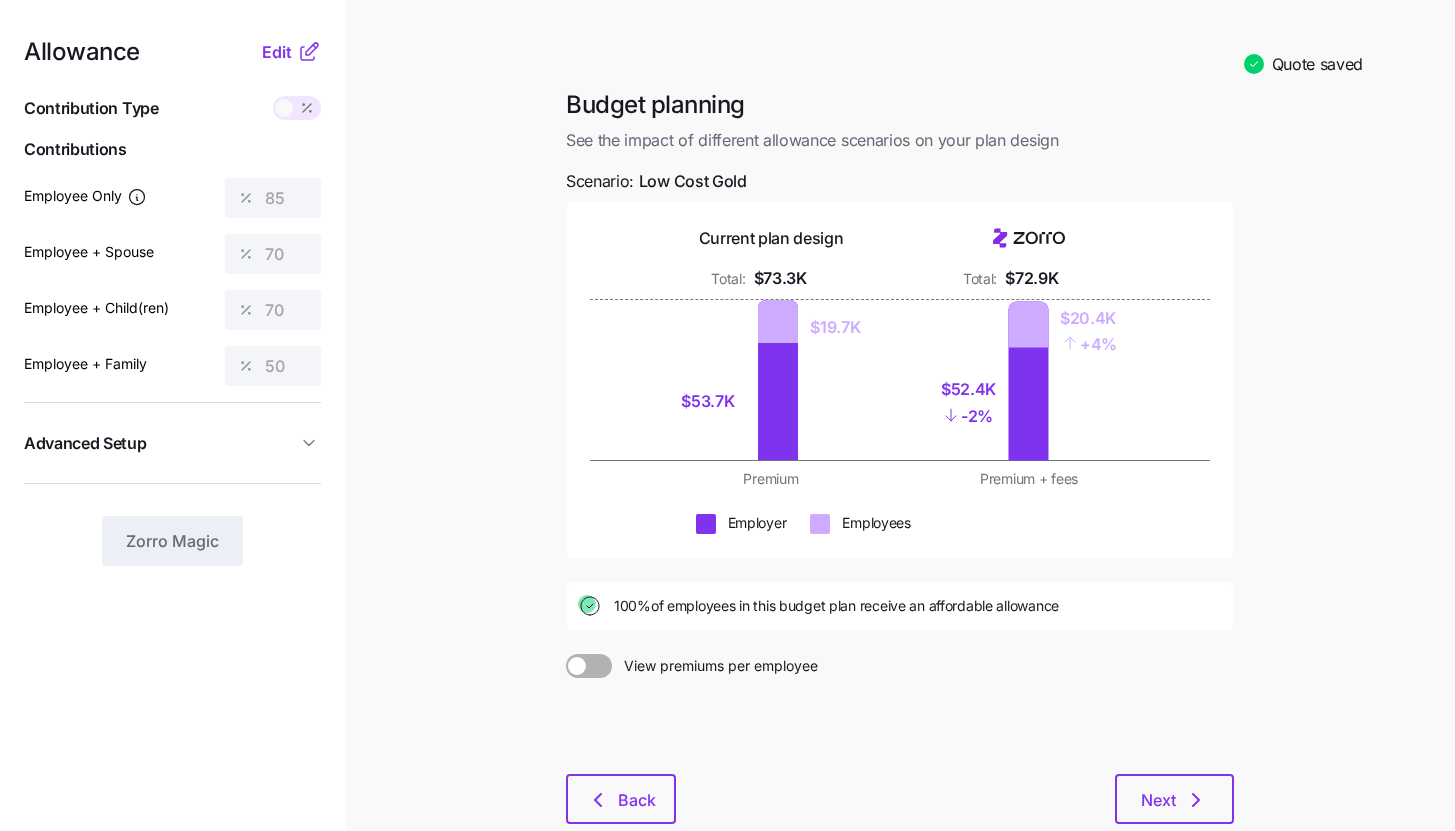 click at bounding box center (900, 726) 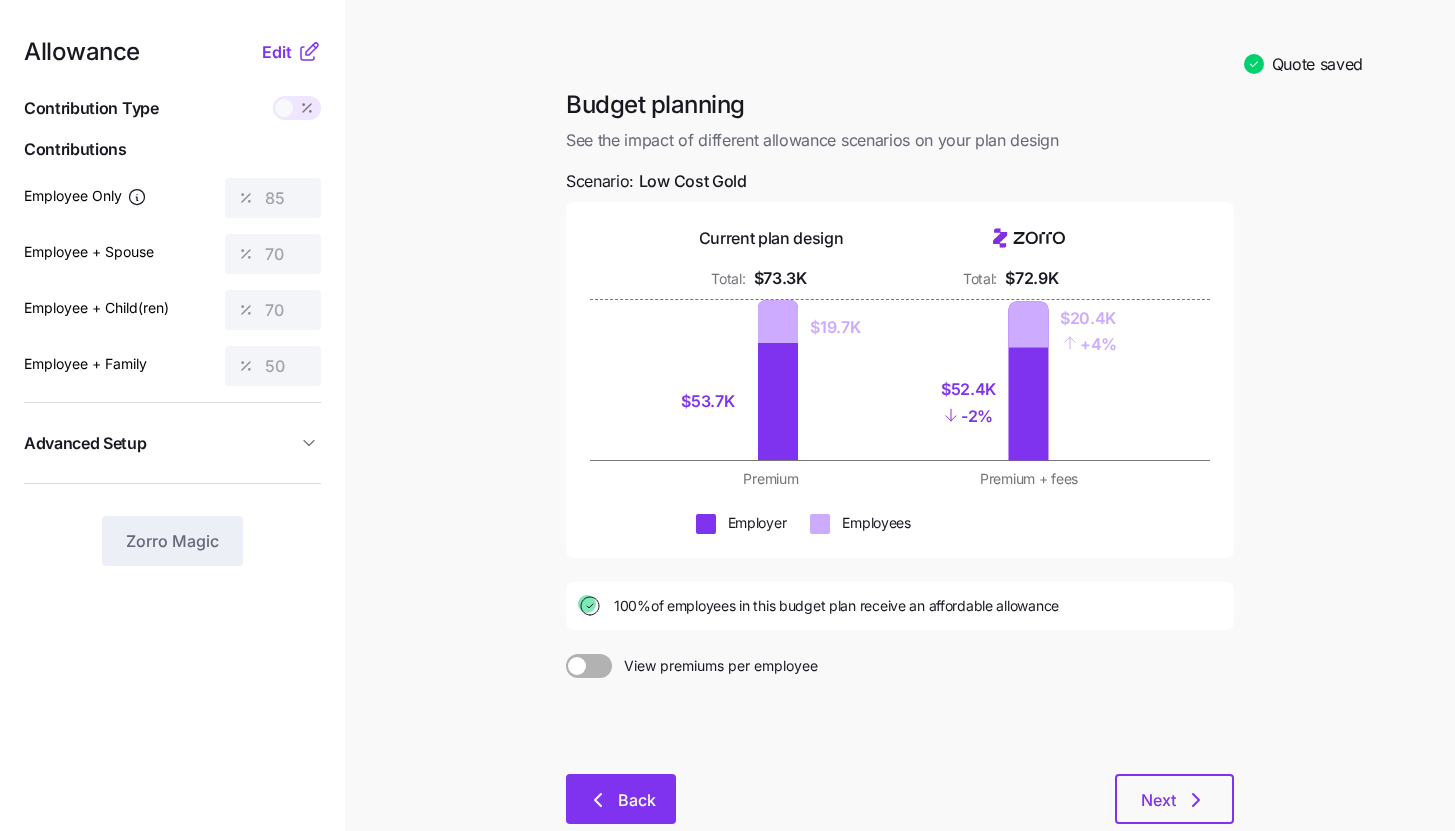 click on "Back" at bounding box center [637, 800] 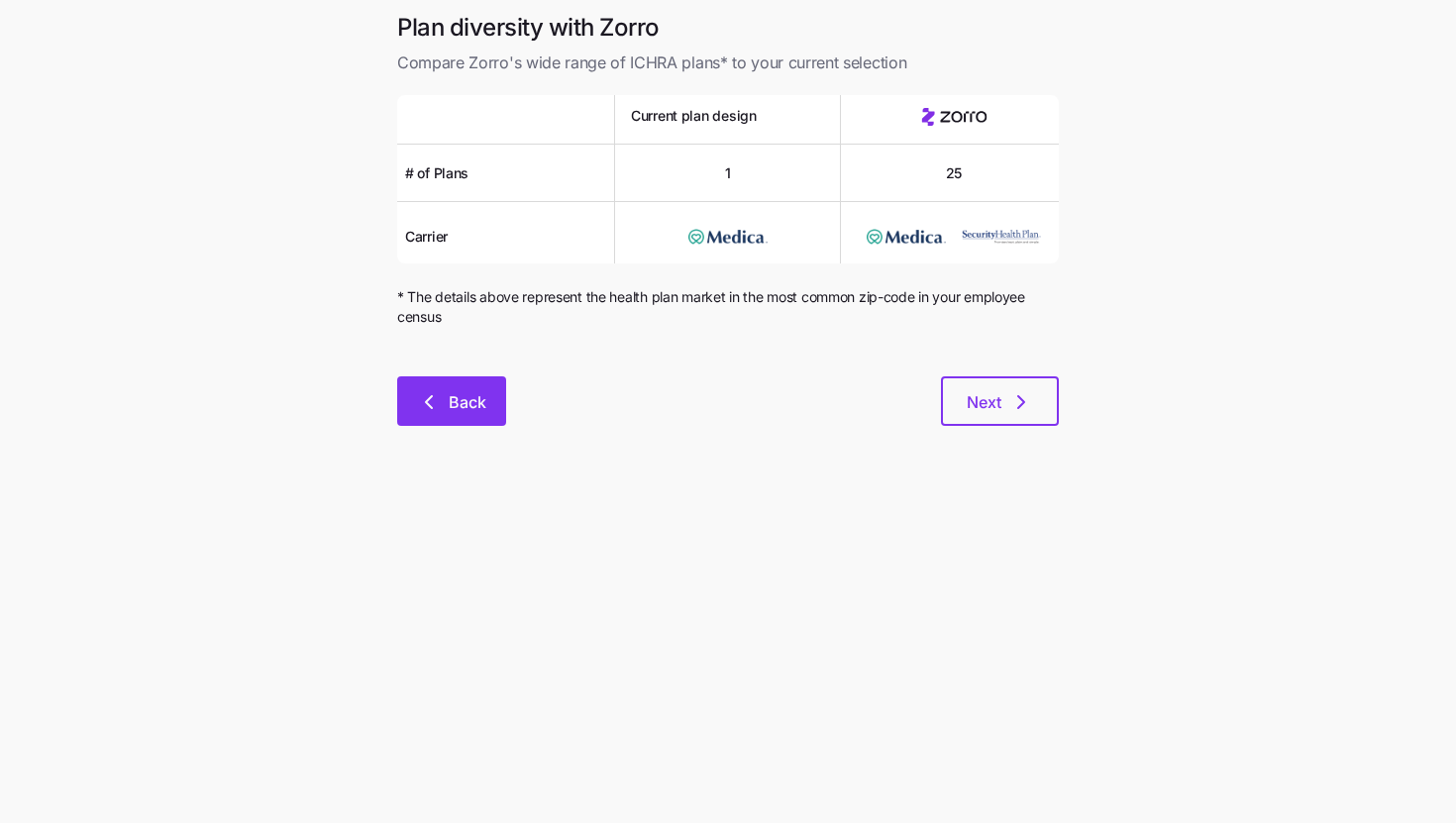click on "Back" at bounding box center (468, 402) 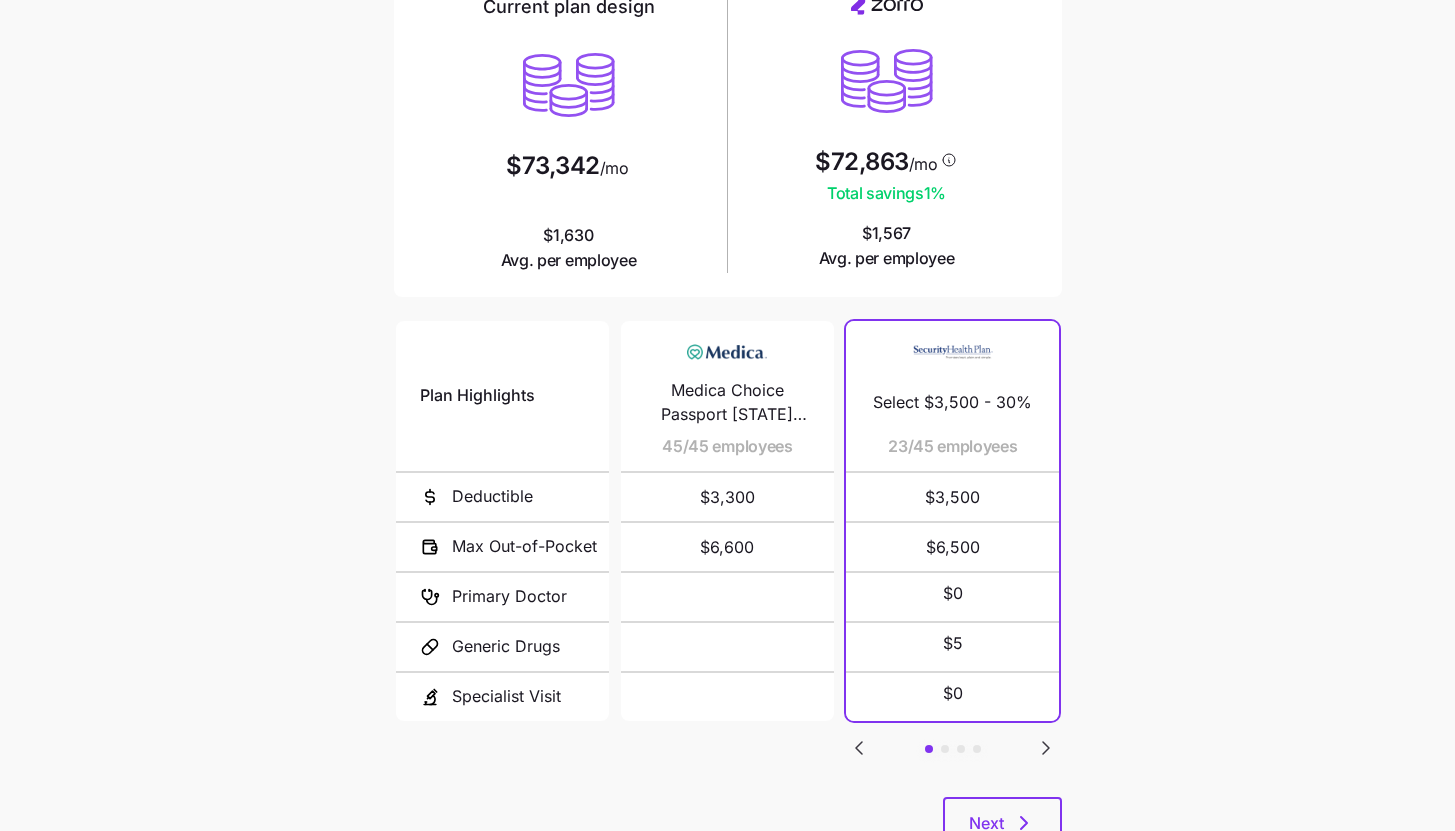 scroll, scrollTop: 260, scrollLeft: 0, axis: vertical 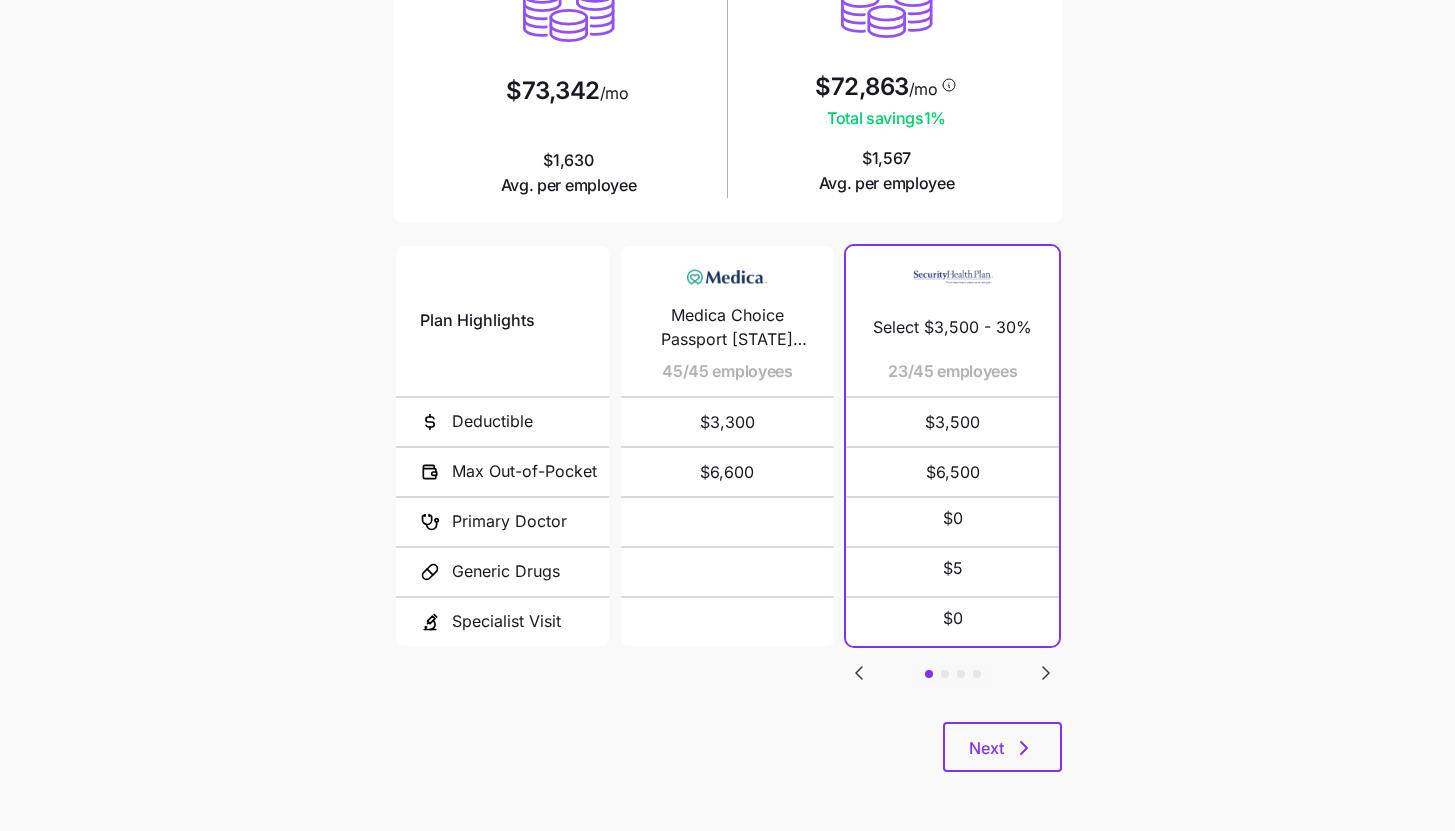 click 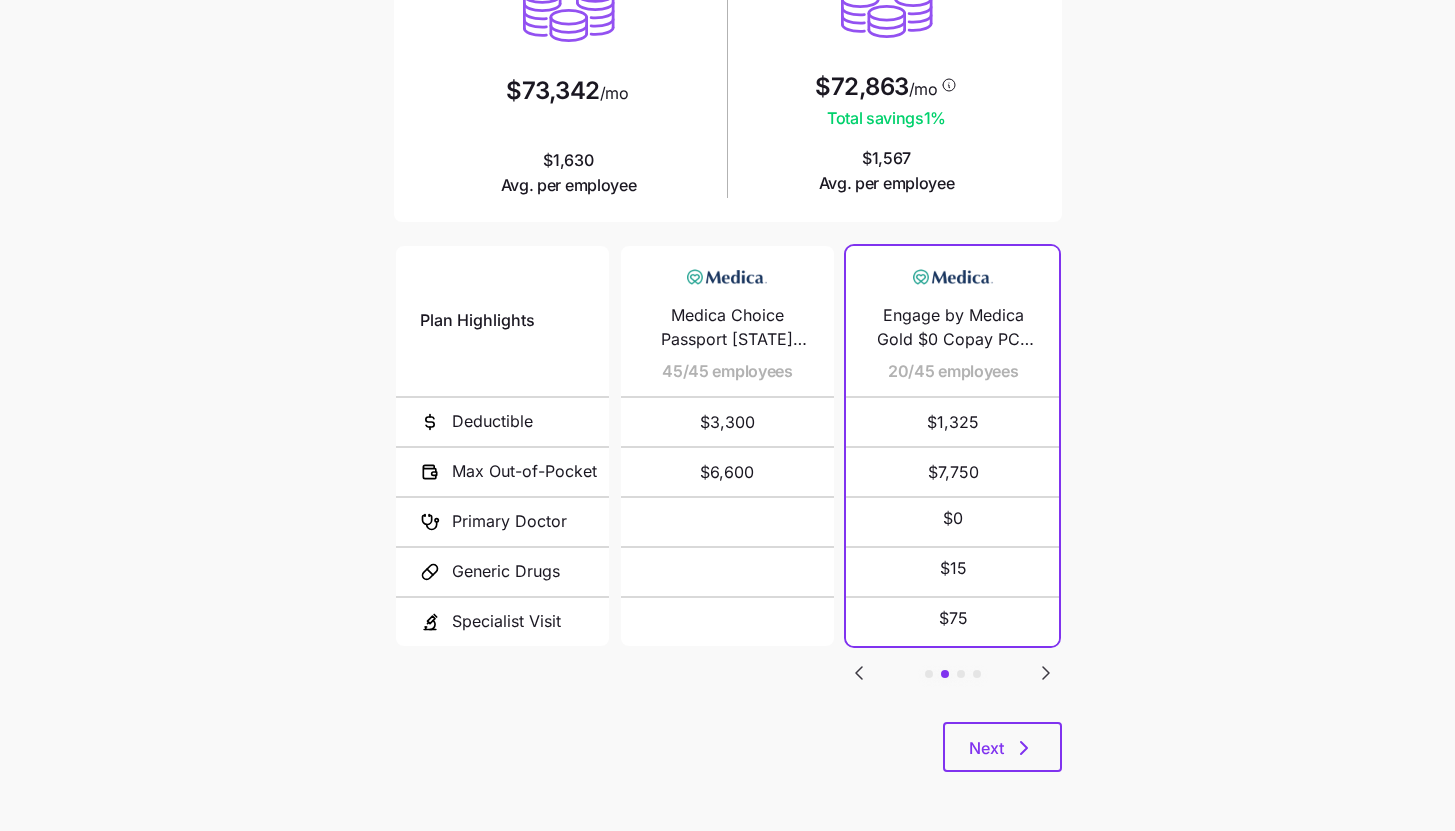 click 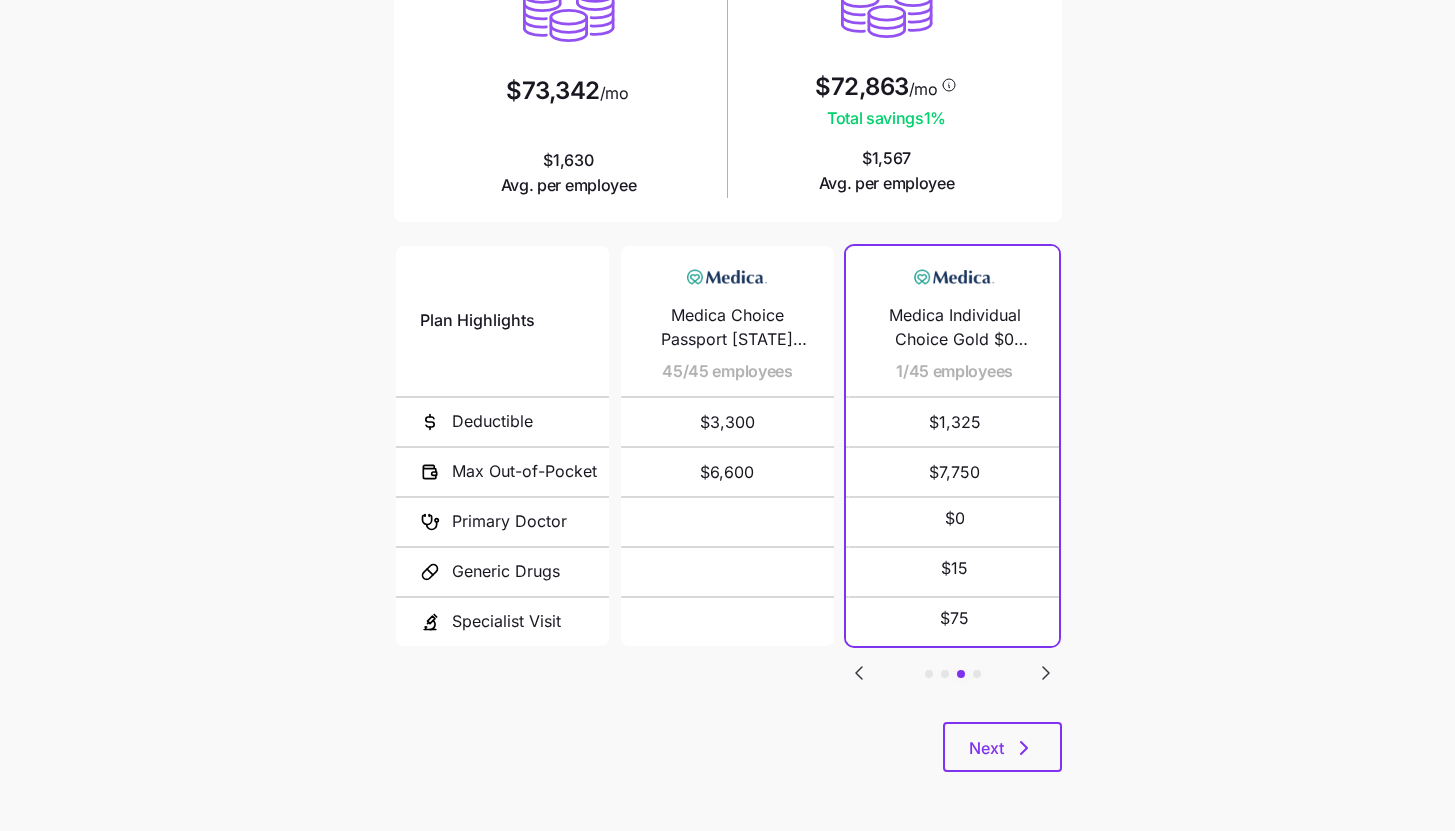 click 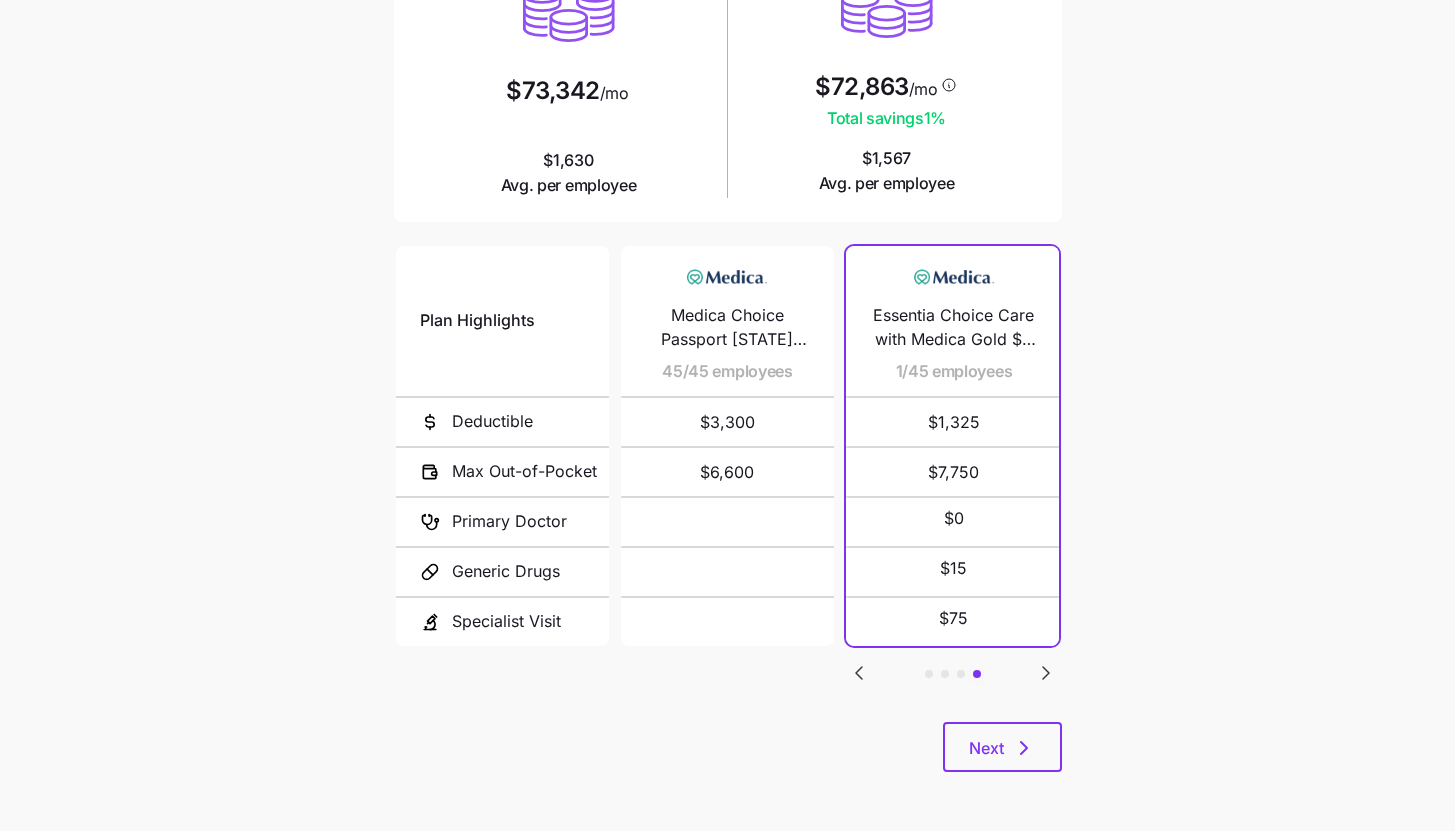 click 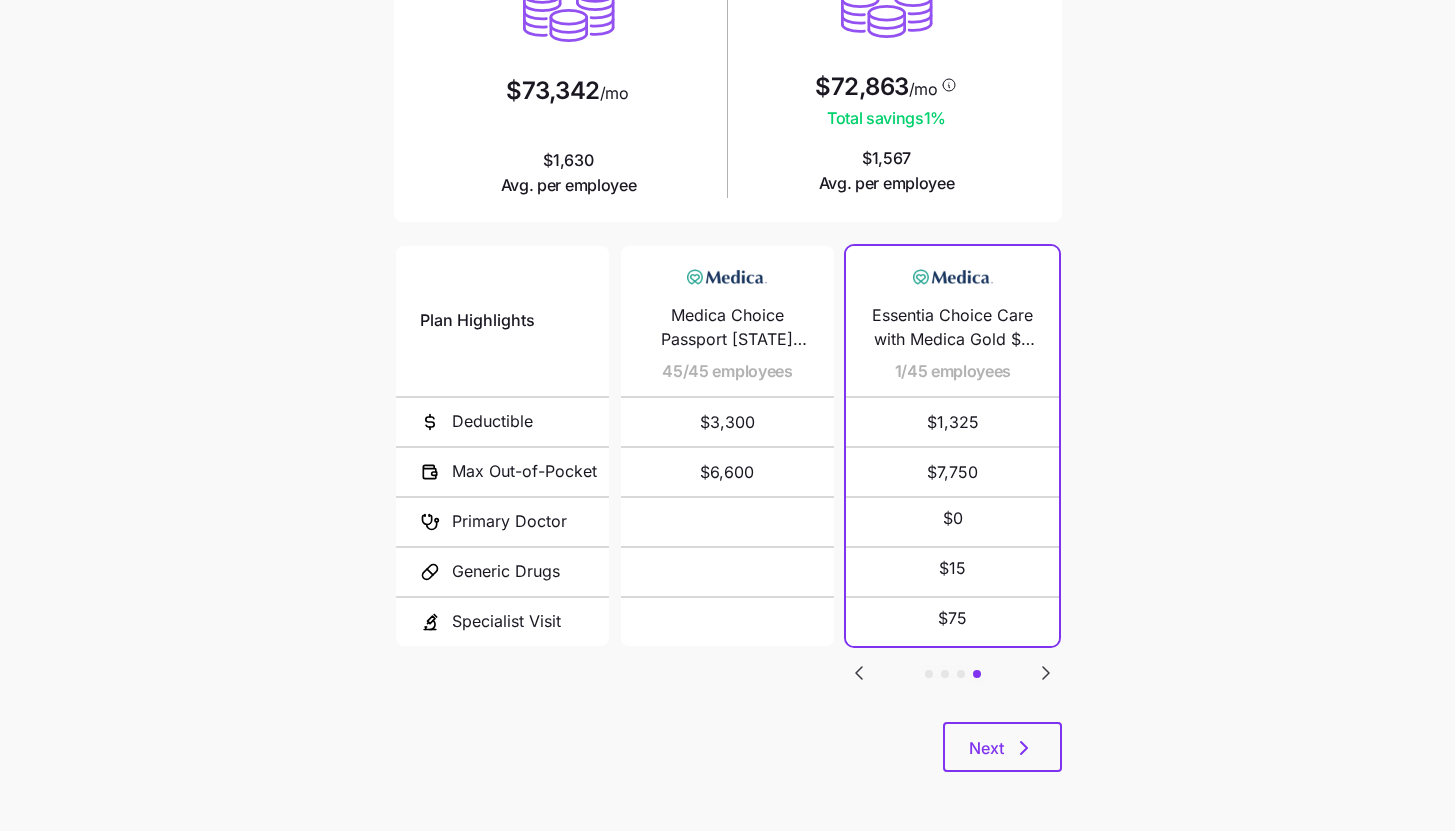 click 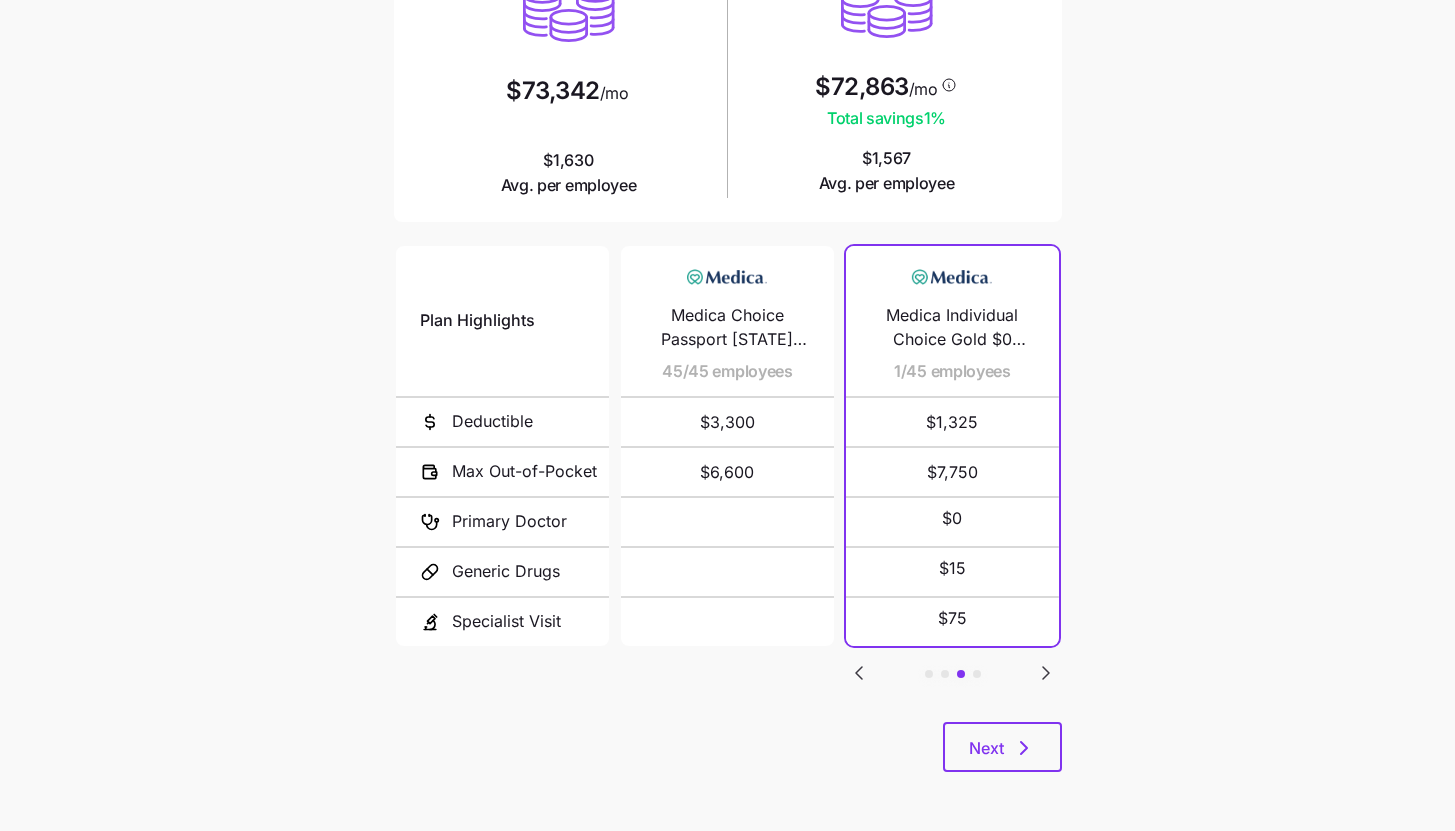 click 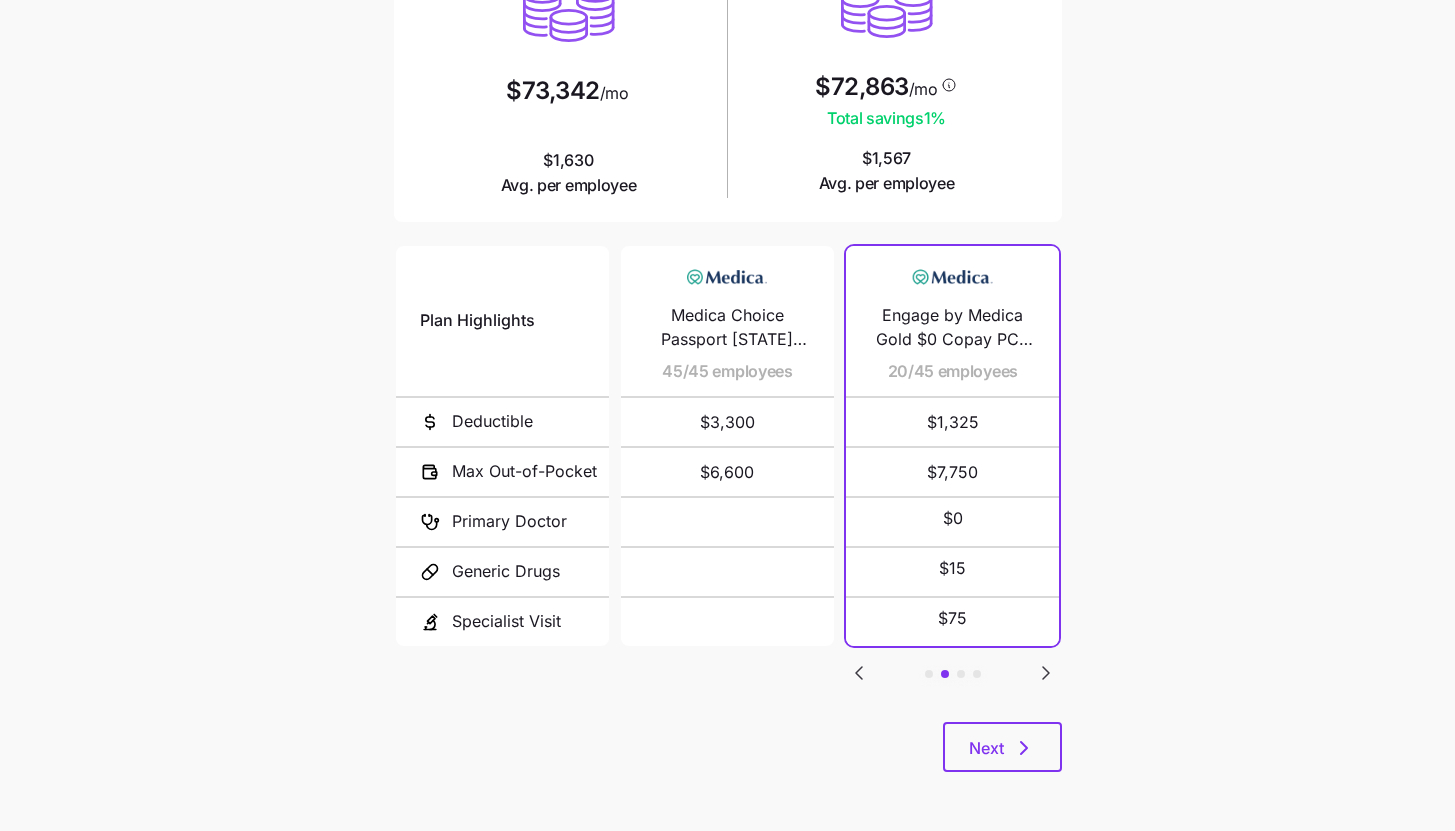 click 